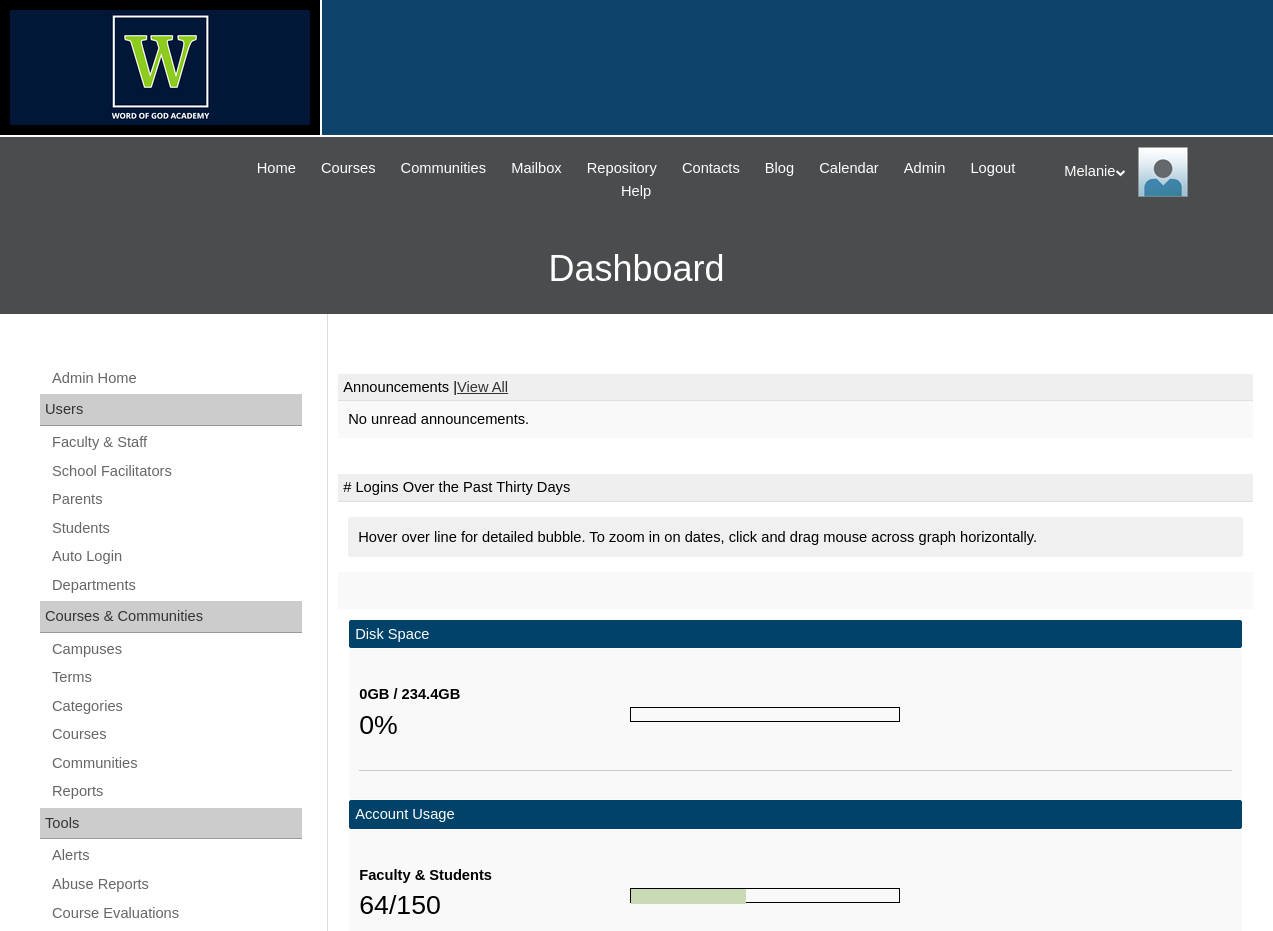 scroll, scrollTop: 0, scrollLeft: 0, axis: both 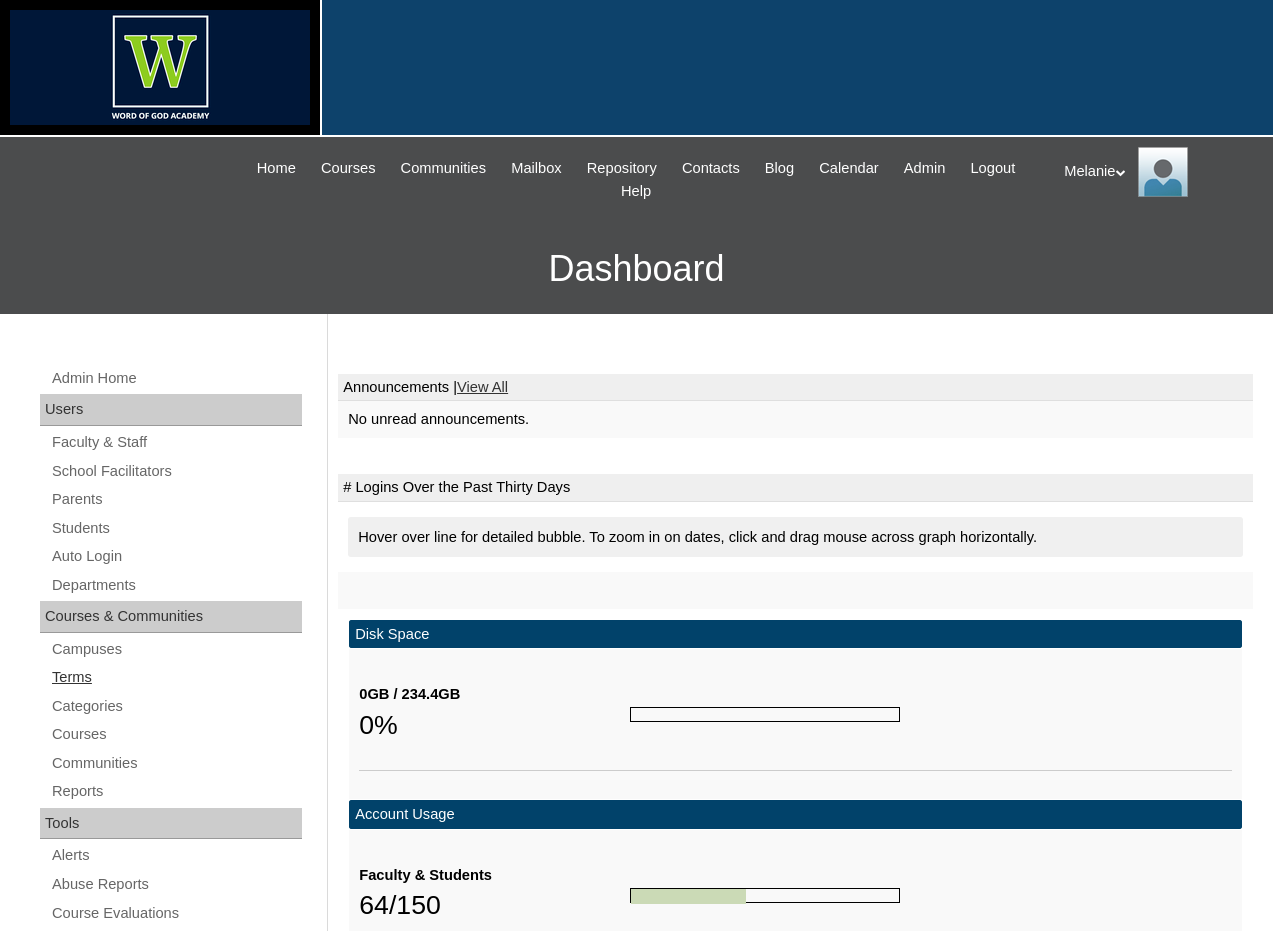 click on "Terms" at bounding box center [176, 677] 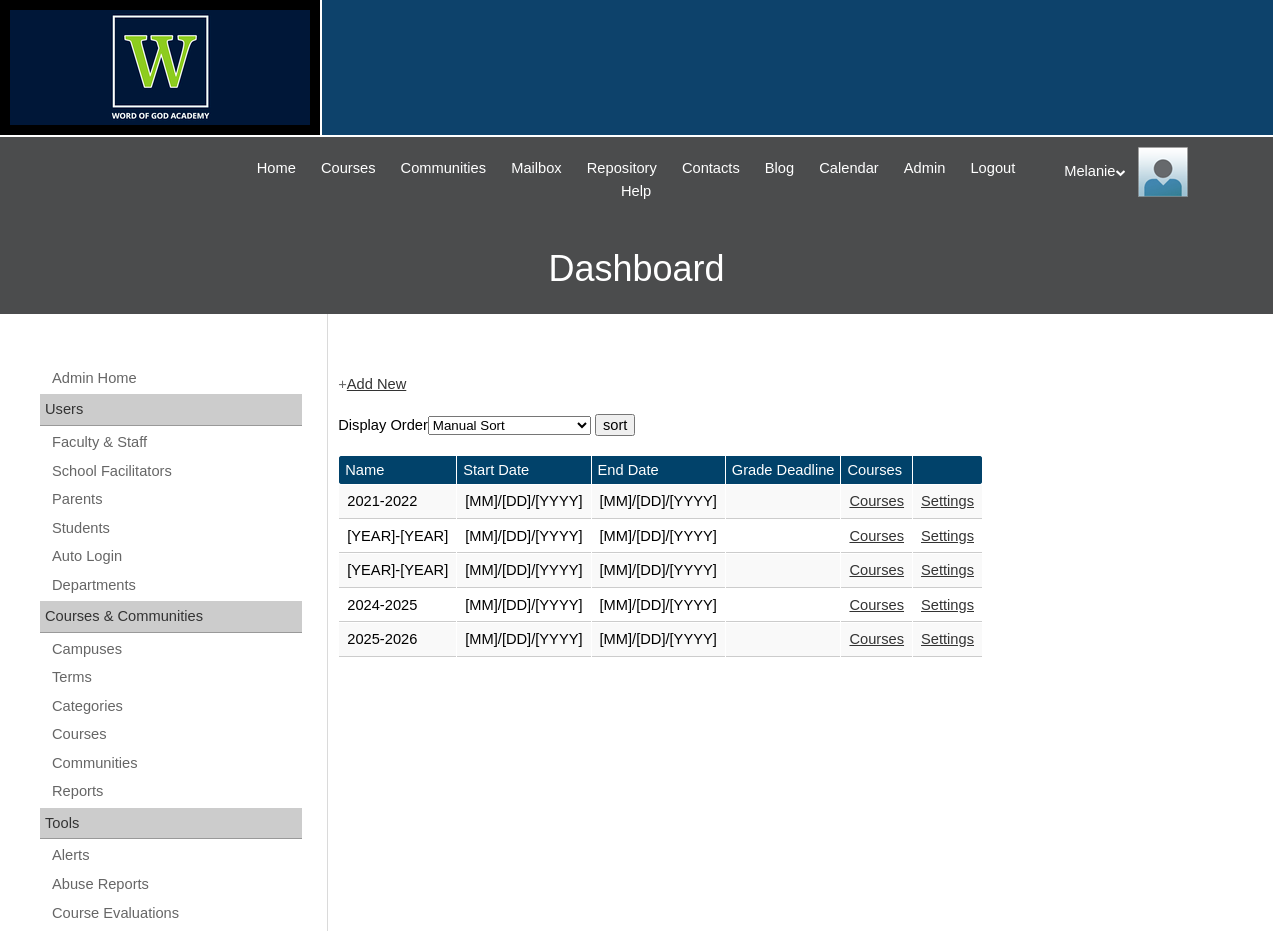 scroll, scrollTop: 0, scrollLeft: 0, axis: both 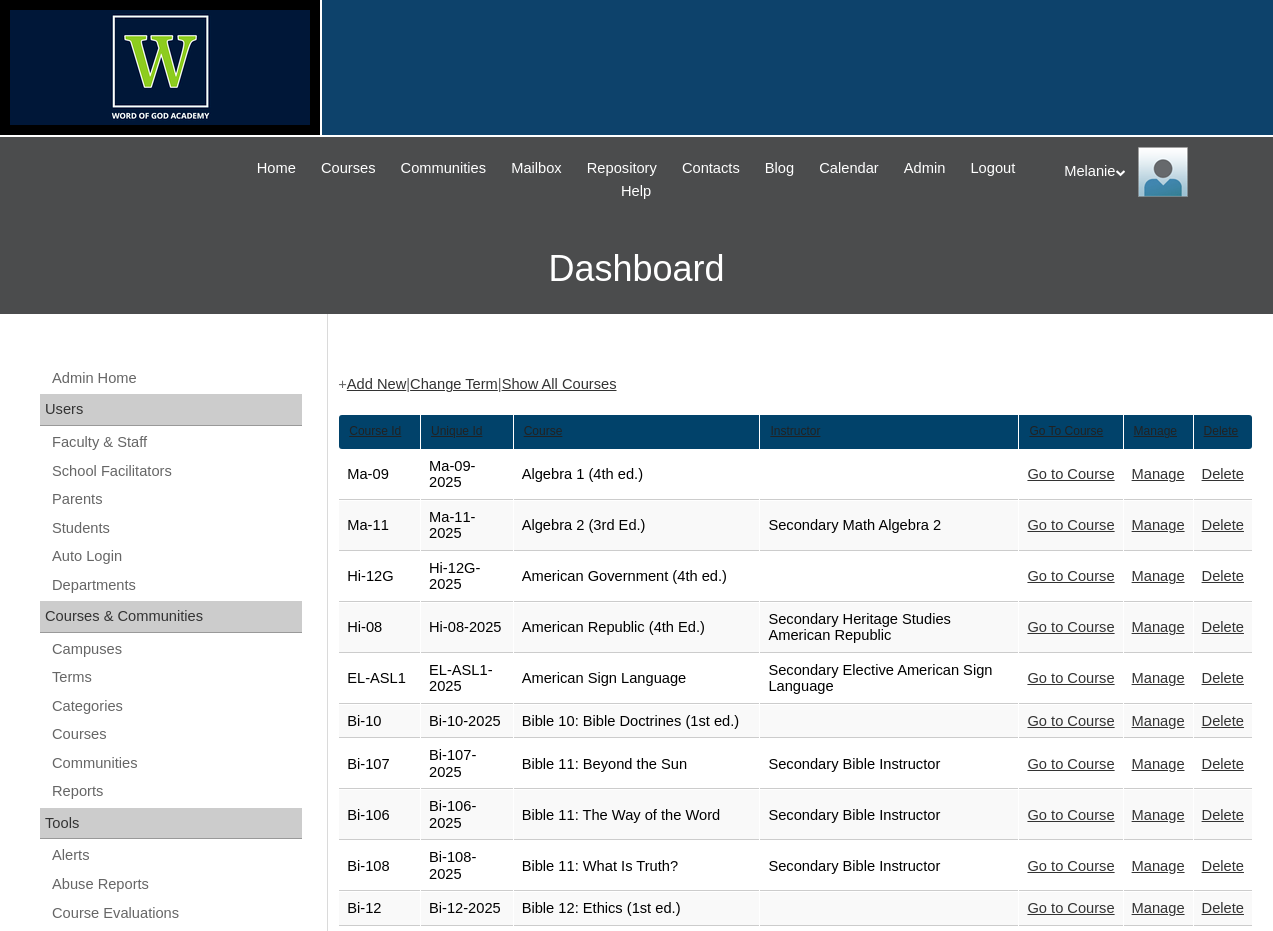 click on "Go to Course" at bounding box center [1070, 474] 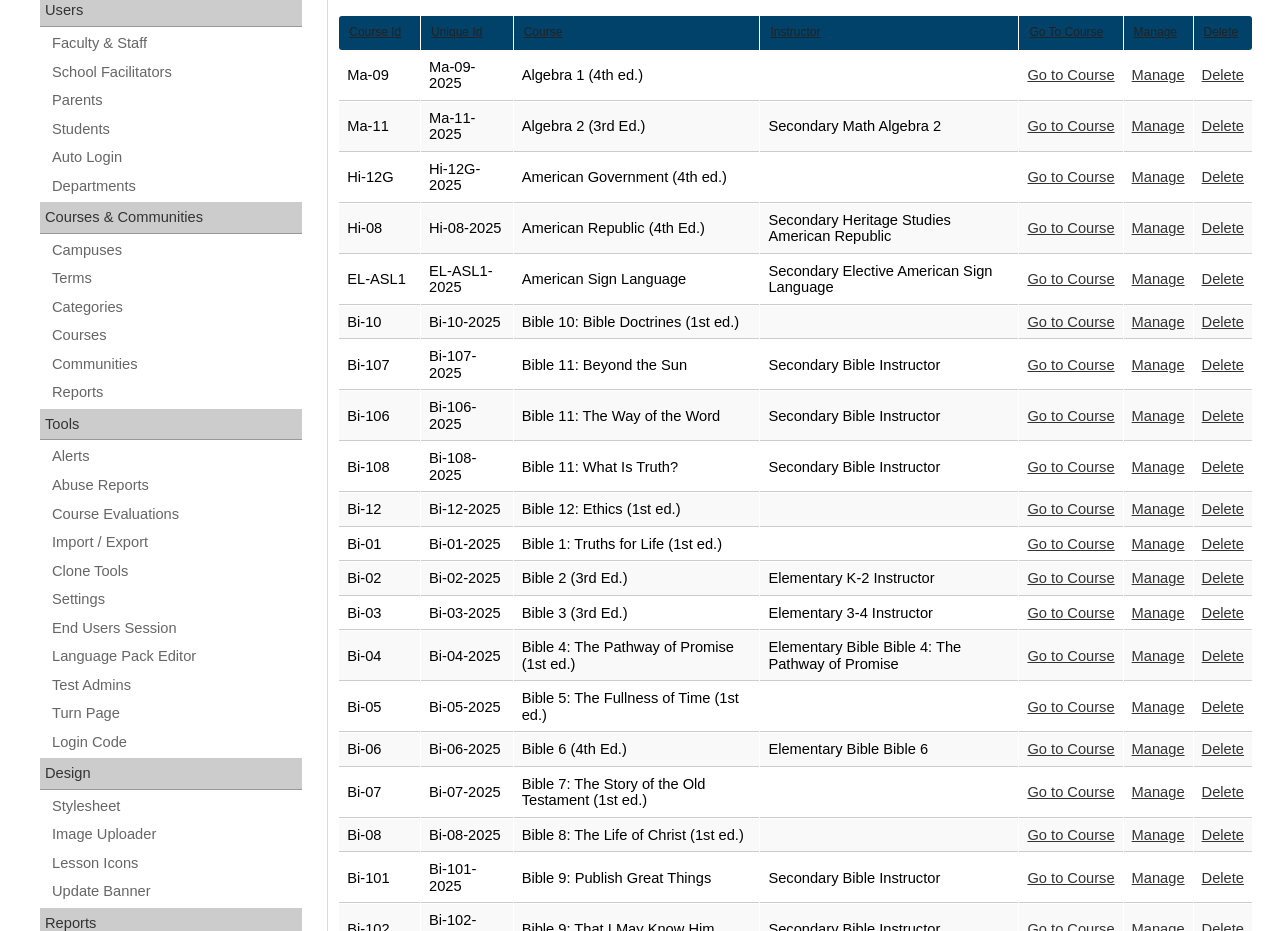 scroll, scrollTop: 500, scrollLeft: 0, axis: vertical 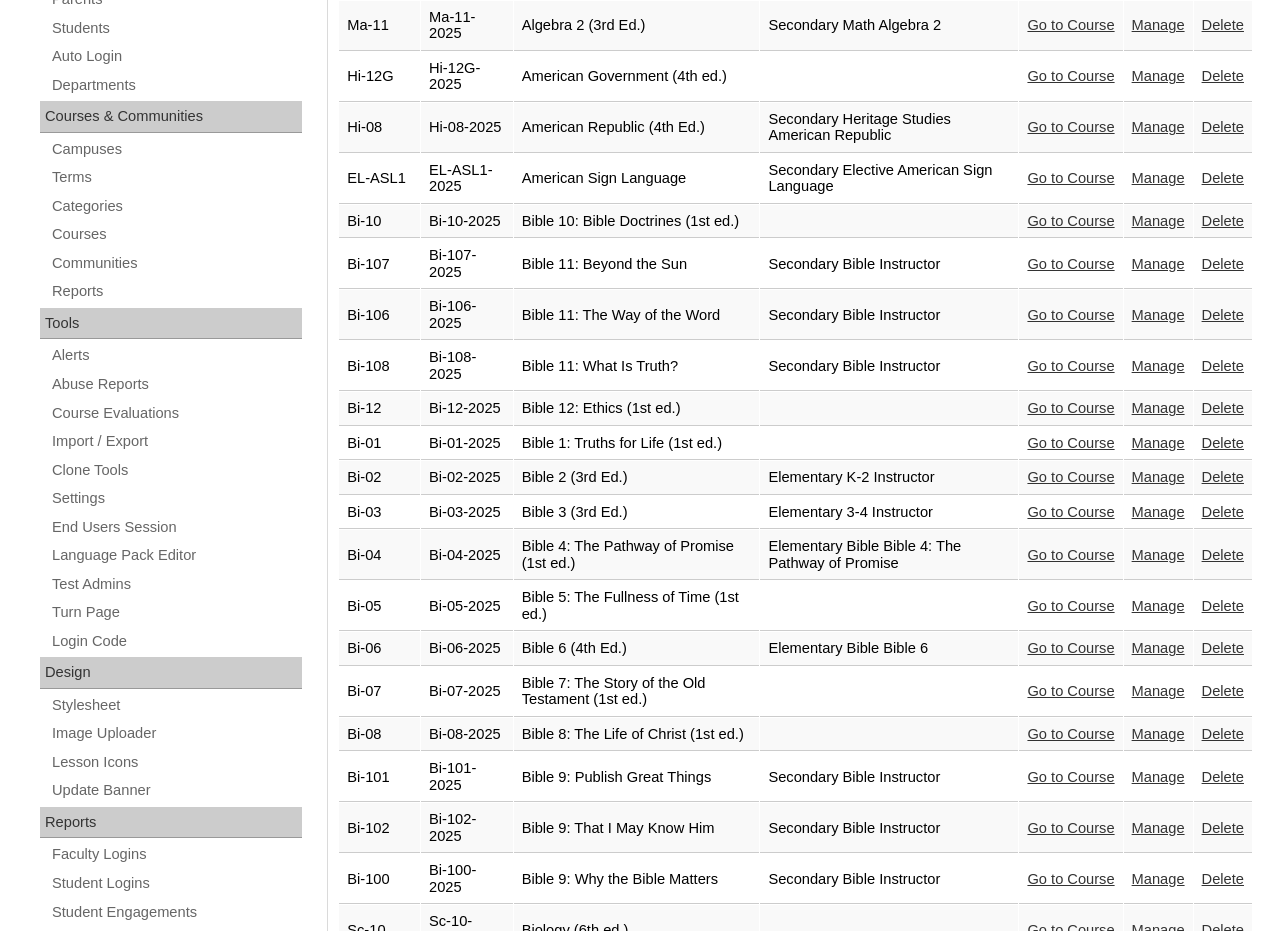click on "Go to Course" at bounding box center (1070, 408) 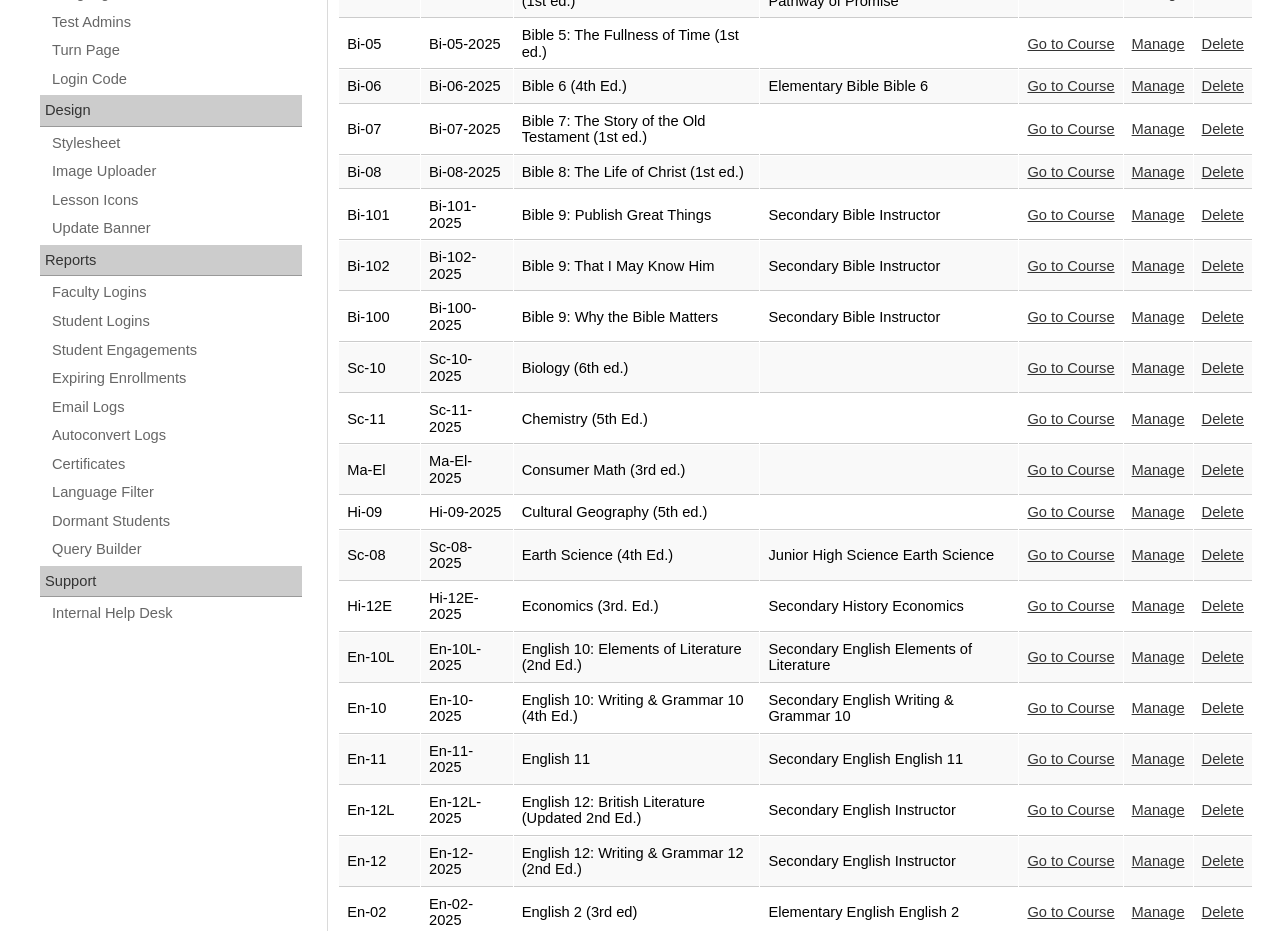 scroll, scrollTop: 1097, scrollLeft: 0, axis: vertical 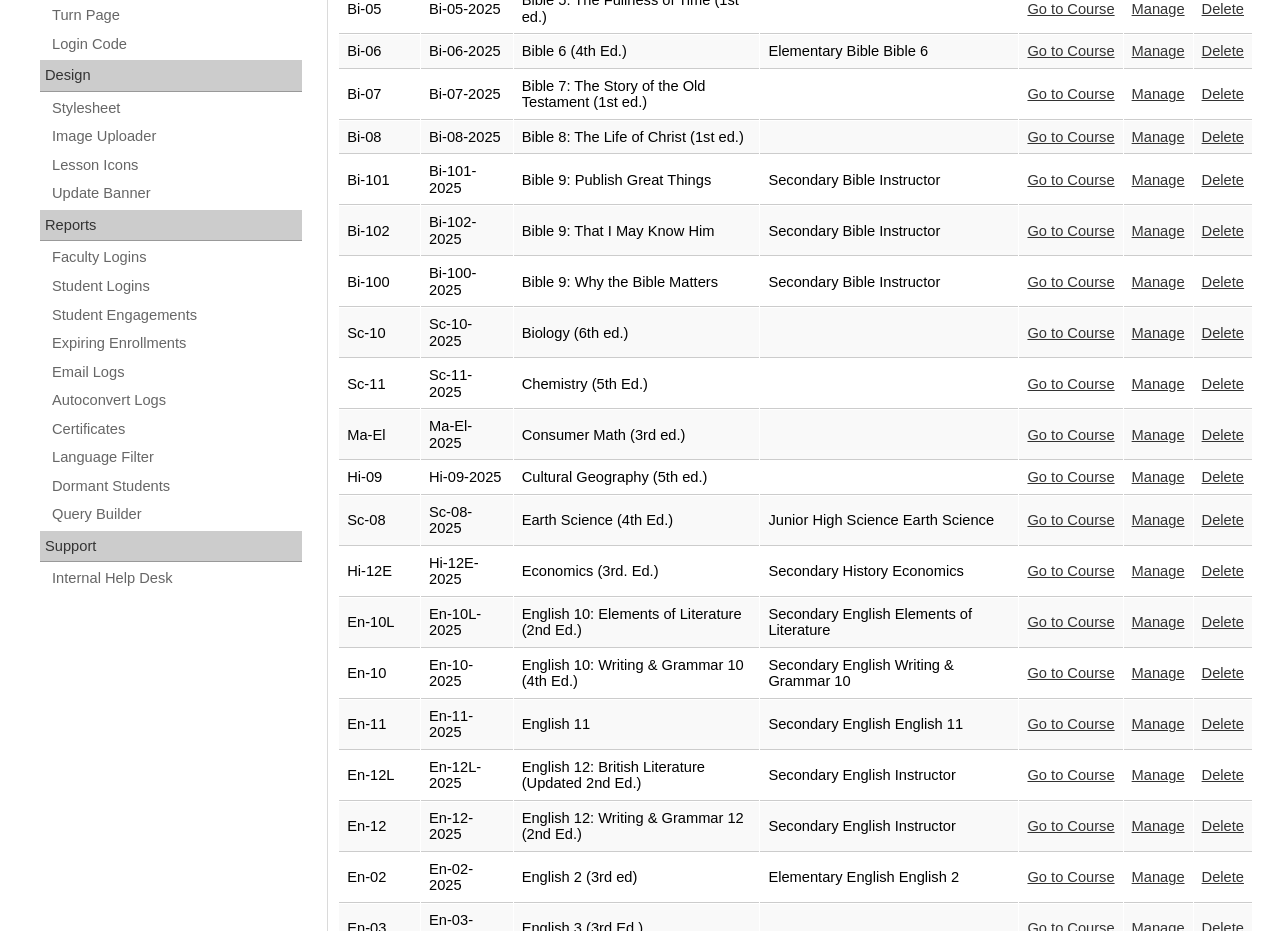 click on "Go to Course" at bounding box center (1070, 94) 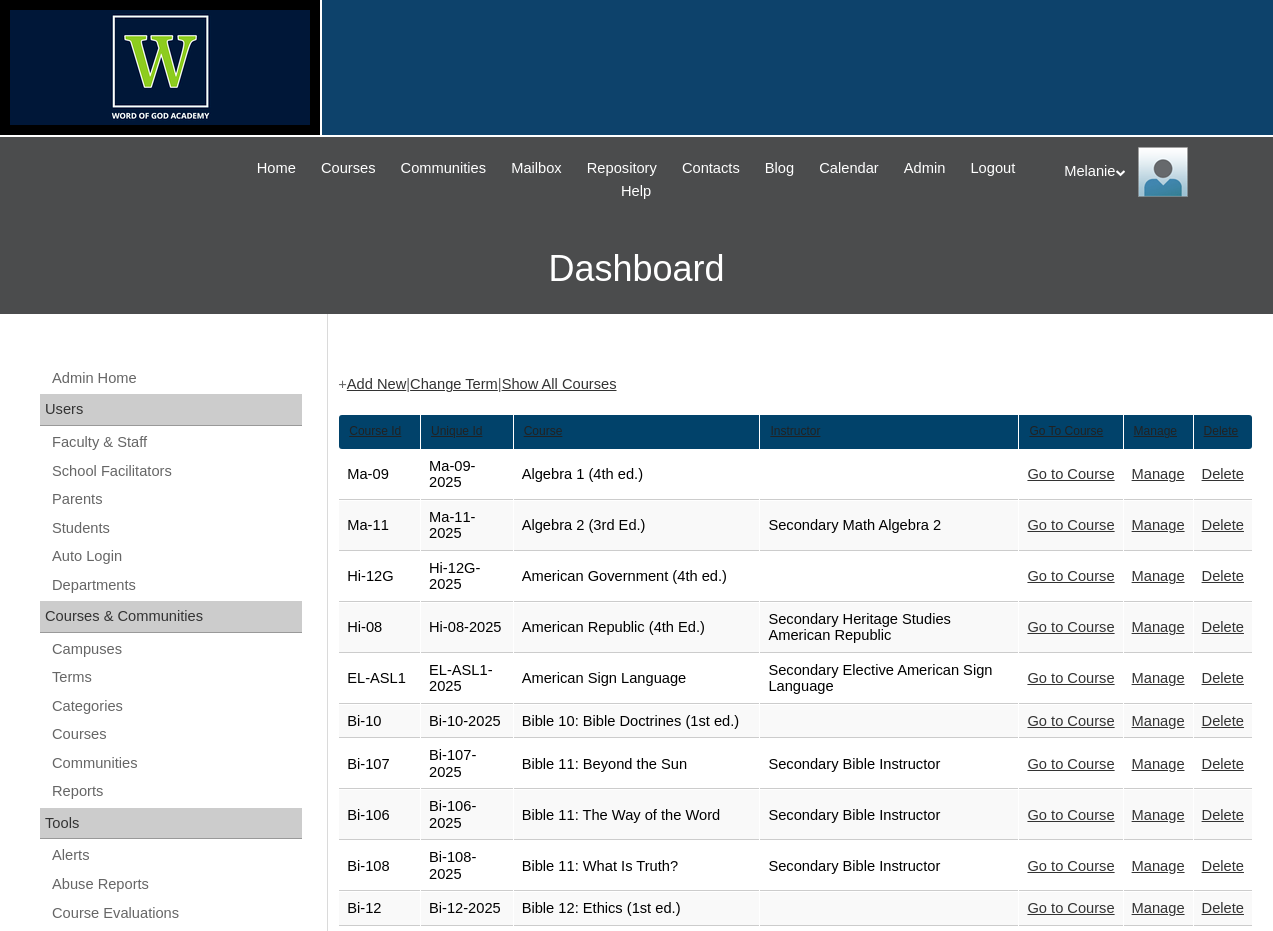 scroll, scrollTop: 1097, scrollLeft: 0, axis: vertical 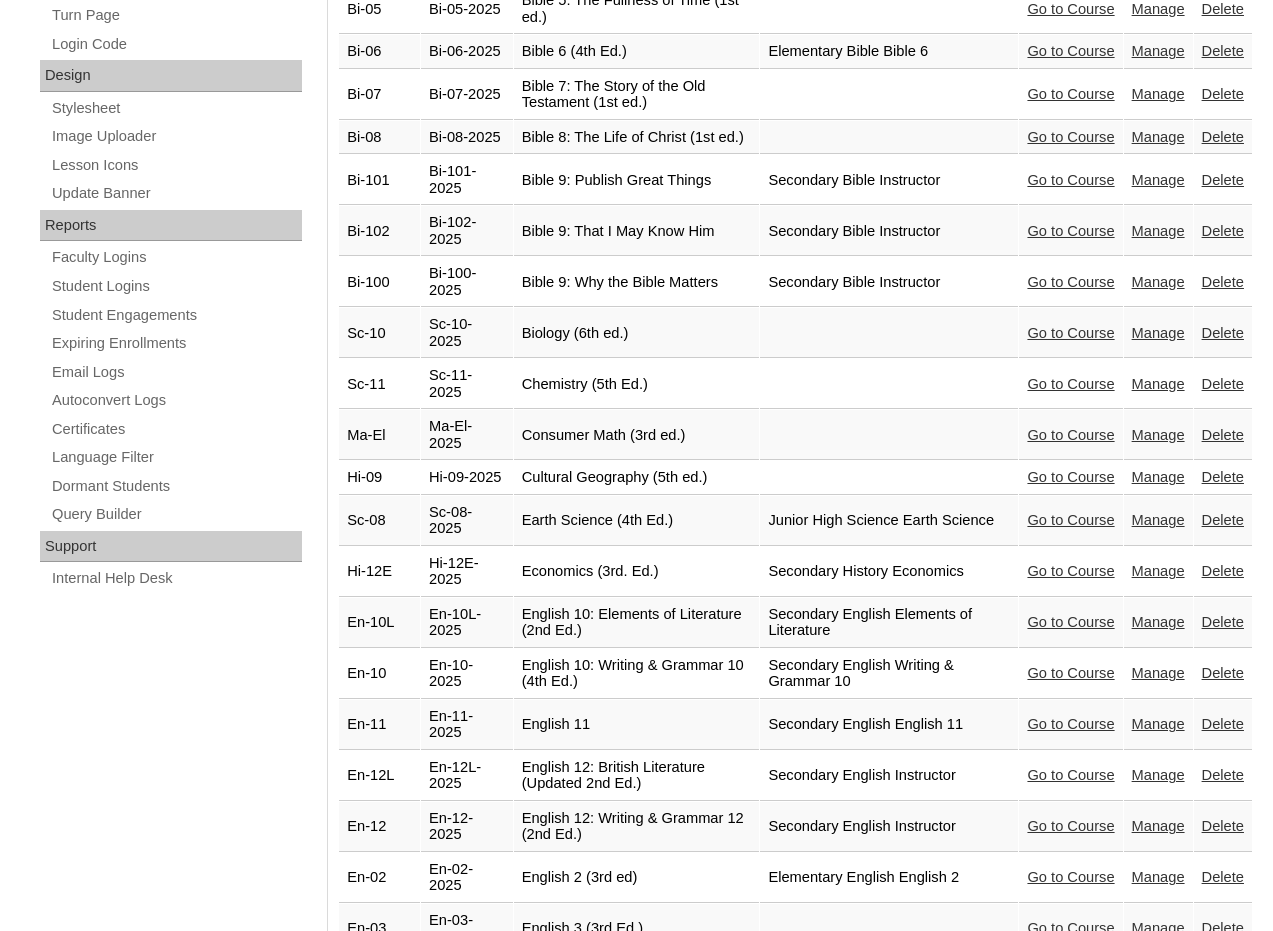 click on "Go to Course" at bounding box center (1070, 137) 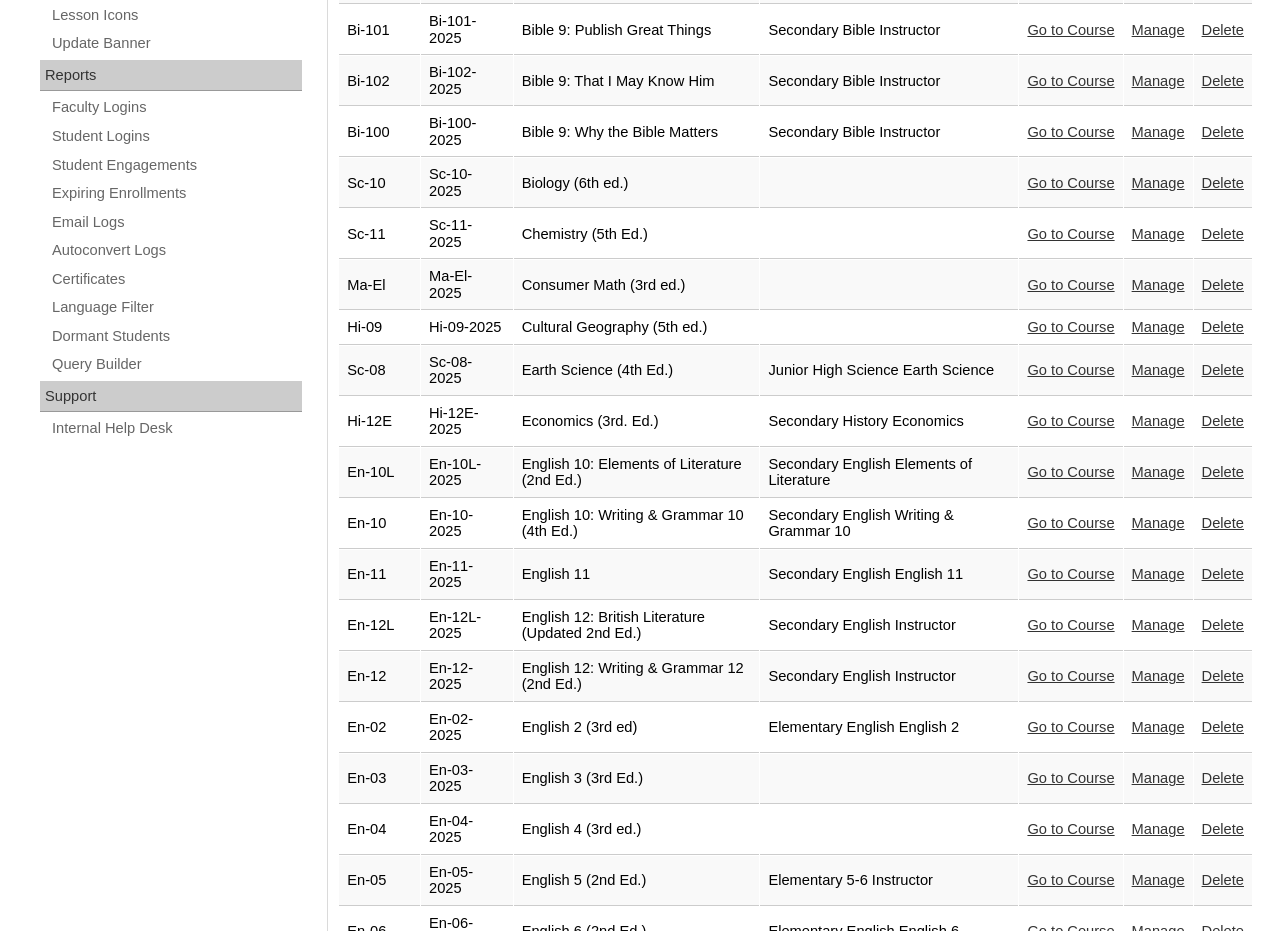 scroll, scrollTop: 1297, scrollLeft: 0, axis: vertical 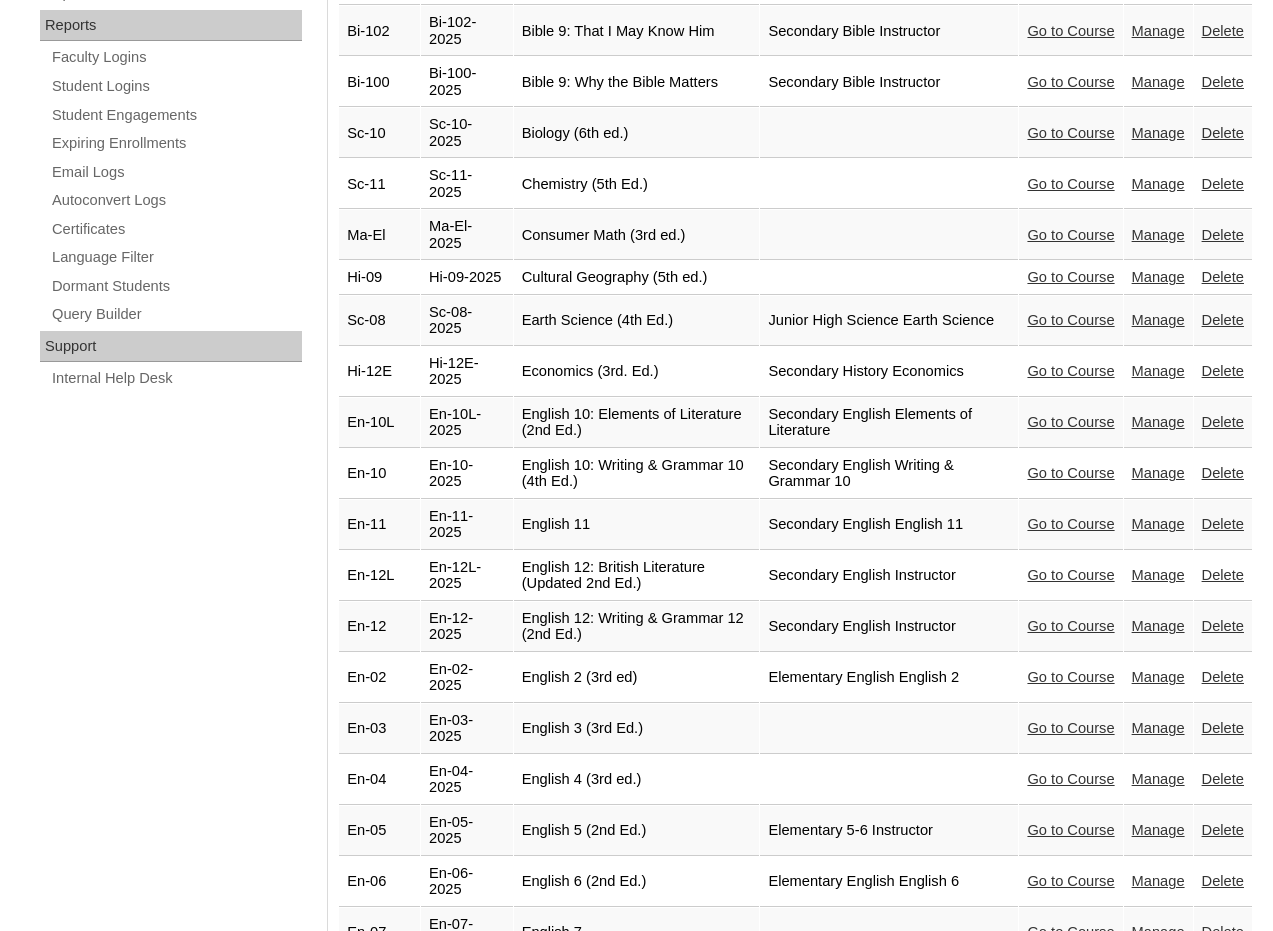 click on "Go to Course" at bounding box center [1070, 133] 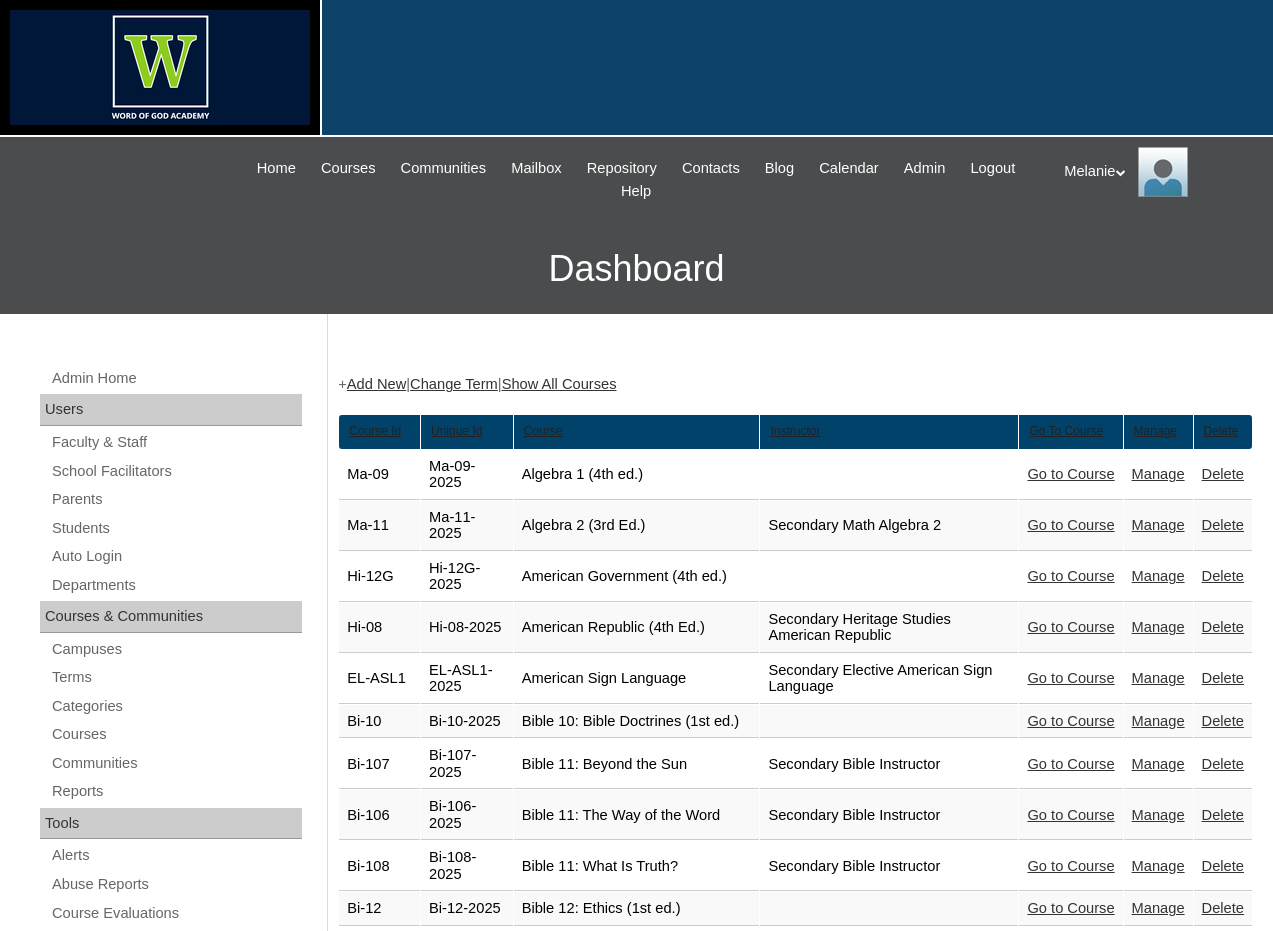 scroll, scrollTop: 1294, scrollLeft: 0, axis: vertical 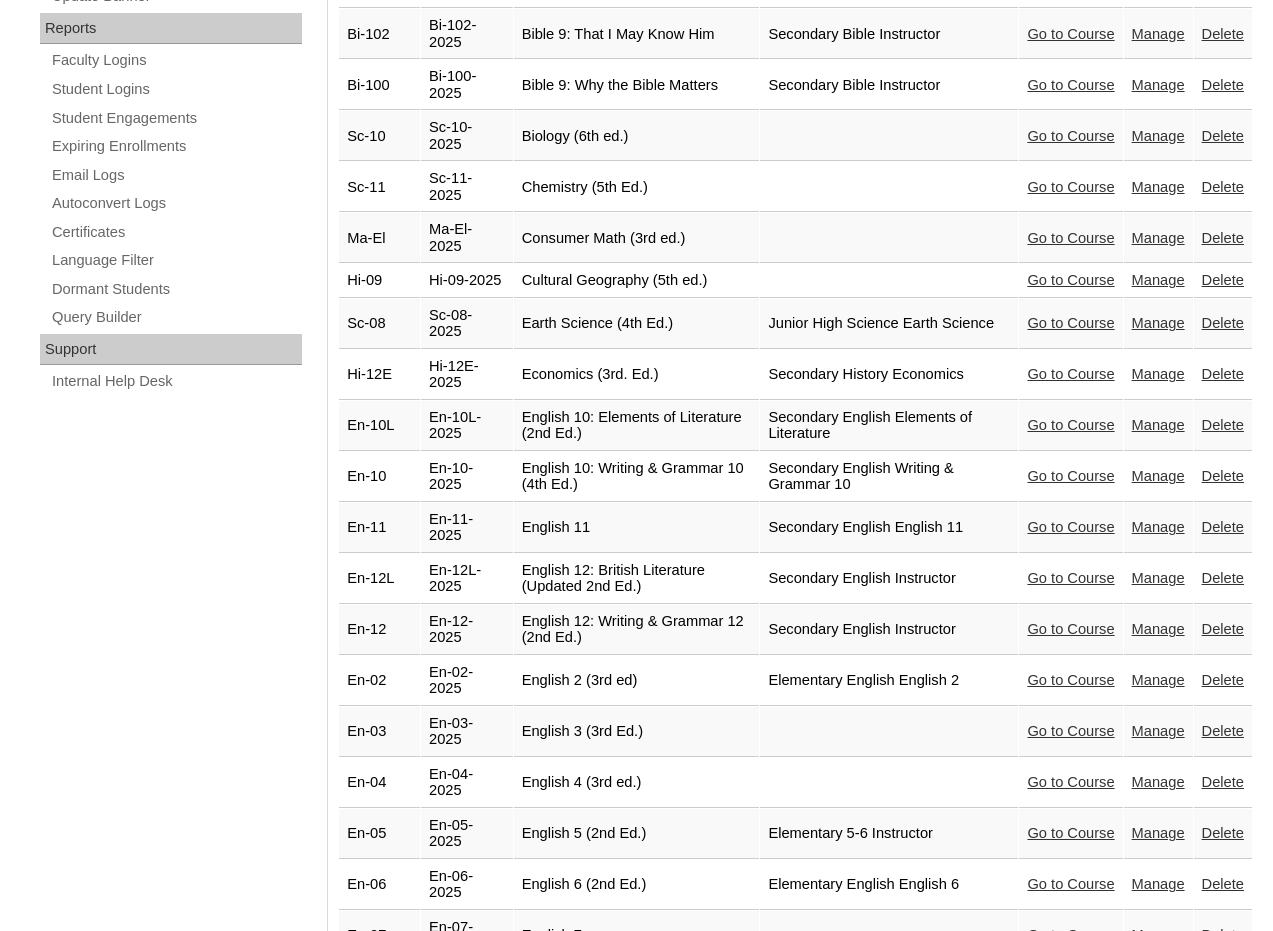 click on "Go to Course" at bounding box center (1070, 187) 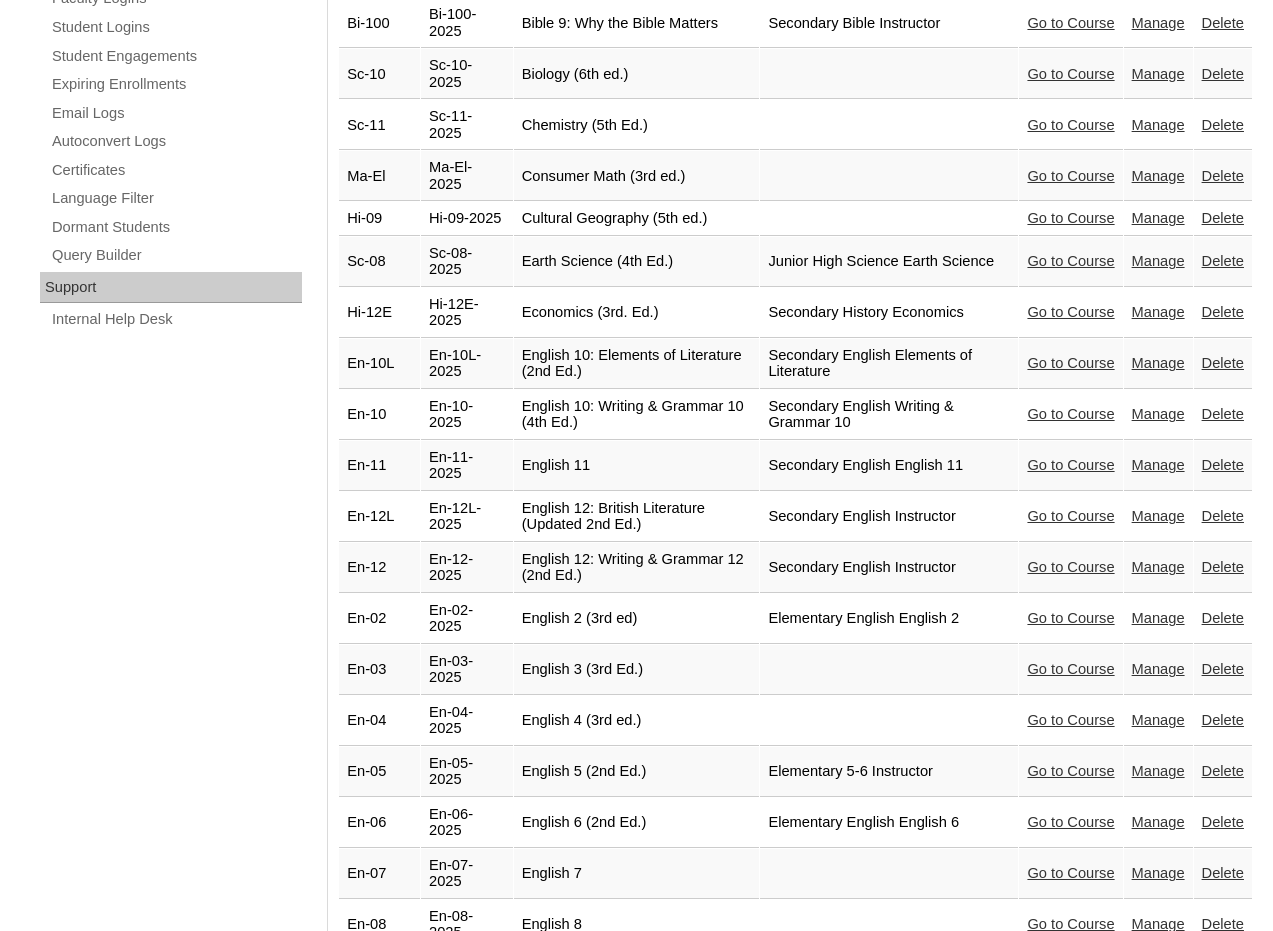 scroll, scrollTop: 1391, scrollLeft: 0, axis: vertical 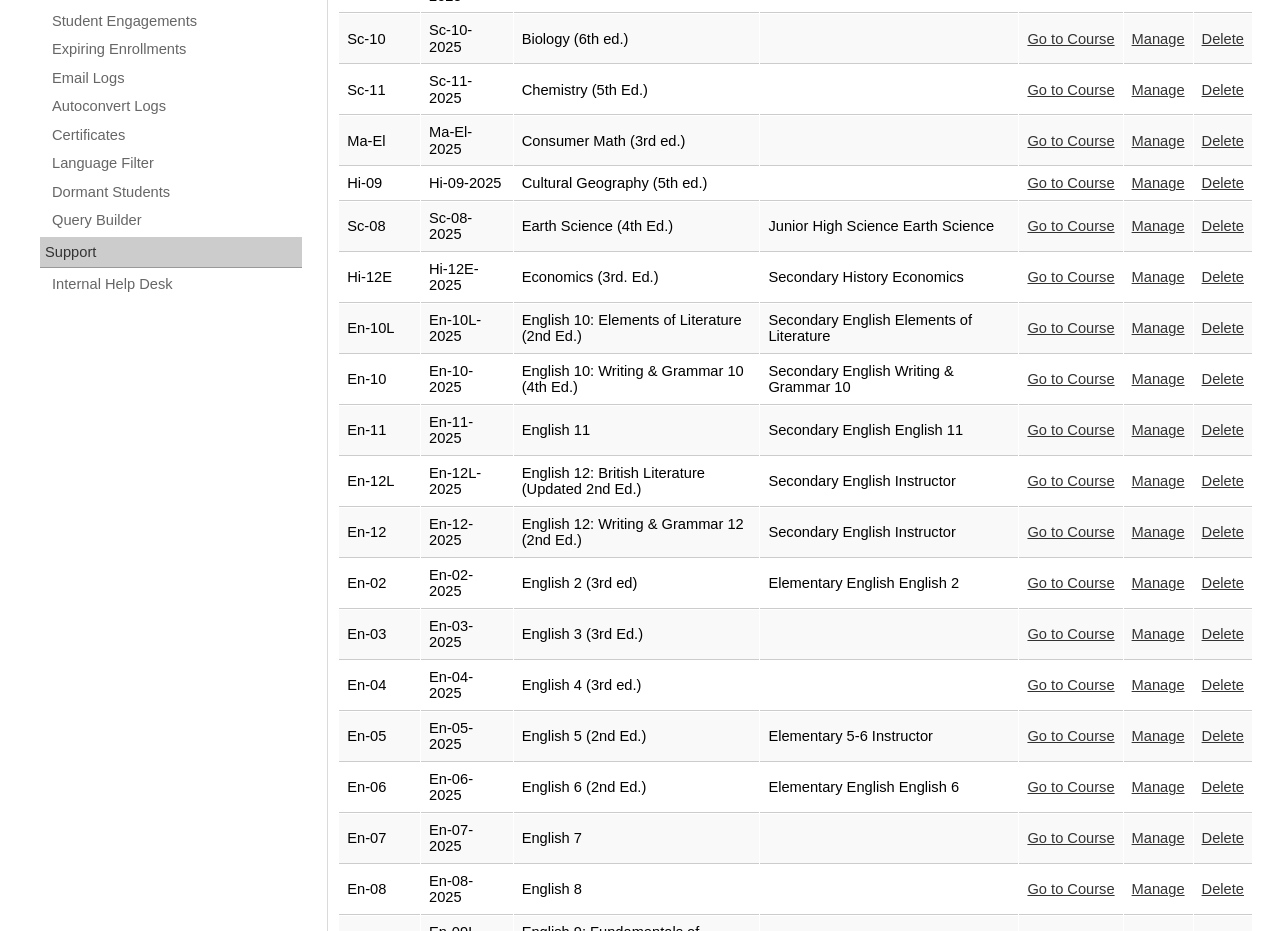 click on "Go to Course" at bounding box center (1070, 141) 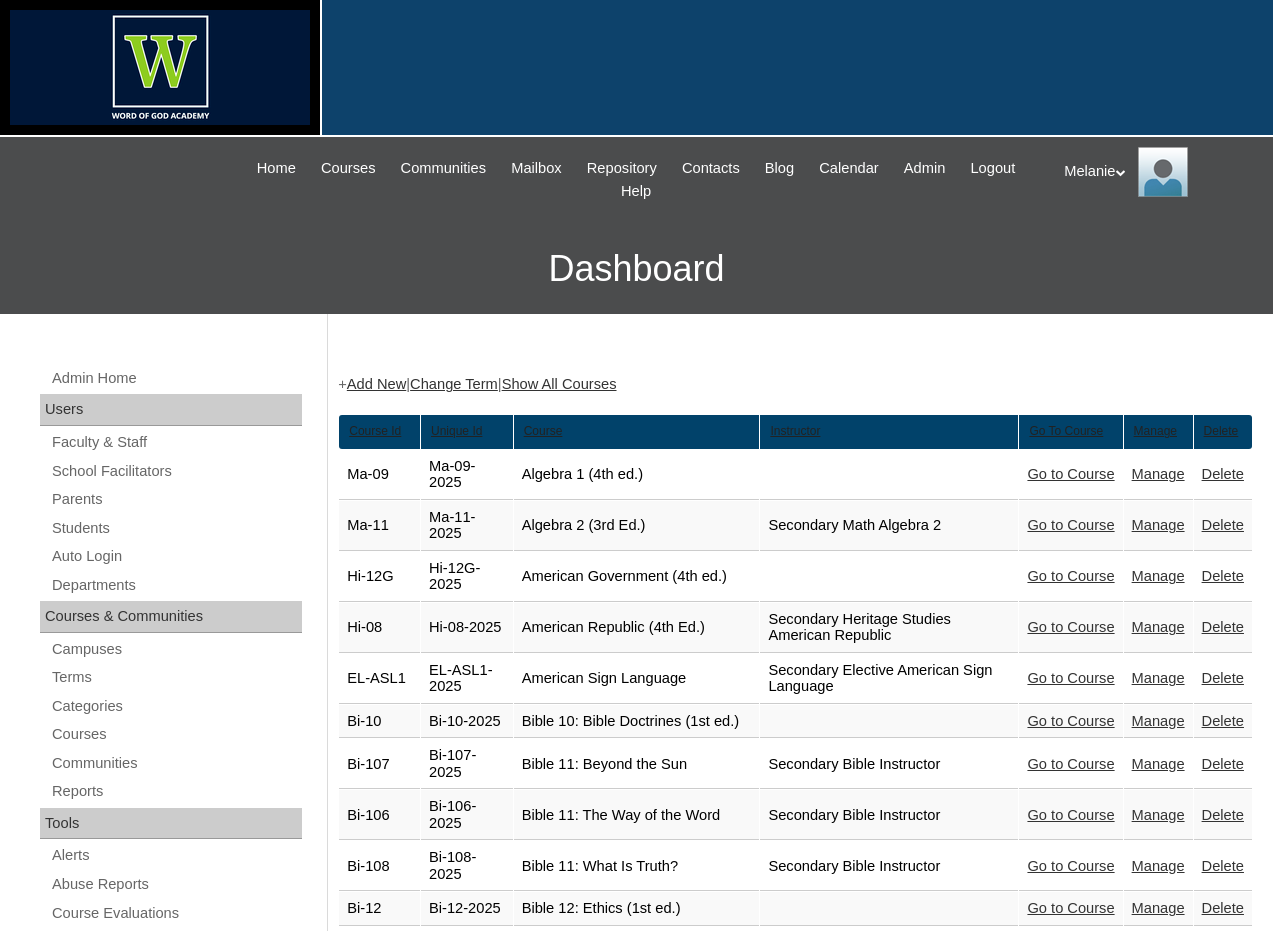 scroll, scrollTop: 1388, scrollLeft: 0, axis: vertical 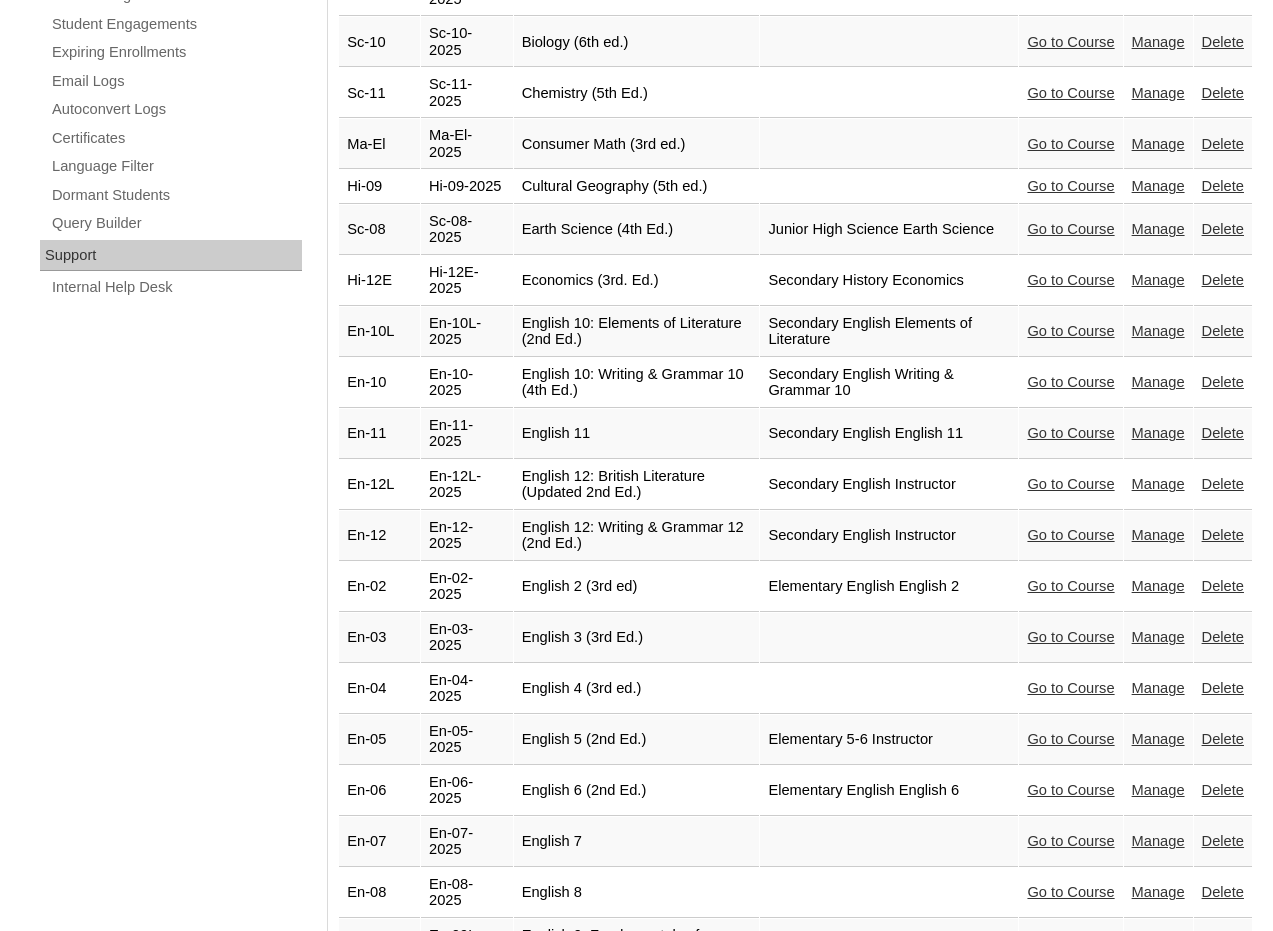 click on "Go to Course" at bounding box center (1070, 186) 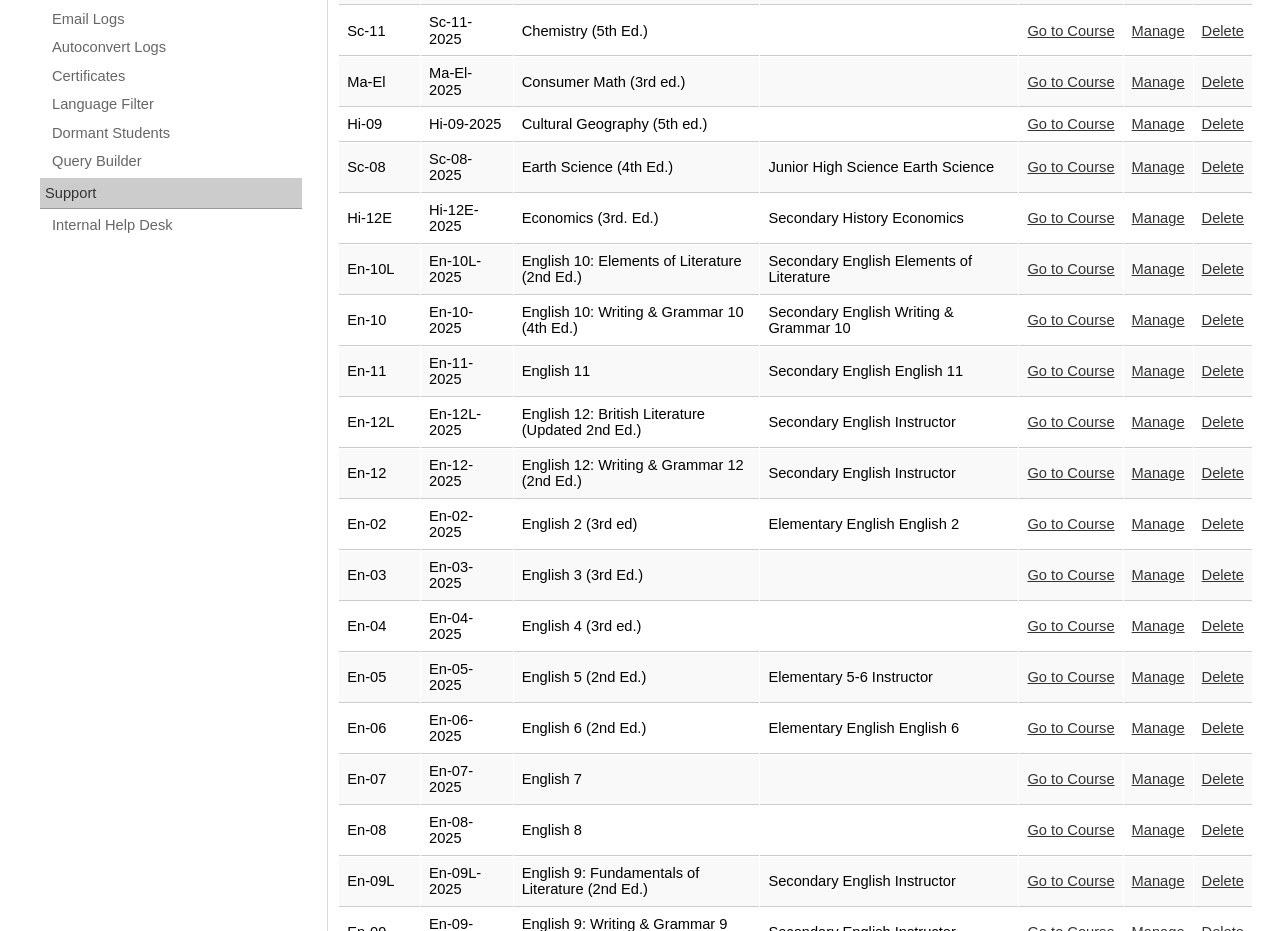 scroll, scrollTop: 1485, scrollLeft: 0, axis: vertical 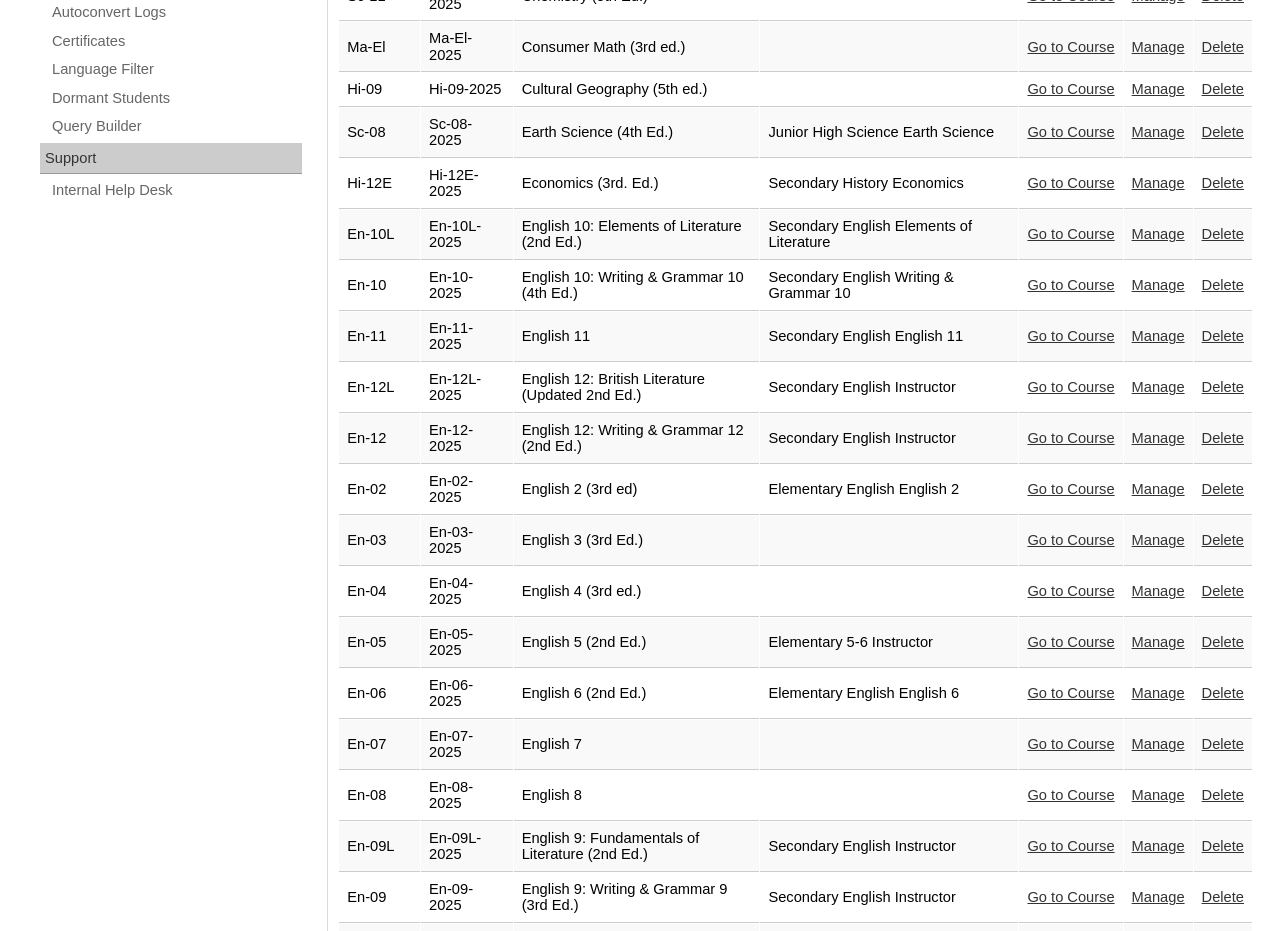 click on "Go to Course" at bounding box center [1070, 132] 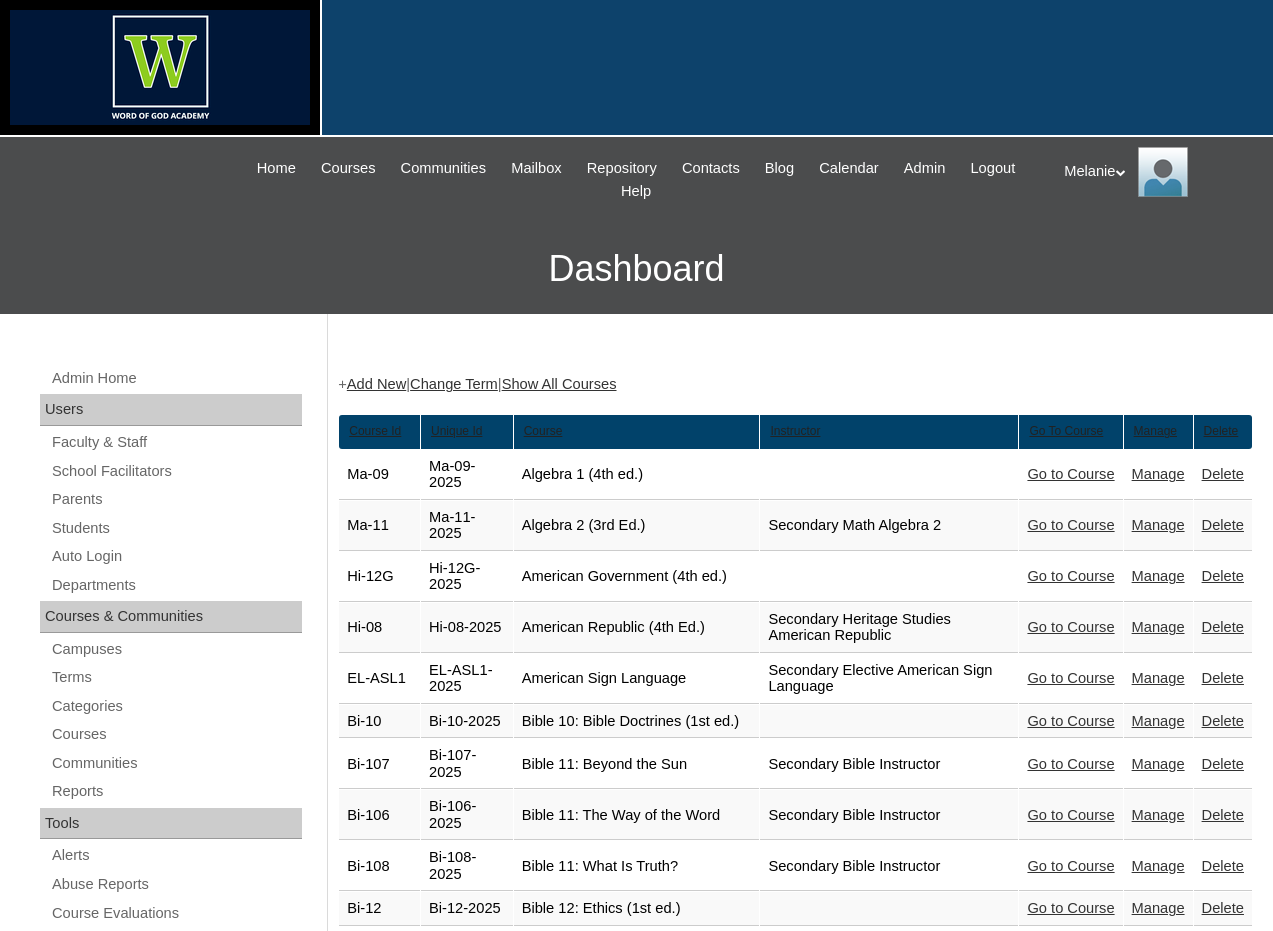 scroll, scrollTop: 1485, scrollLeft: 0, axis: vertical 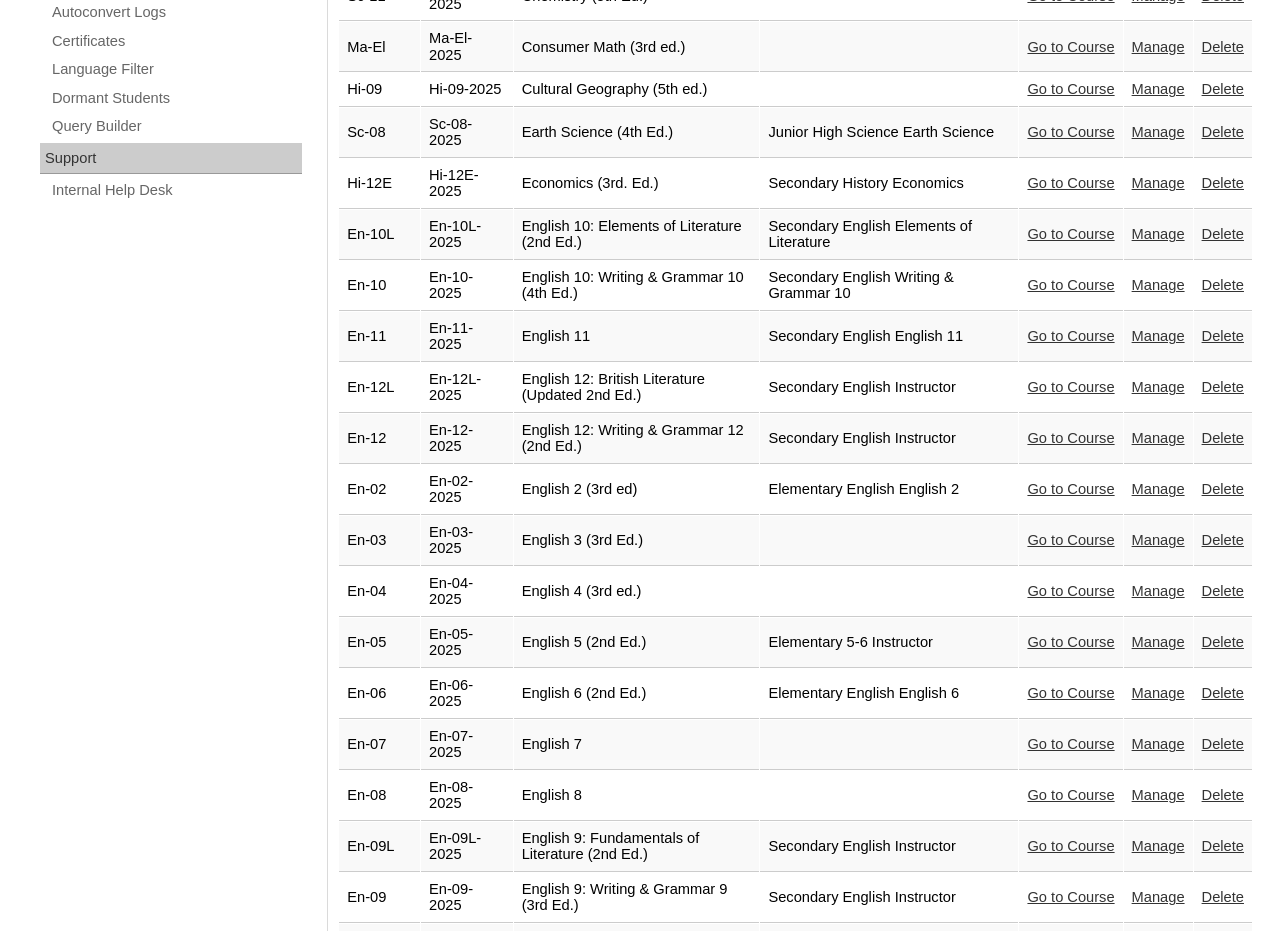 click on "Go to Course" at bounding box center [1070, 183] 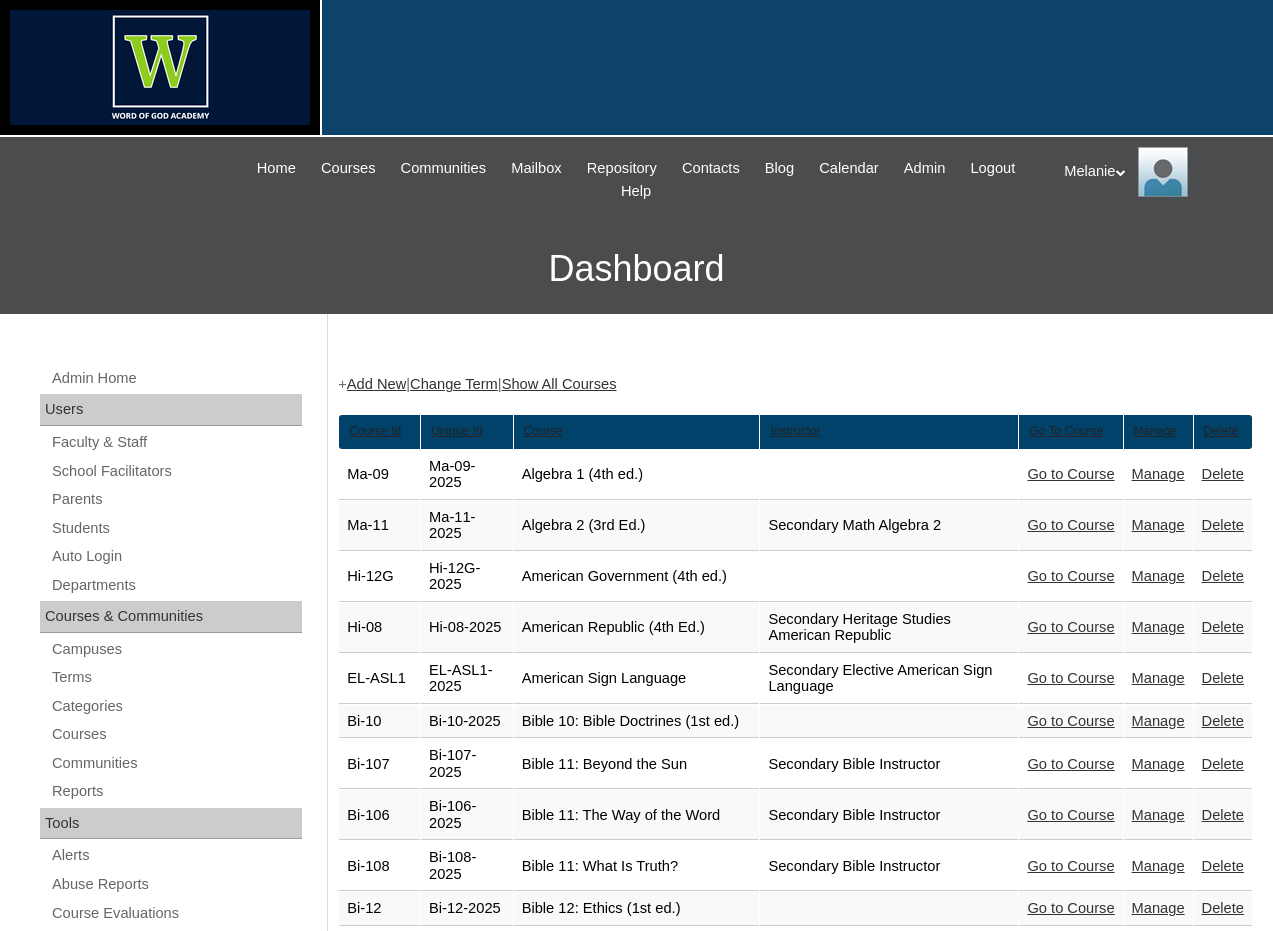 scroll, scrollTop: 1485, scrollLeft: 0, axis: vertical 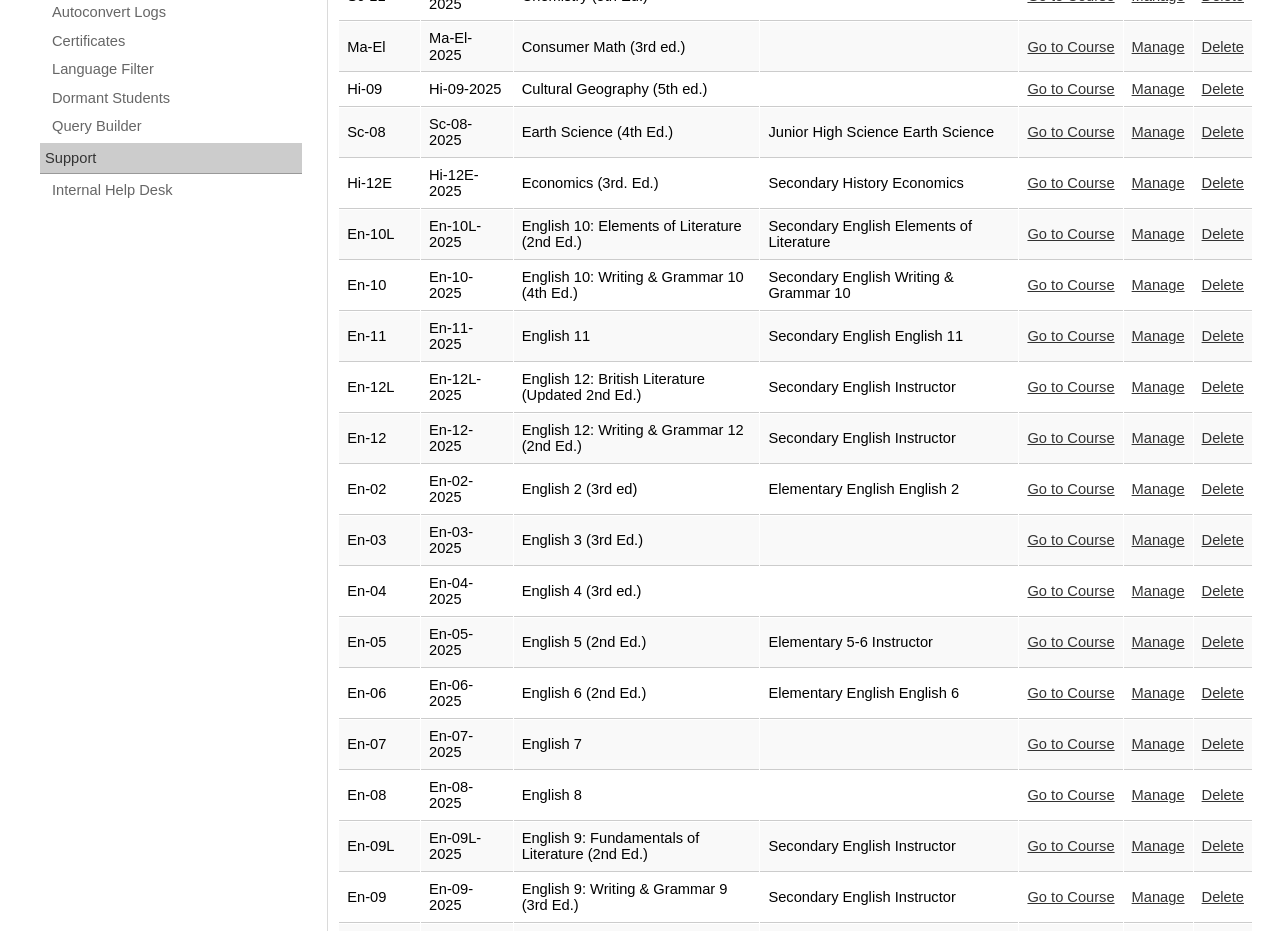 click on "Go to Course" at bounding box center [1070, 234] 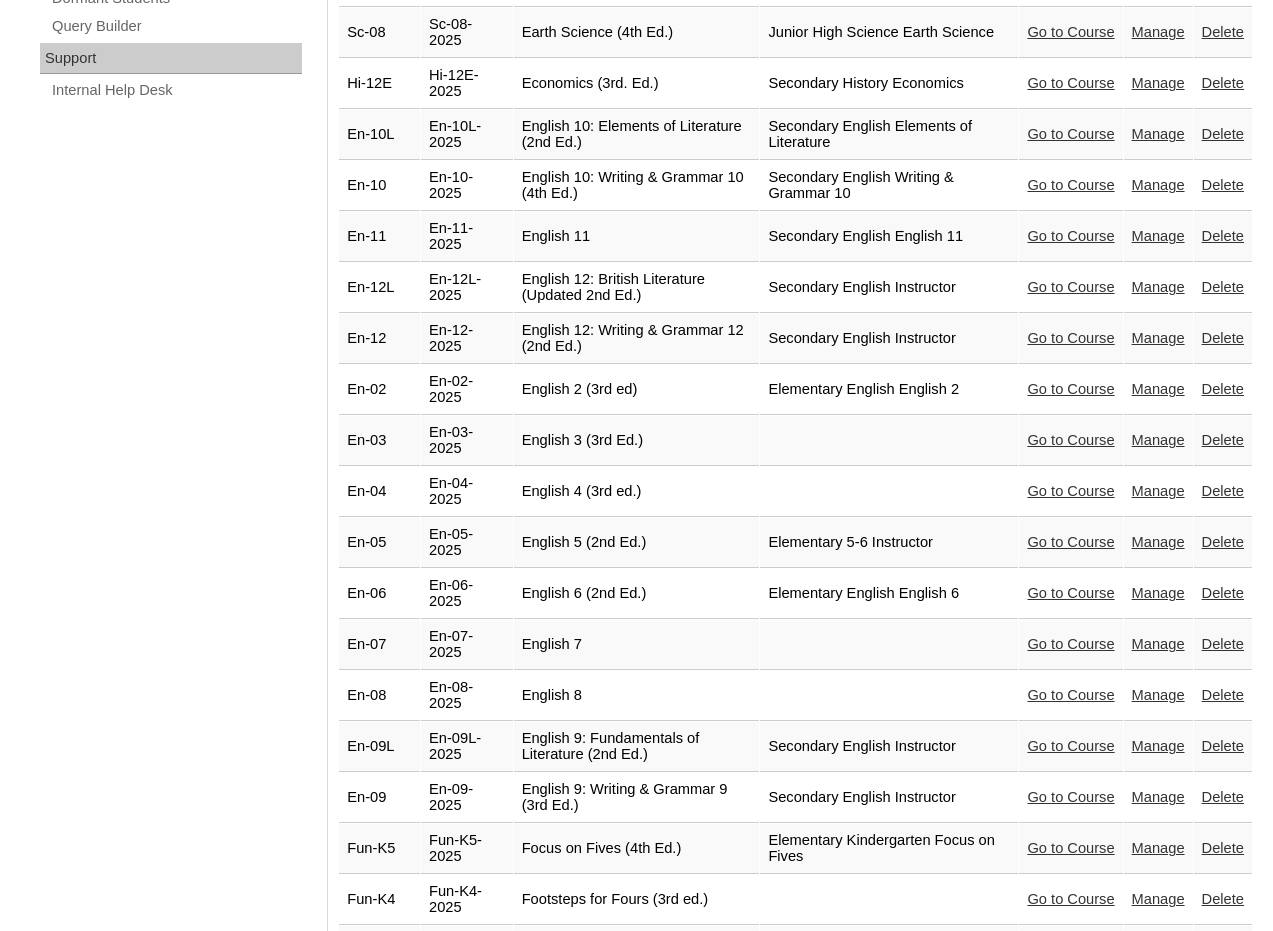 scroll, scrollTop: 1685, scrollLeft: 0, axis: vertical 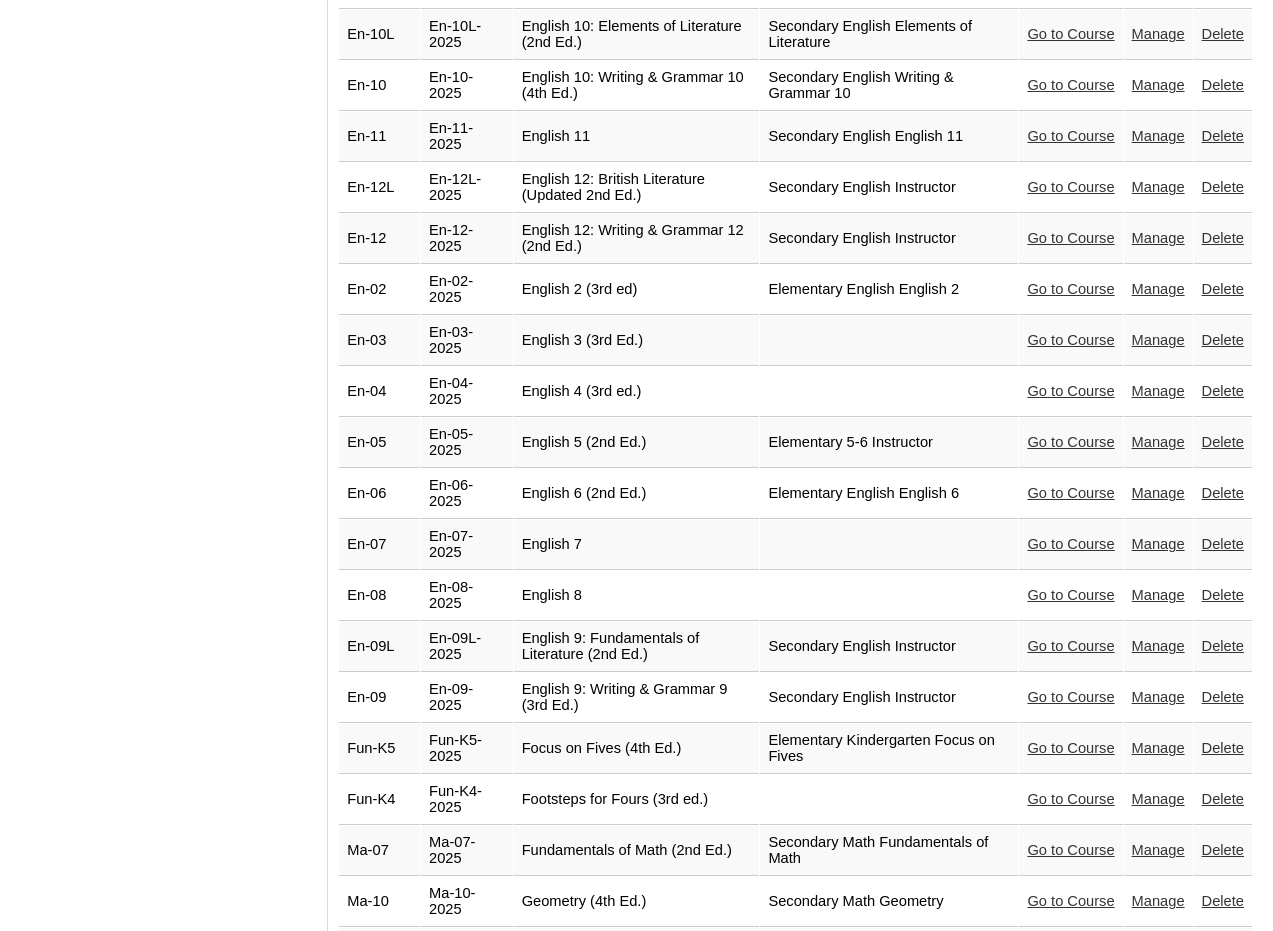 click on "Go to Course" at bounding box center [1070, 136] 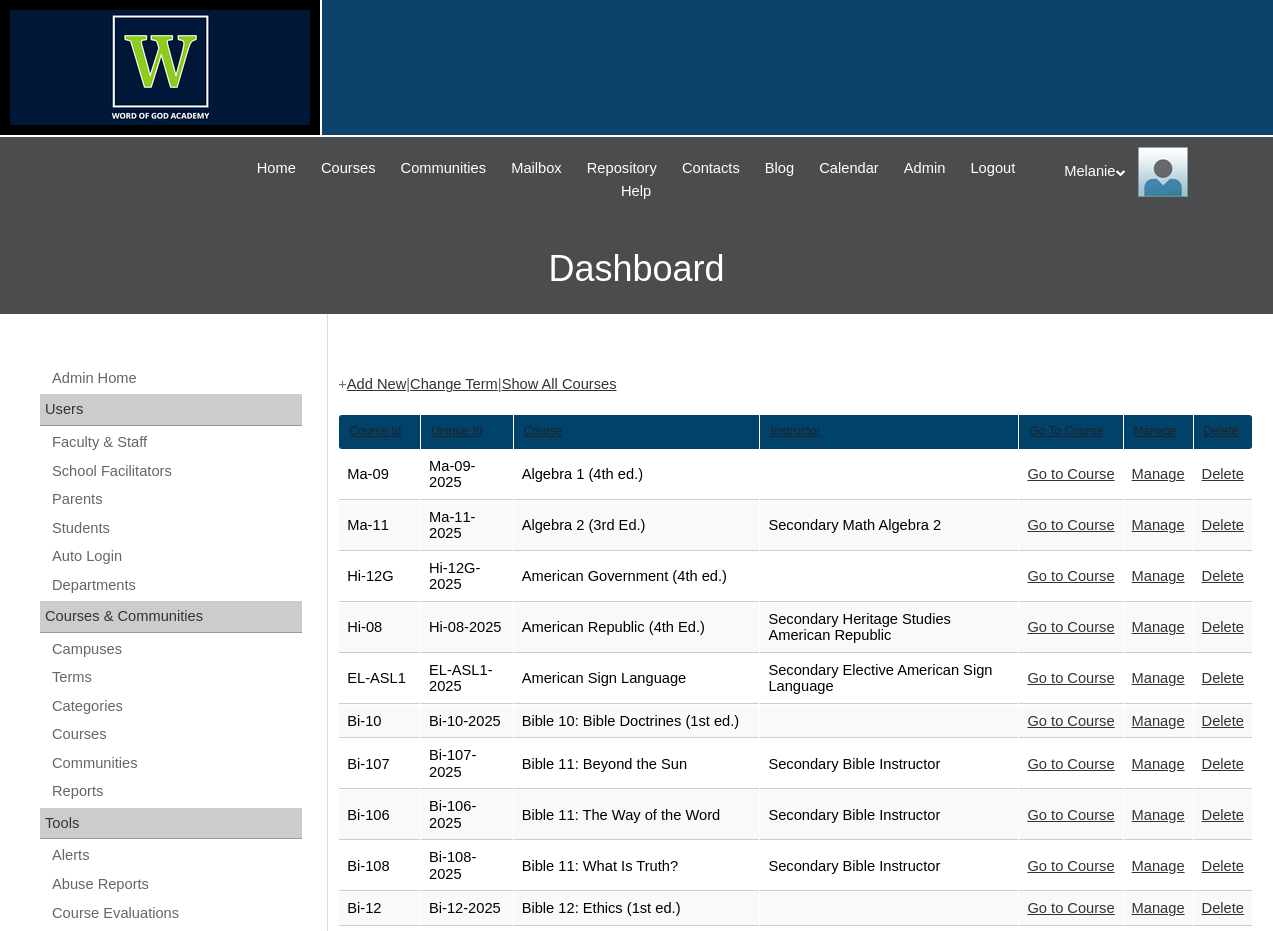 scroll, scrollTop: 1685, scrollLeft: 0, axis: vertical 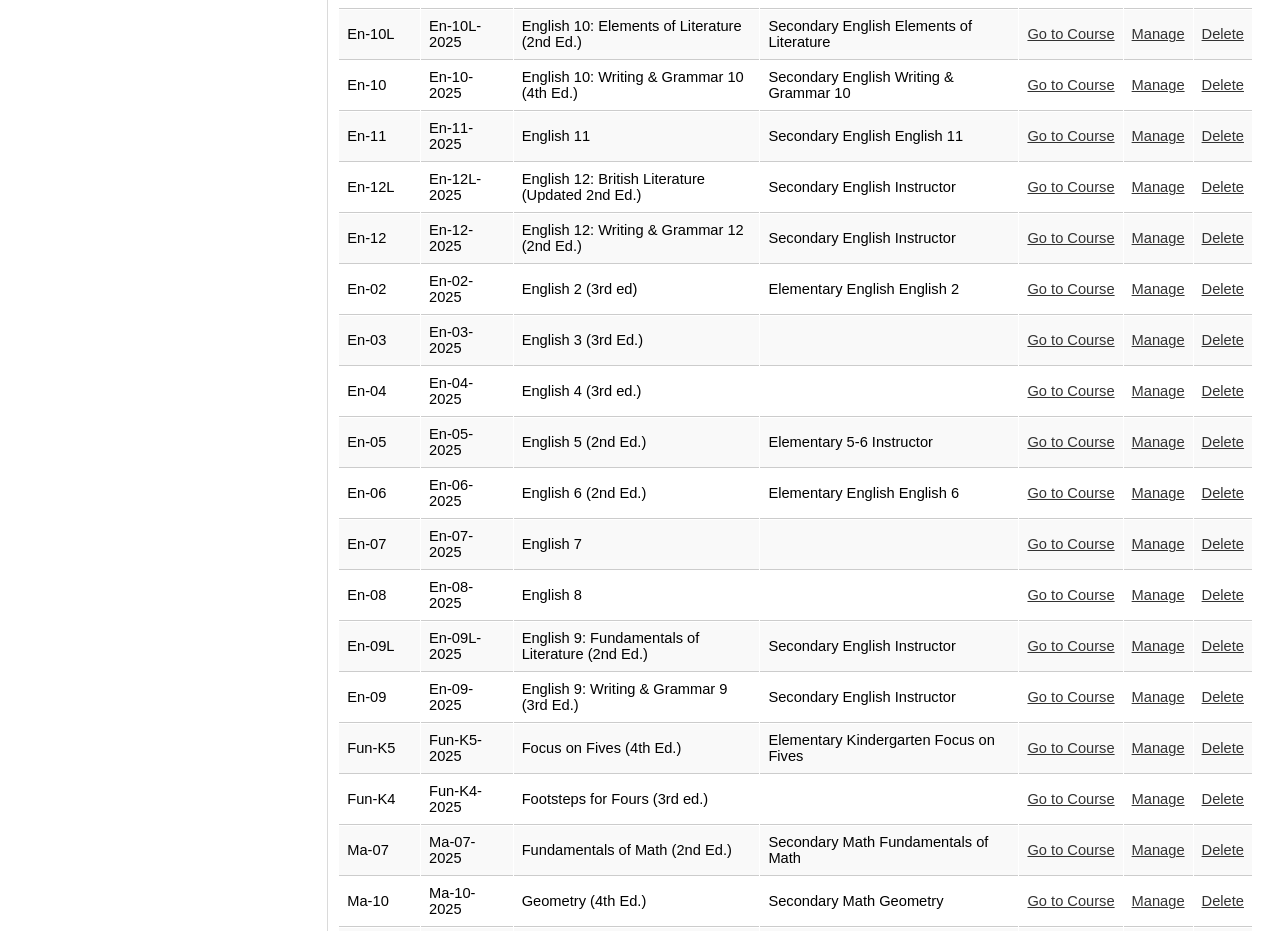 click on "Go to Course" at bounding box center (1070, 187) 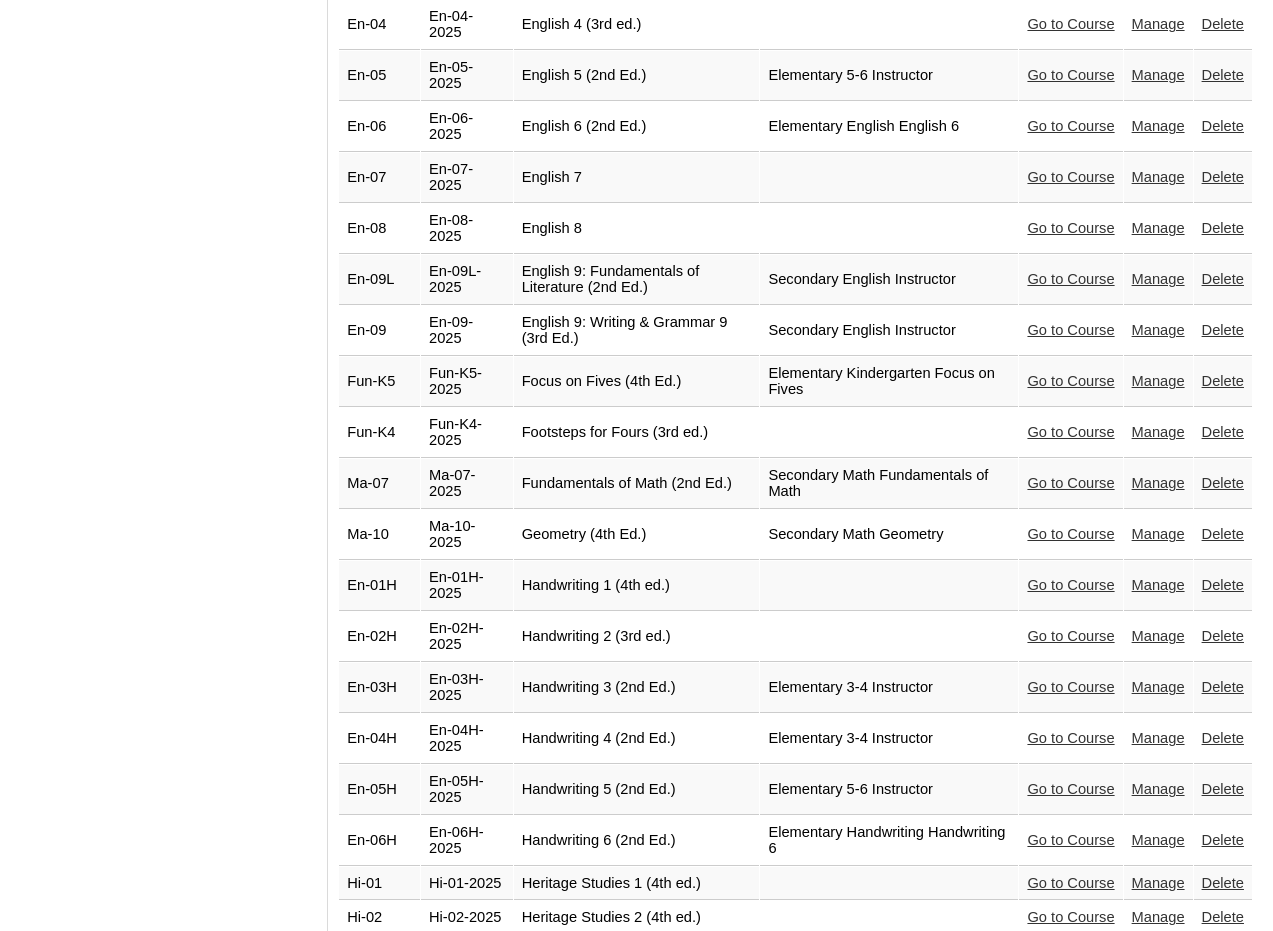 scroll, scrollTop: 2085, scrollLeft: 0, axis: vertical 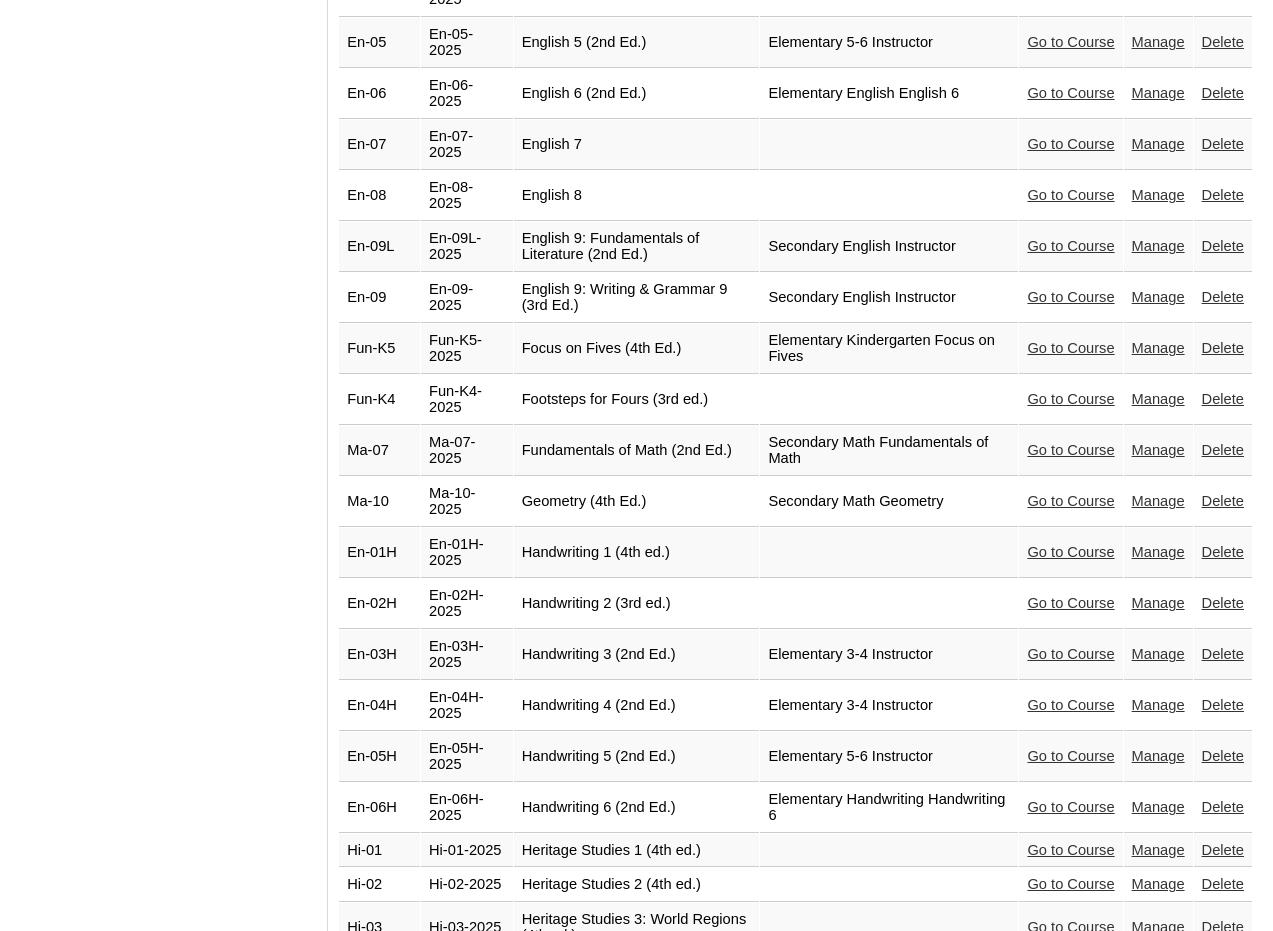 drag, startPoint x: 1076, startPoint y: 157, endPoint x: 910, endPoint y: 198, distance: 170.9883 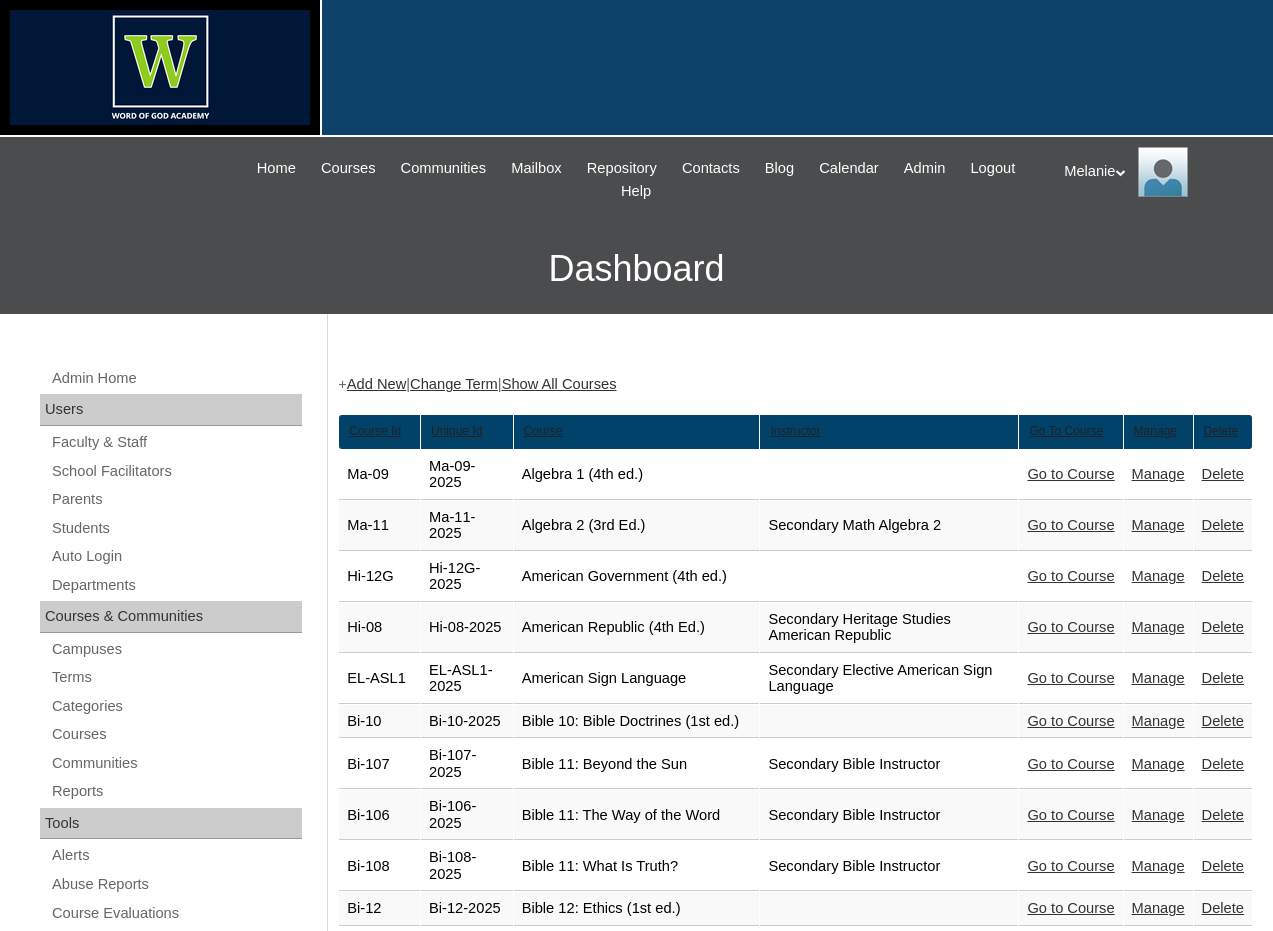 scroll, scrollTop: 2085, scrollLeft: 0, axis: vertical 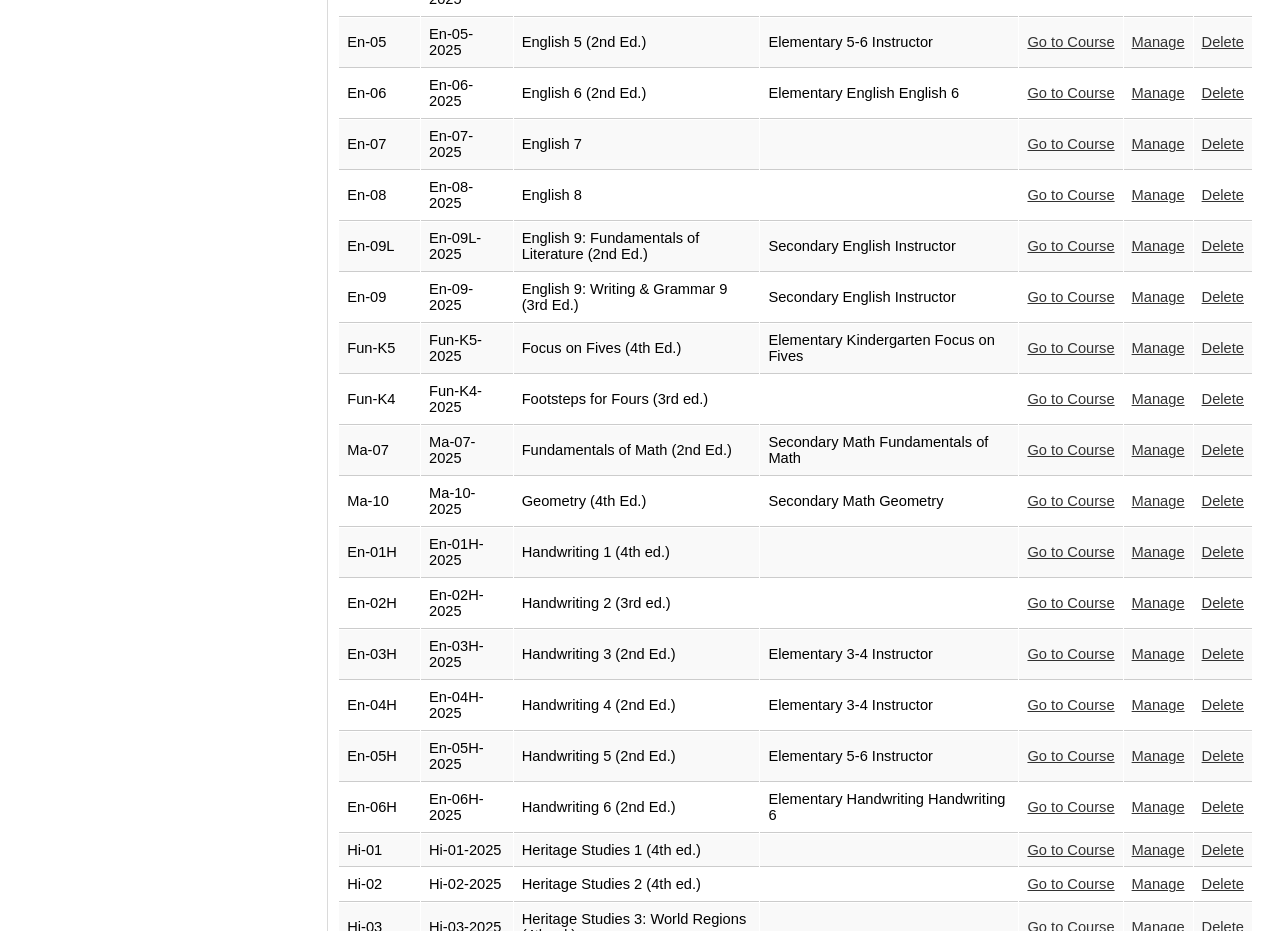 click on "Go to Course" at bounding box center (1070, 195) 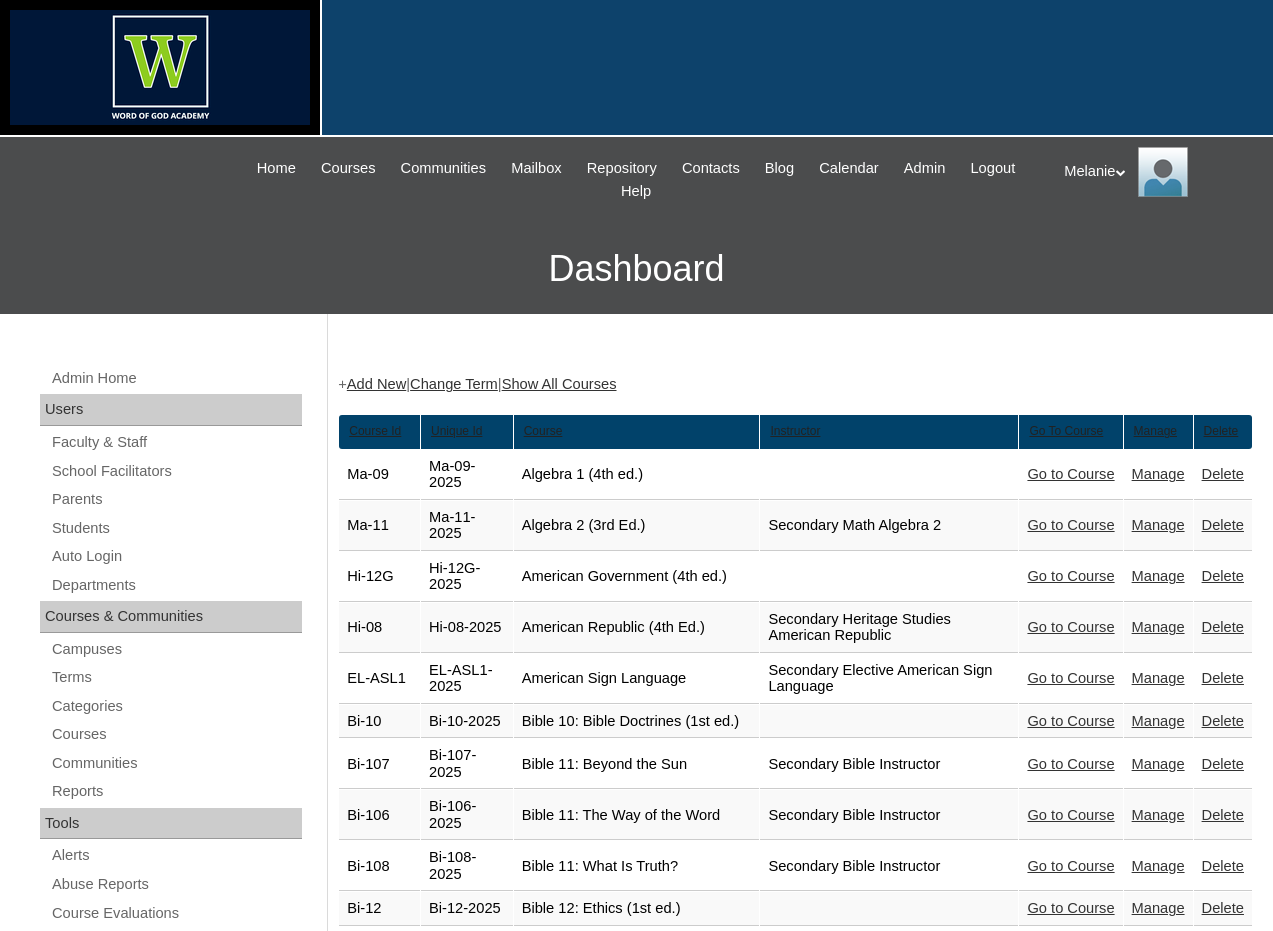 scroll, scrollTop: 2085, scrollLeft: 0, axis: vertical 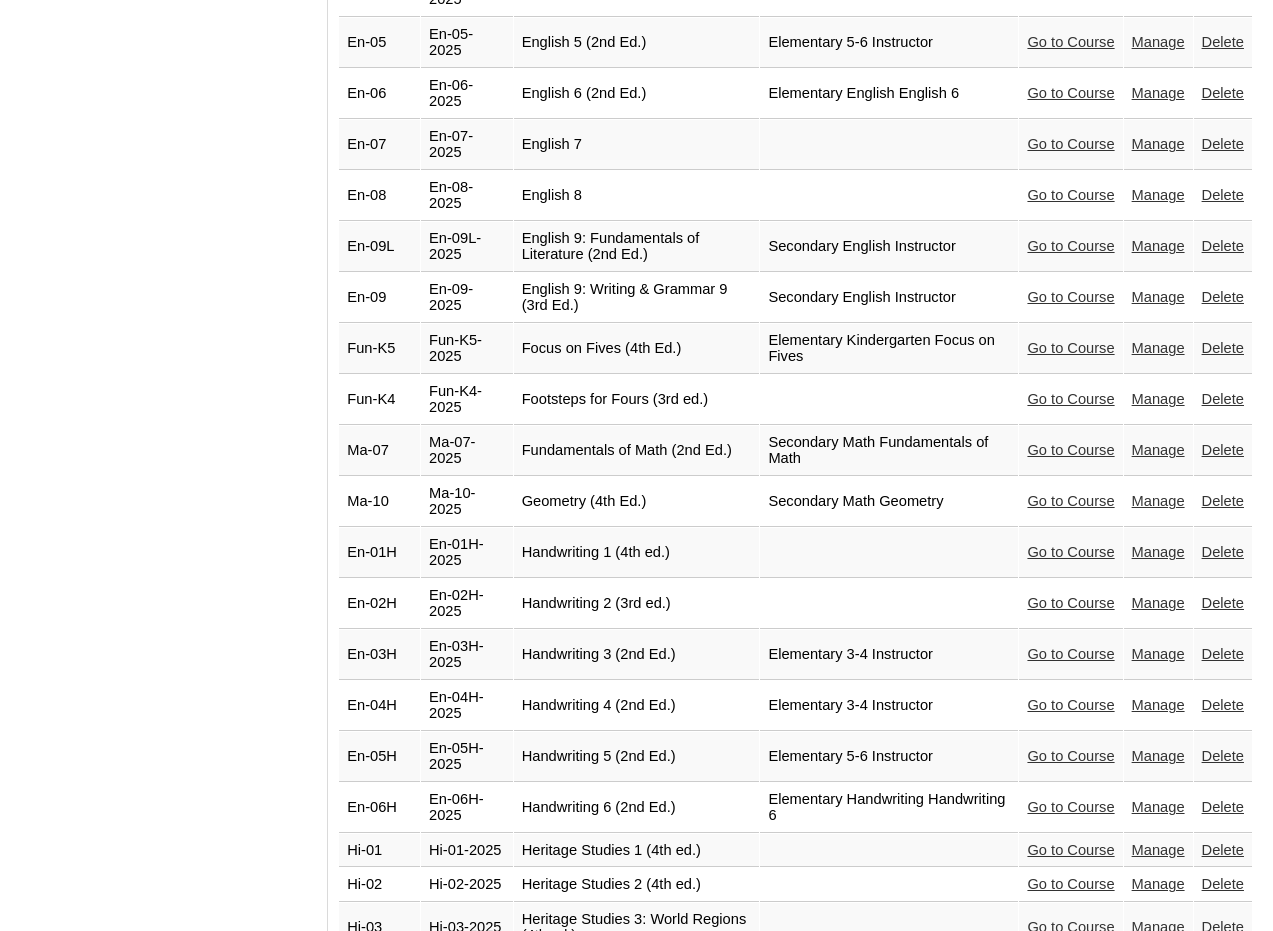 click on "Go to Course" at bounding box center [1070, 246] 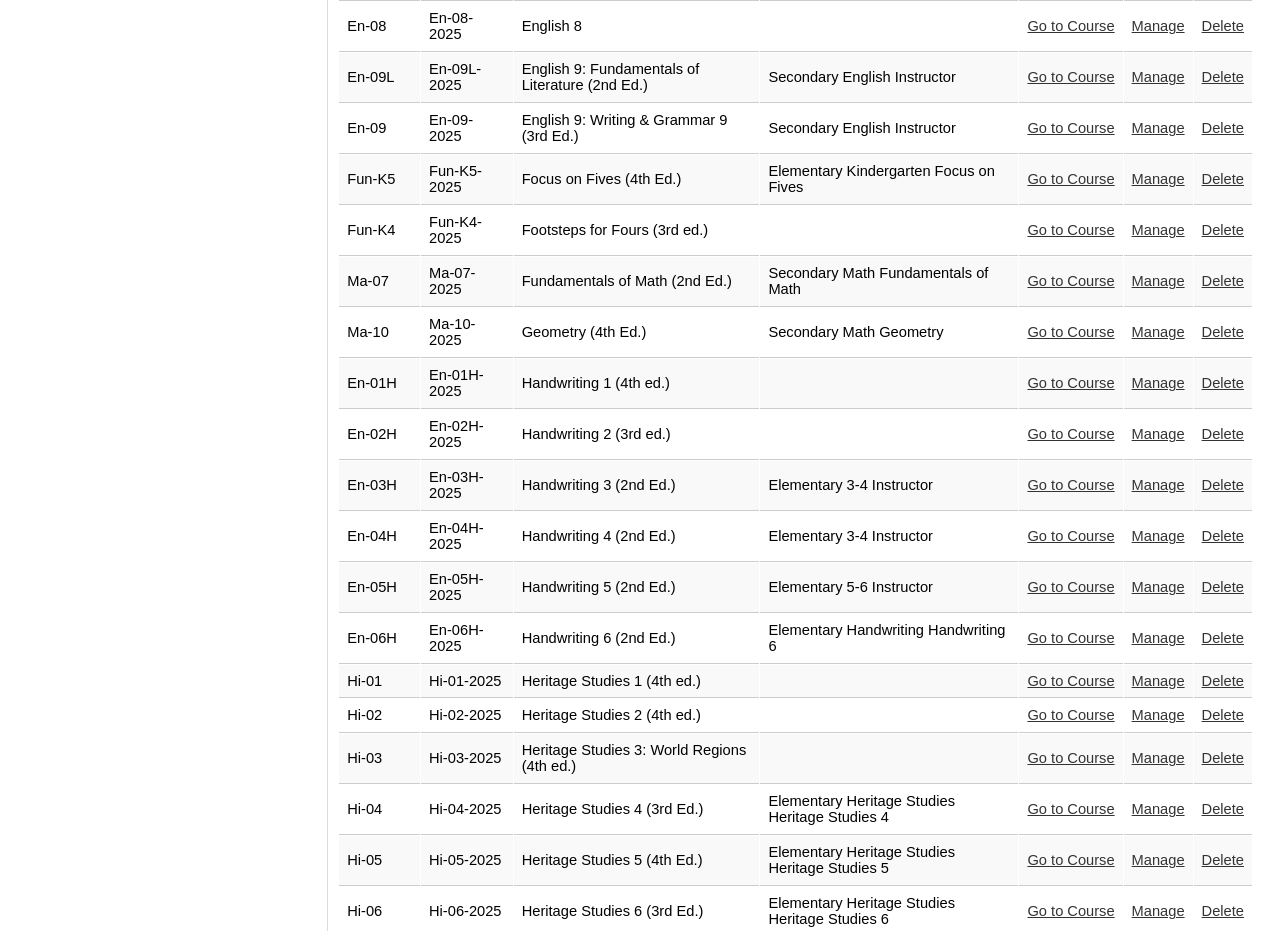 scroll, scrollTop: 2285, scrollLeft: 0, axis: vertical 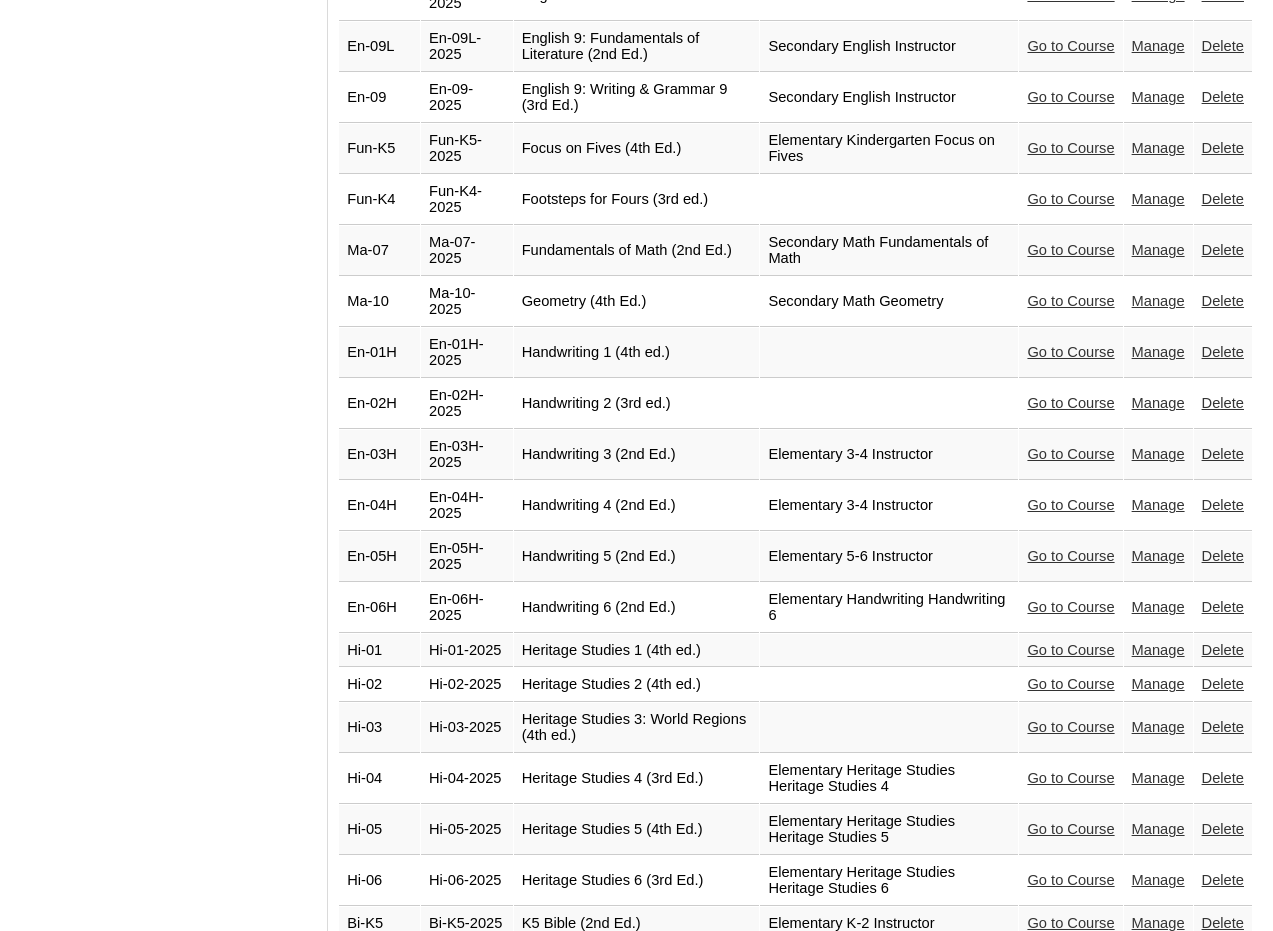 click on "Go to Course" at bounding box center (1070, 148) 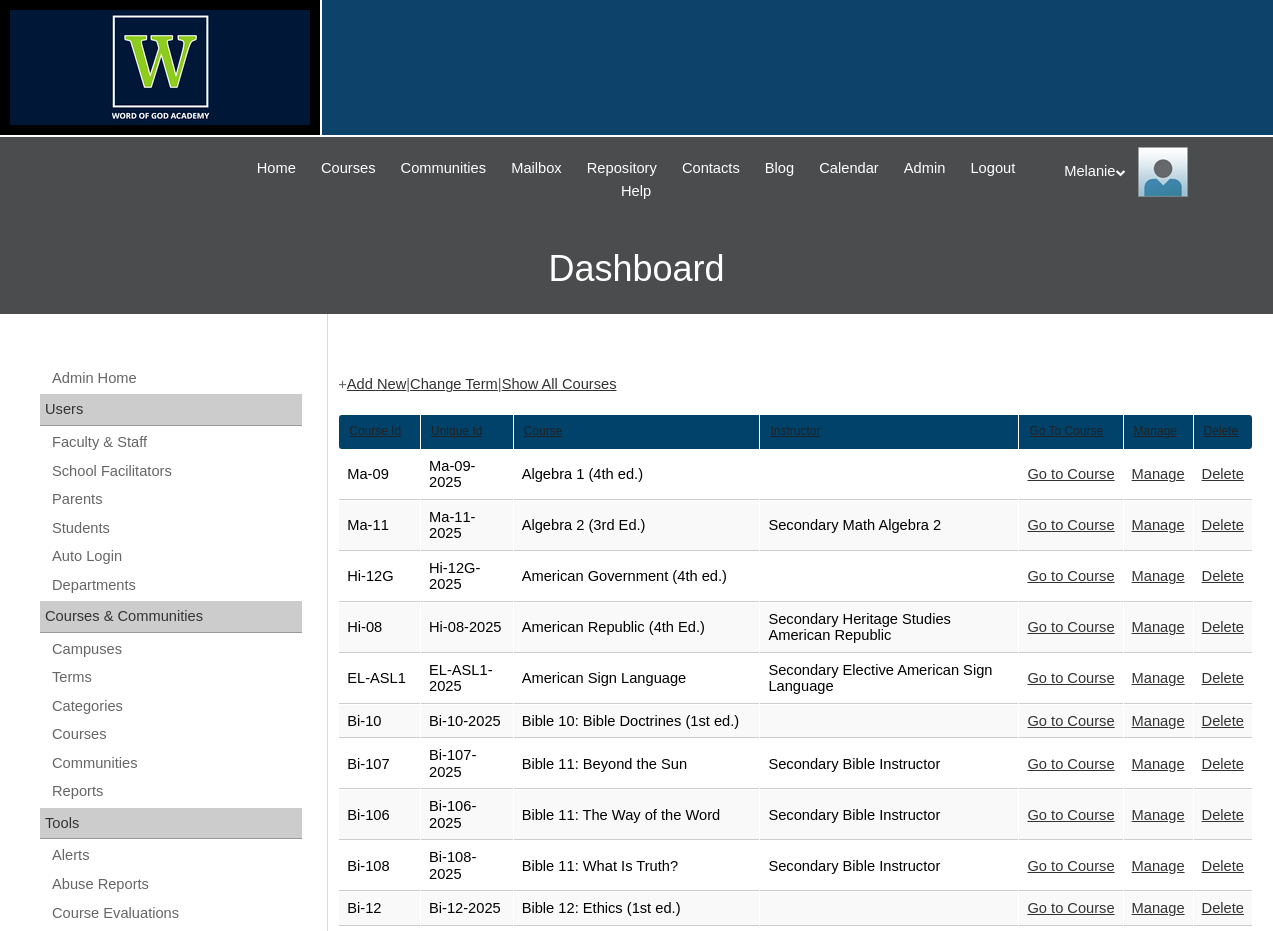 scroll, scrollTop: 2285, scrollLeft: 0, axis: vertical 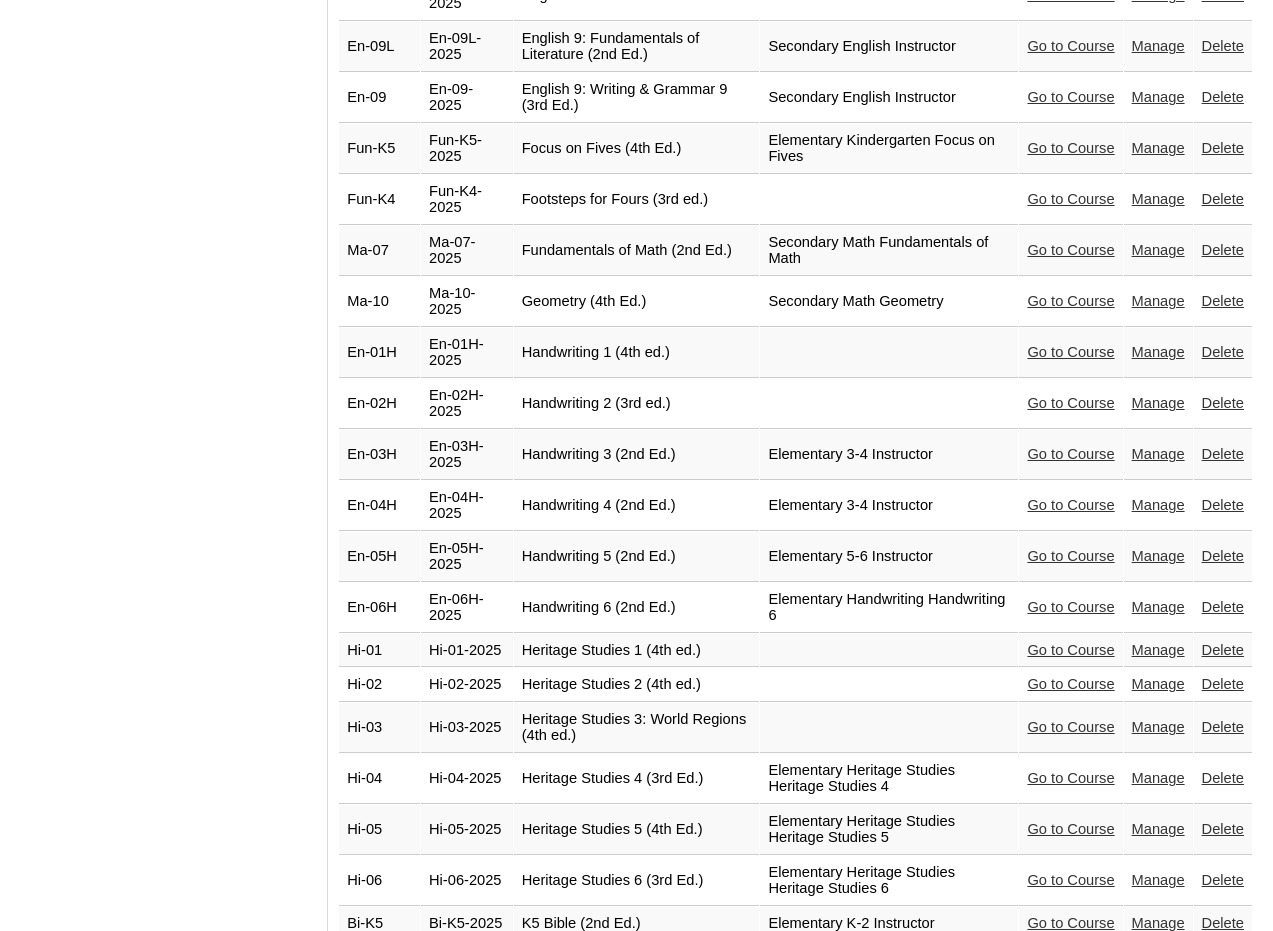 click on "Go to Course" at bounding box center [1070, 199] 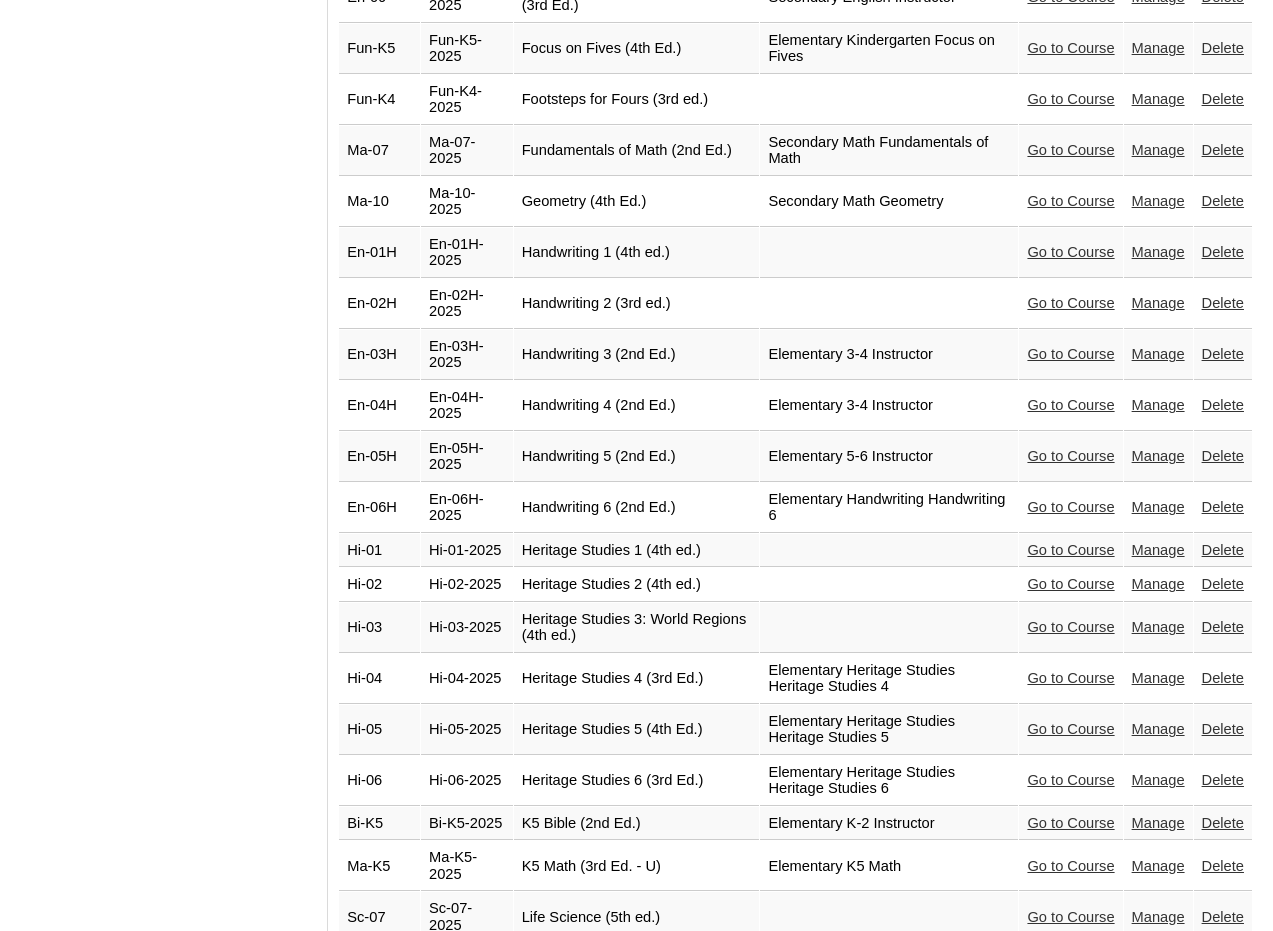 click on "Go to Course" at bounding box center [1070, 150] 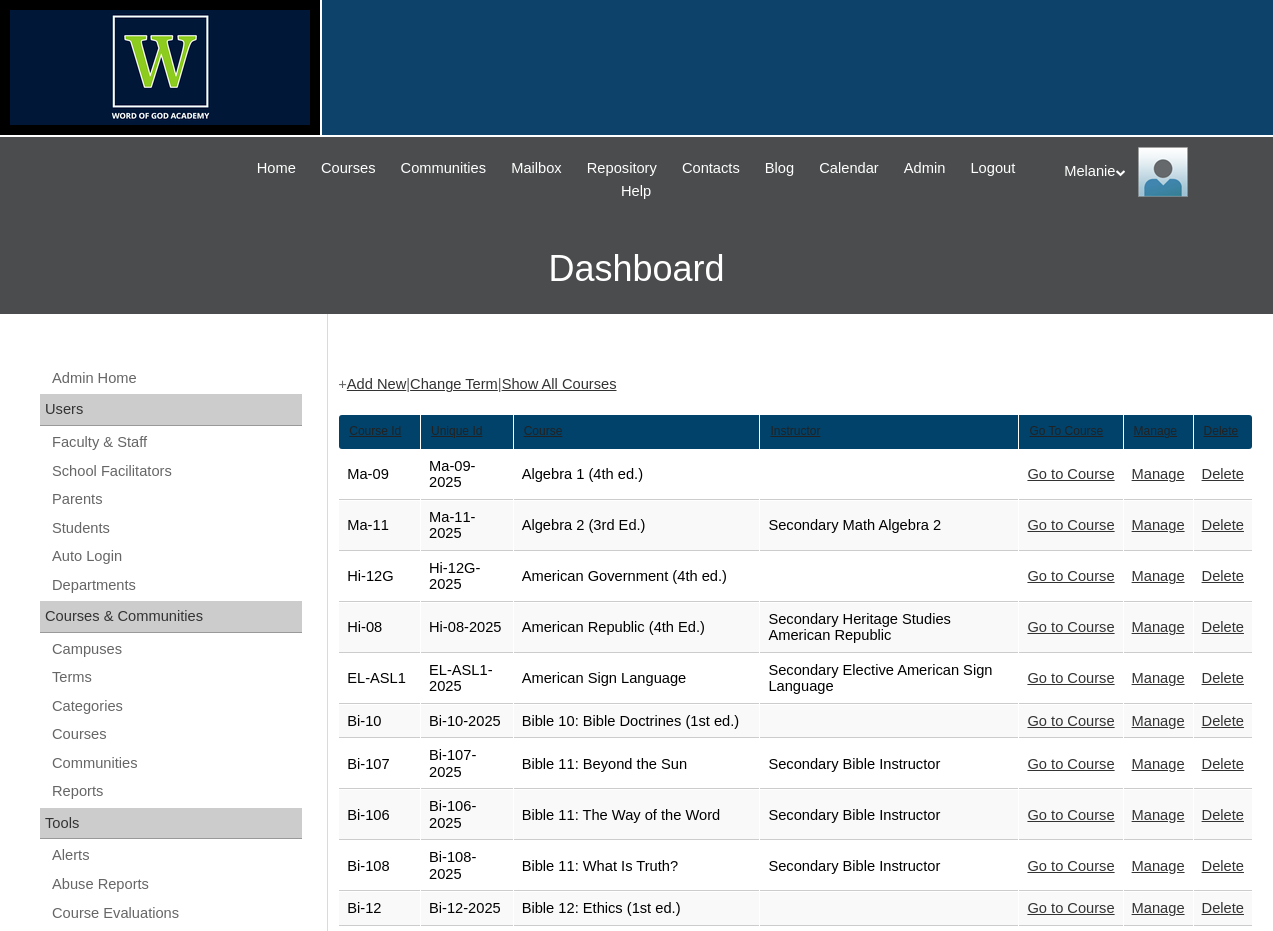scroll, scrollTop: 2385, scrollLeft: 0, axis: vertical 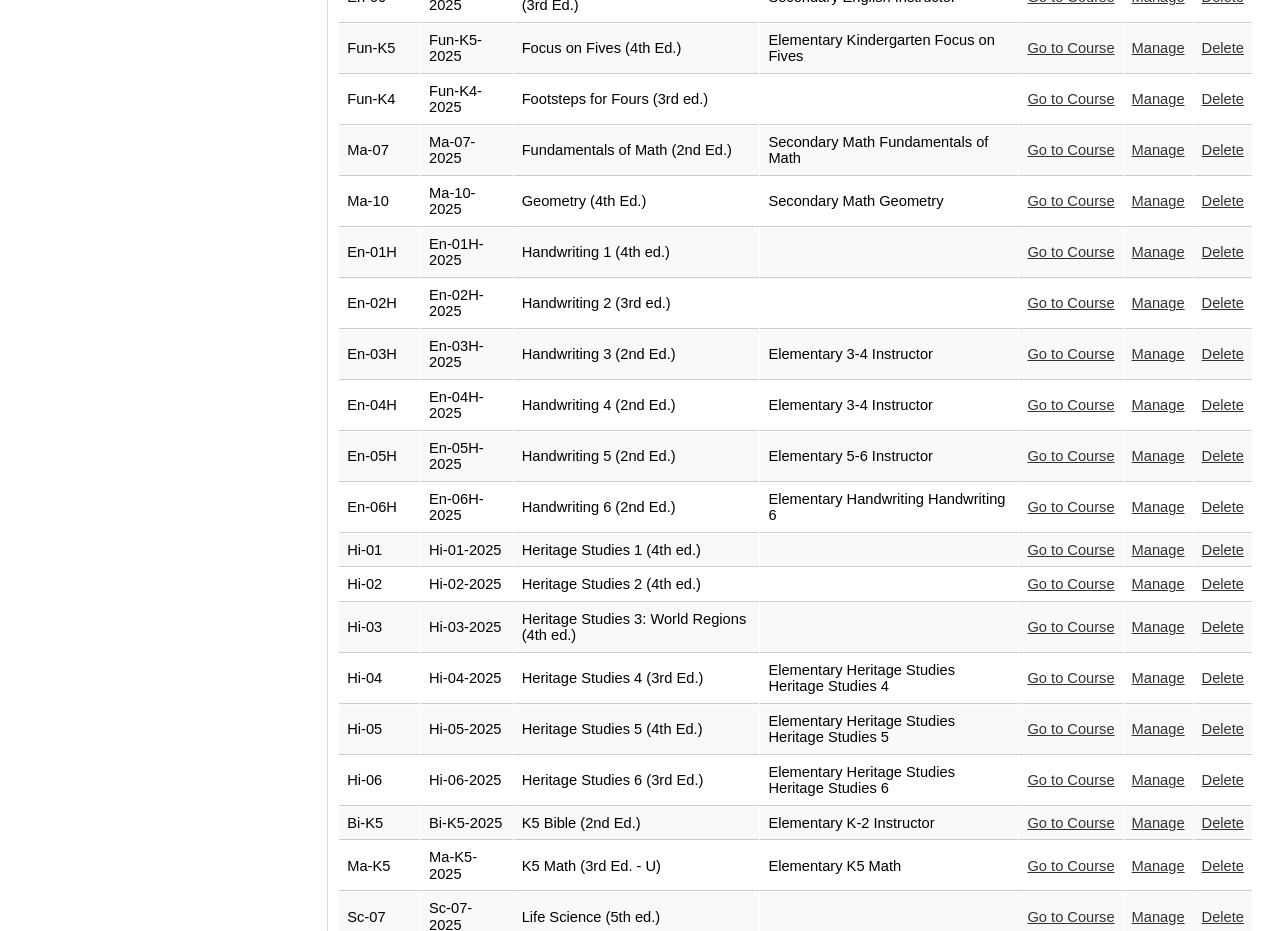 click on "Go to Course" at bounding box center (1070, 201) 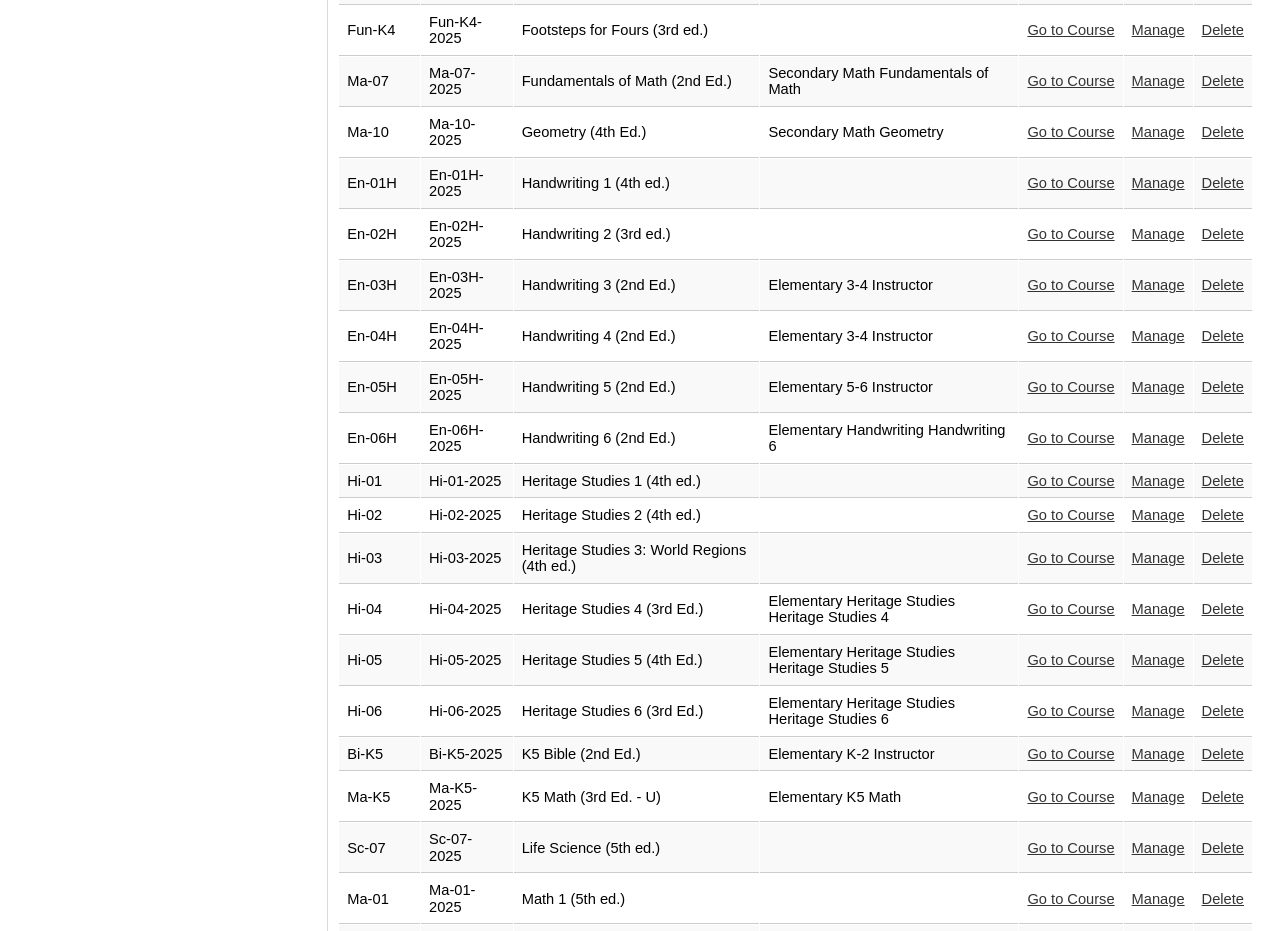 scroll, scrollTop: 2485, scrollLeft: 0, axis: vertical 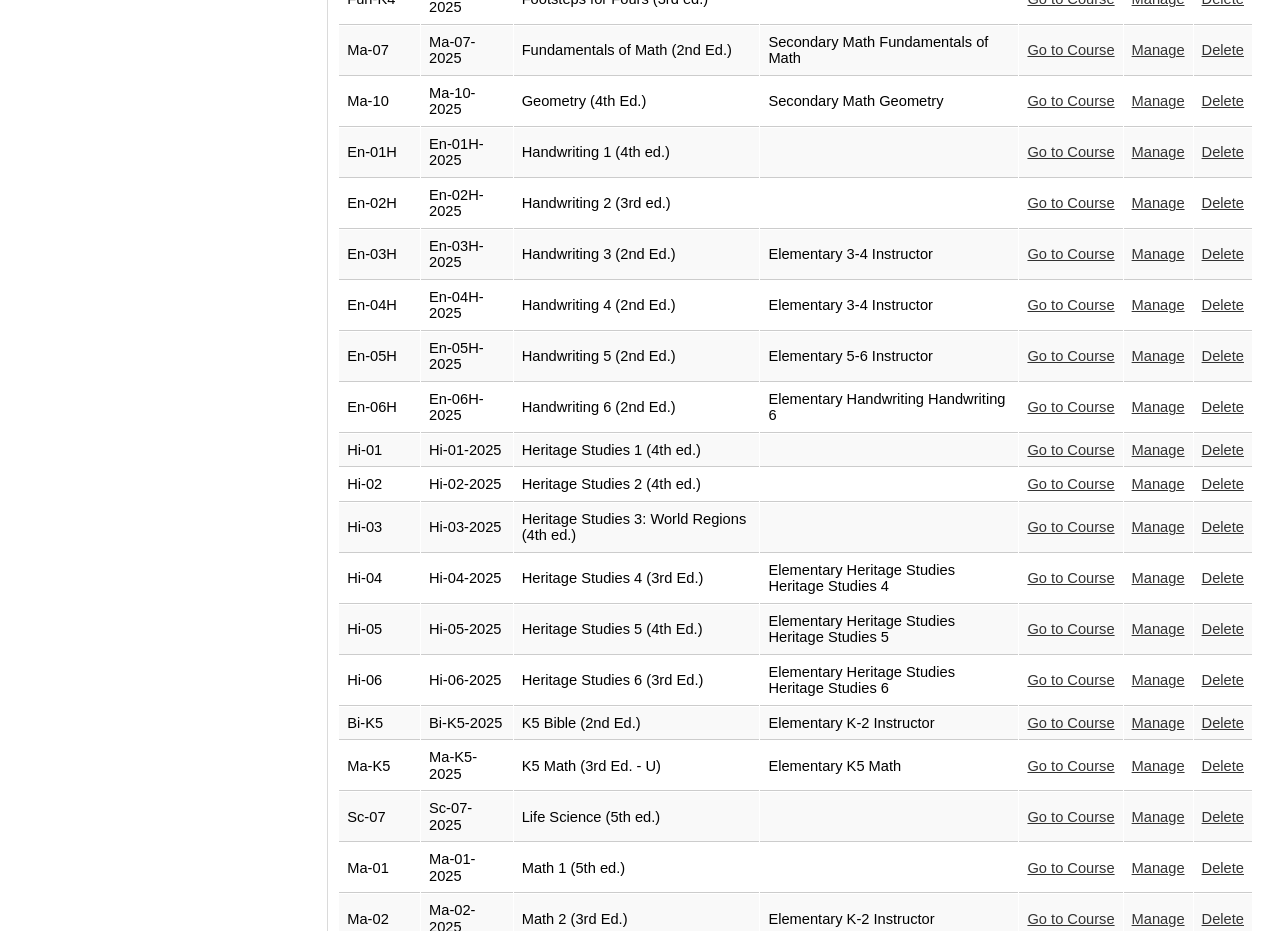 click on "Go to Course" at bounding box center (1070, 254) 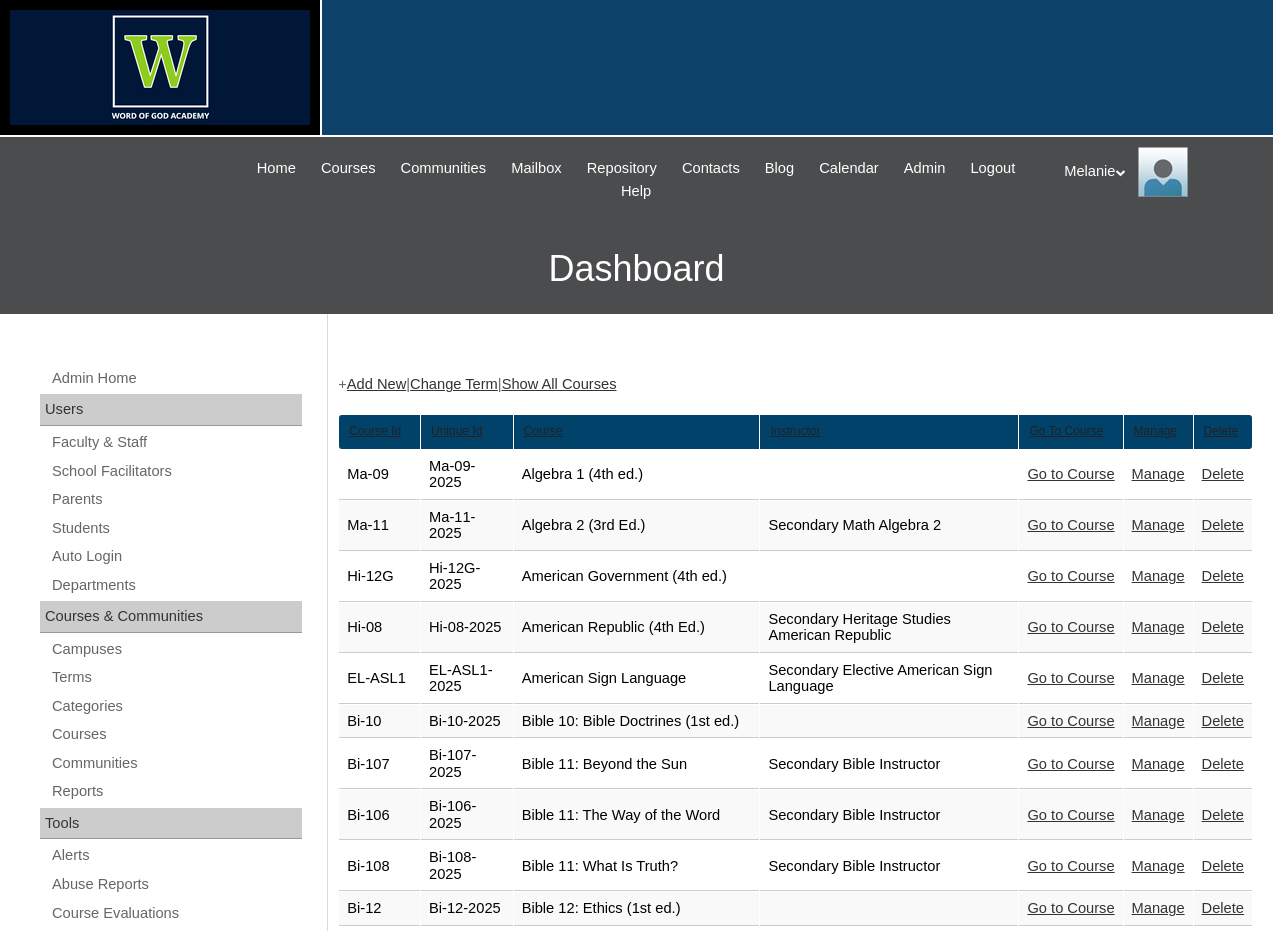 scroll, scrollTop: 2485, scrollLeft: 0, axis: vertical 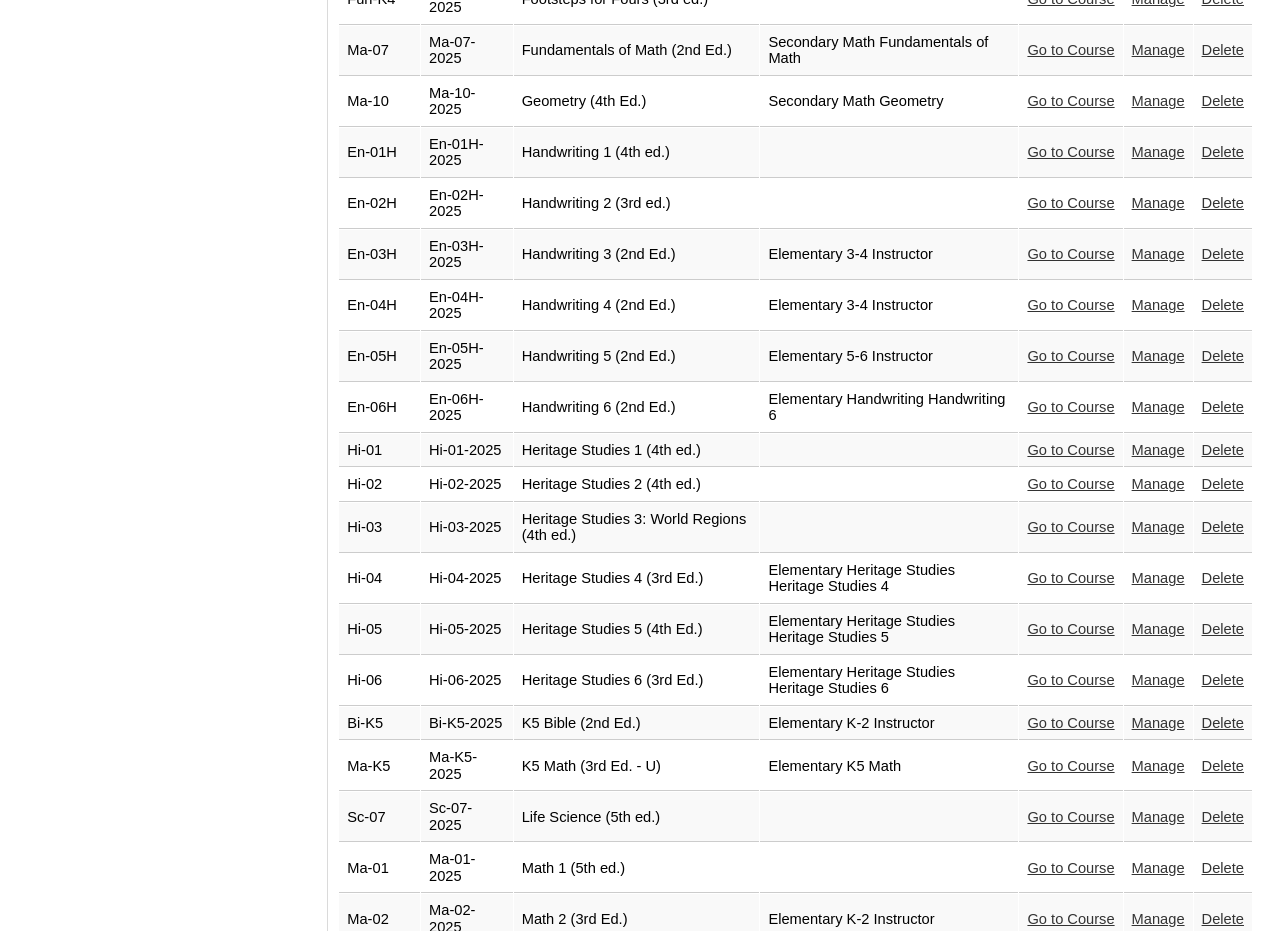 click on "Go to Course" at bounding box center (1070, 305) 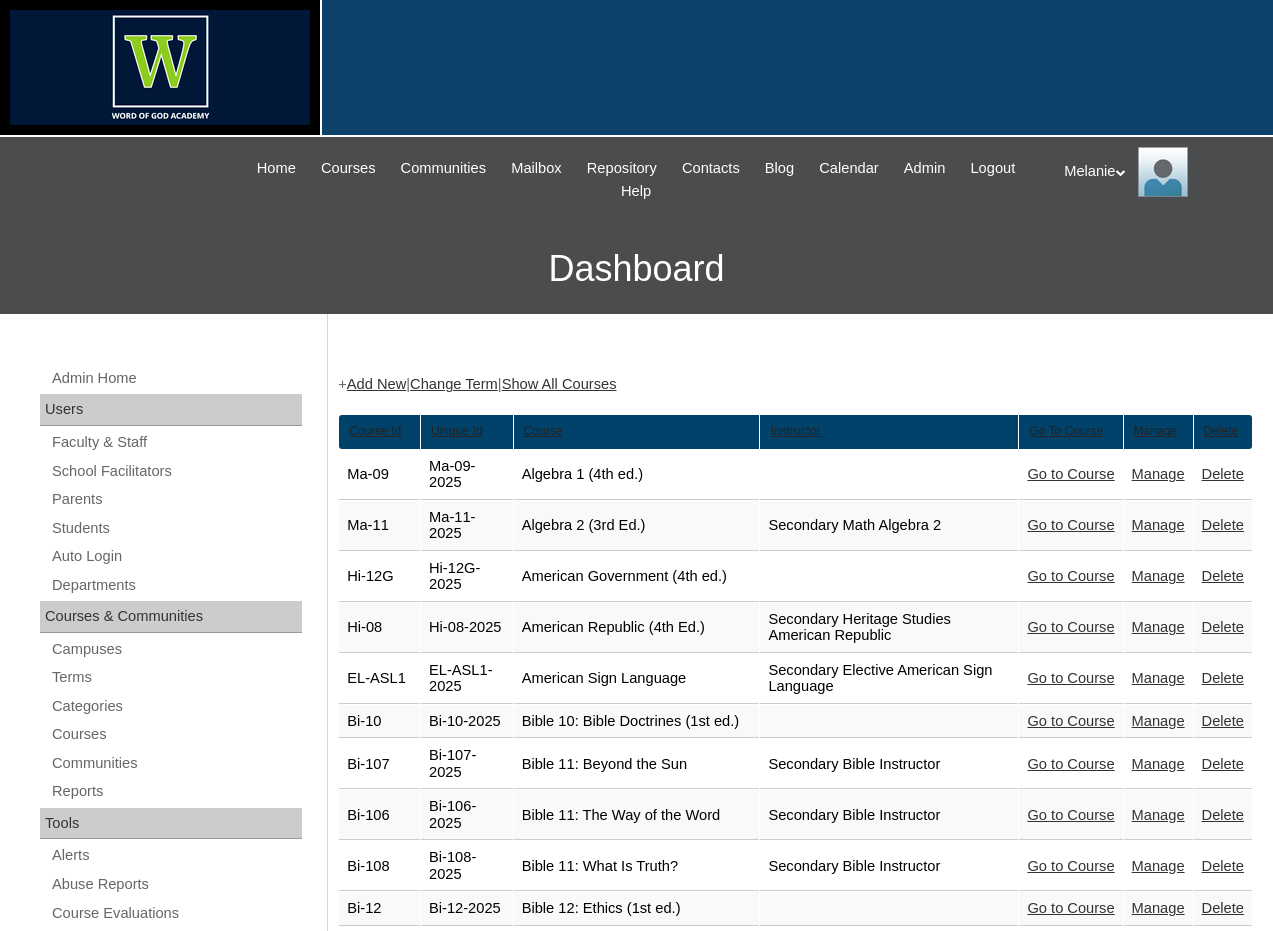 scroll, scrollTop: 2485, scrollLeft: 0, axis: vertical 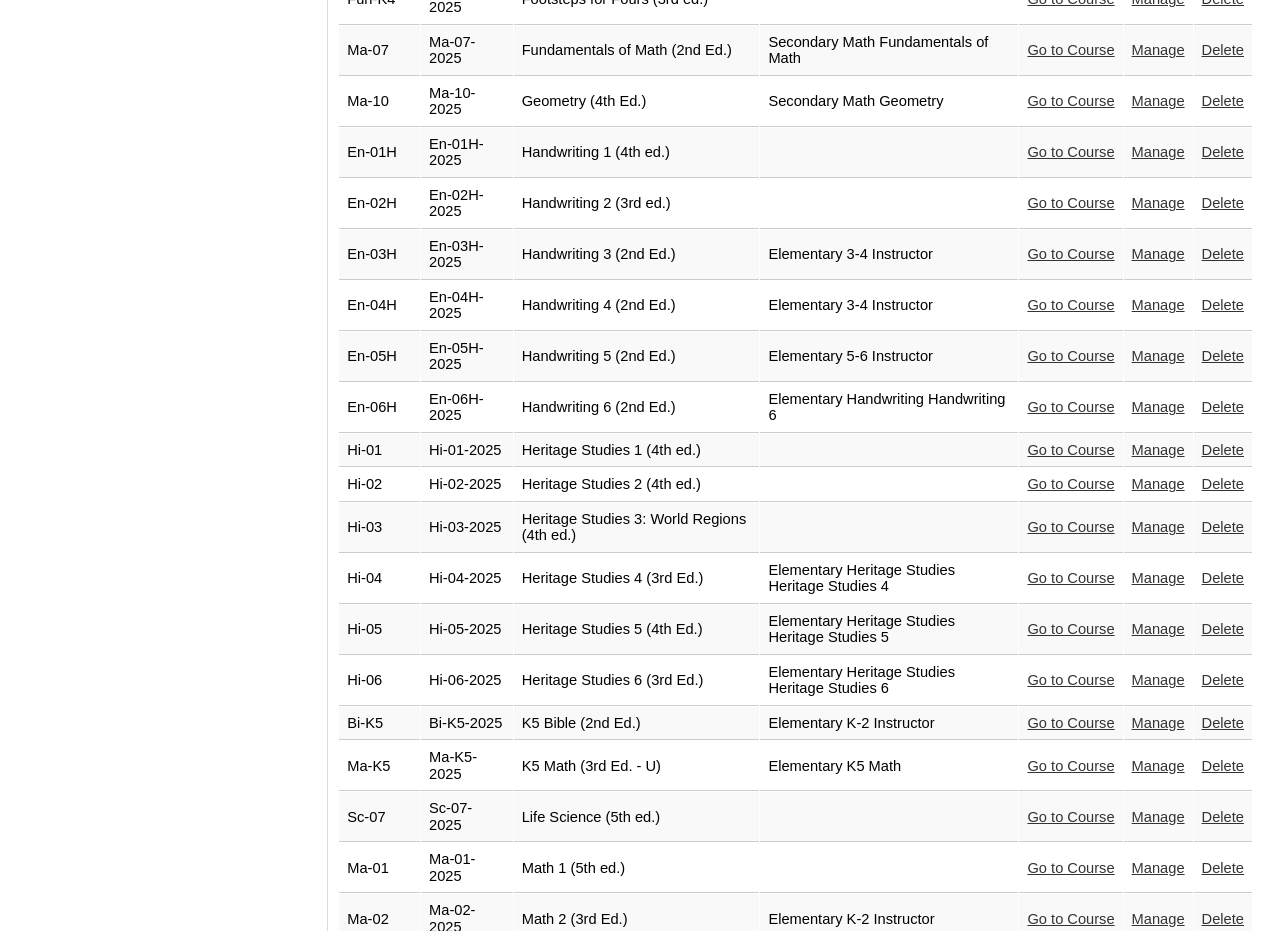 click on "Go to Course" at bounding box center [1070, 356] 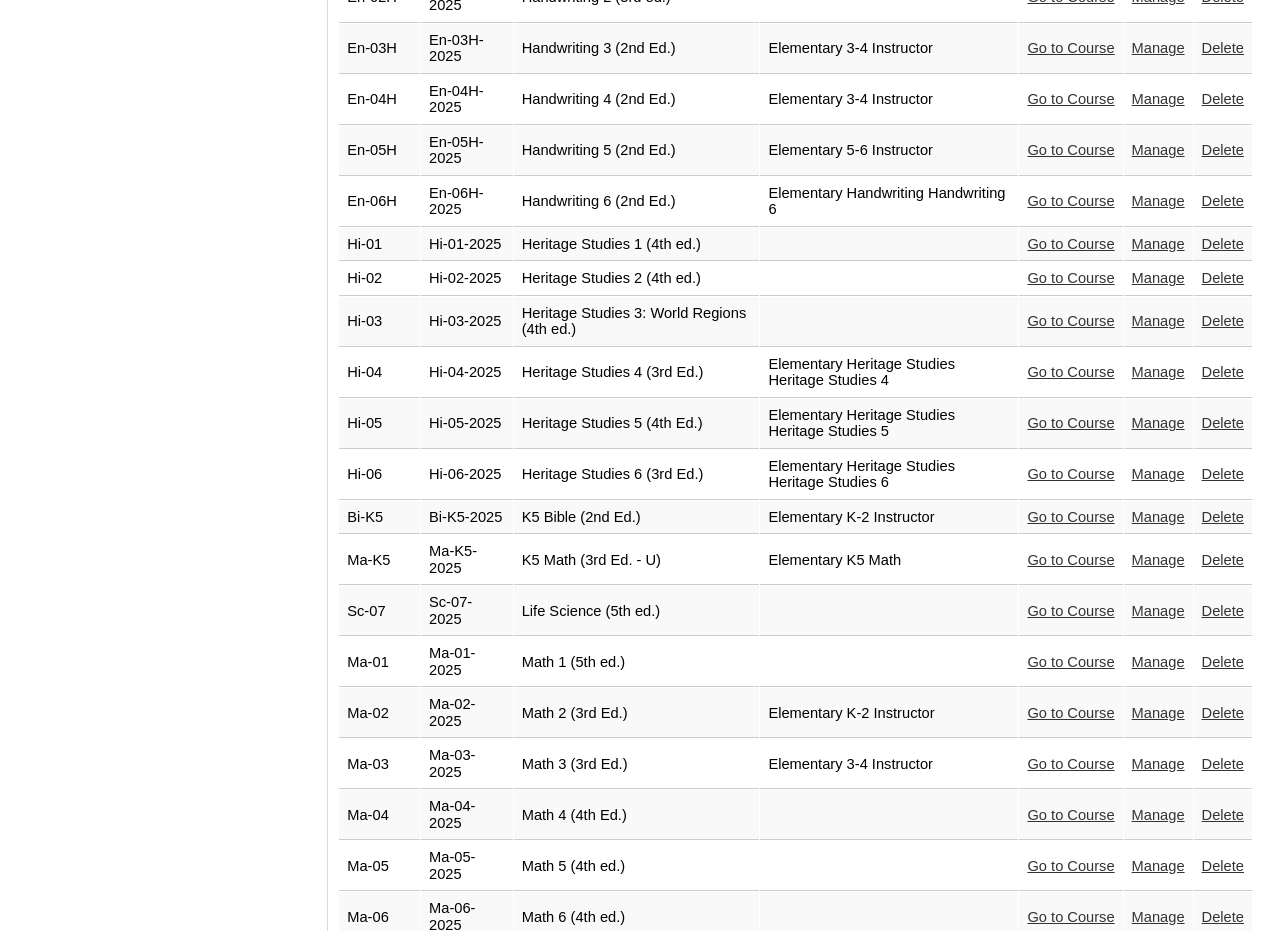scroll, scrollTop: 2785, scrollLeft: 0, axis: vertical 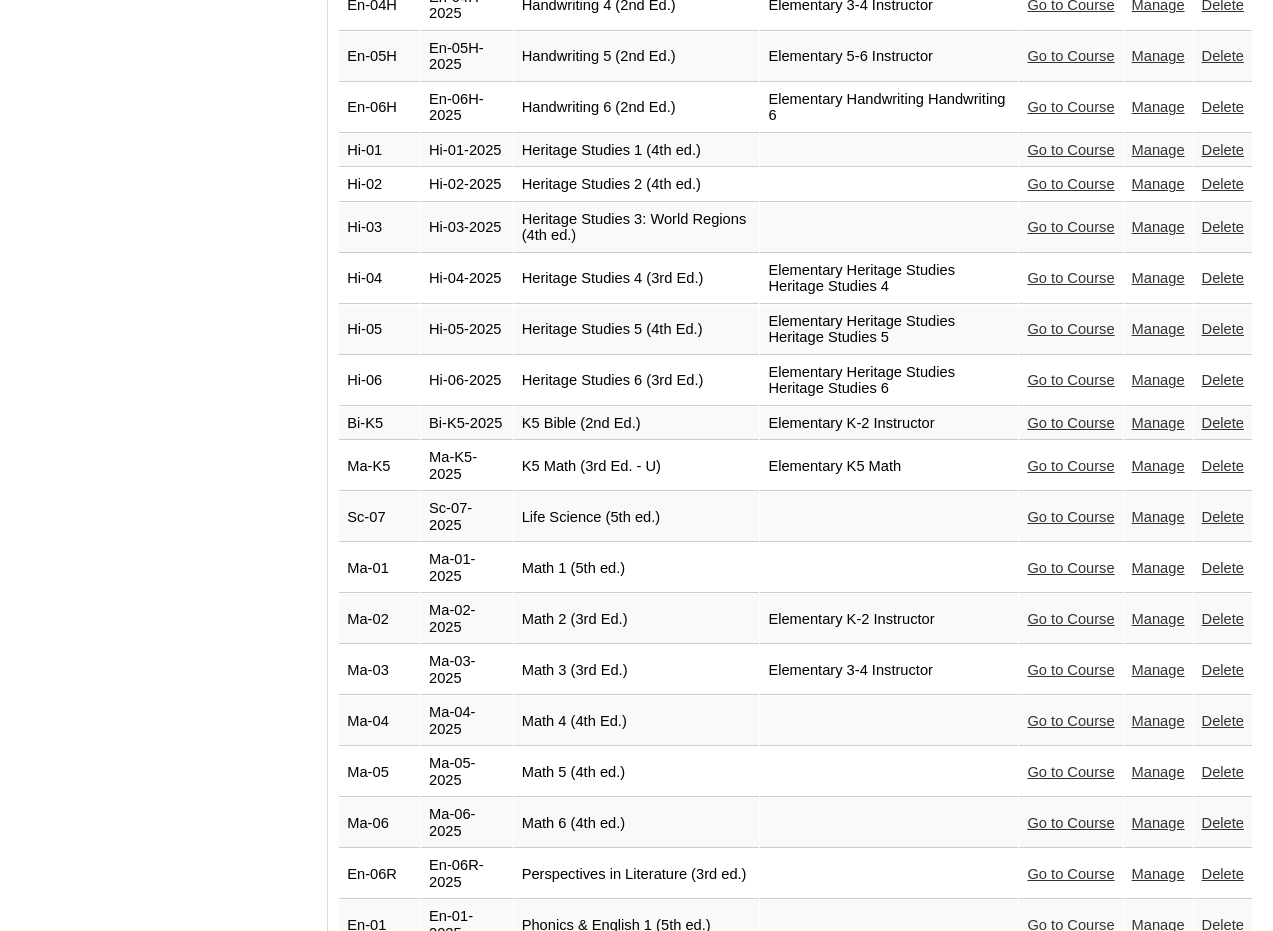 click on "Go to Course" at bounding box center [1070, 150] 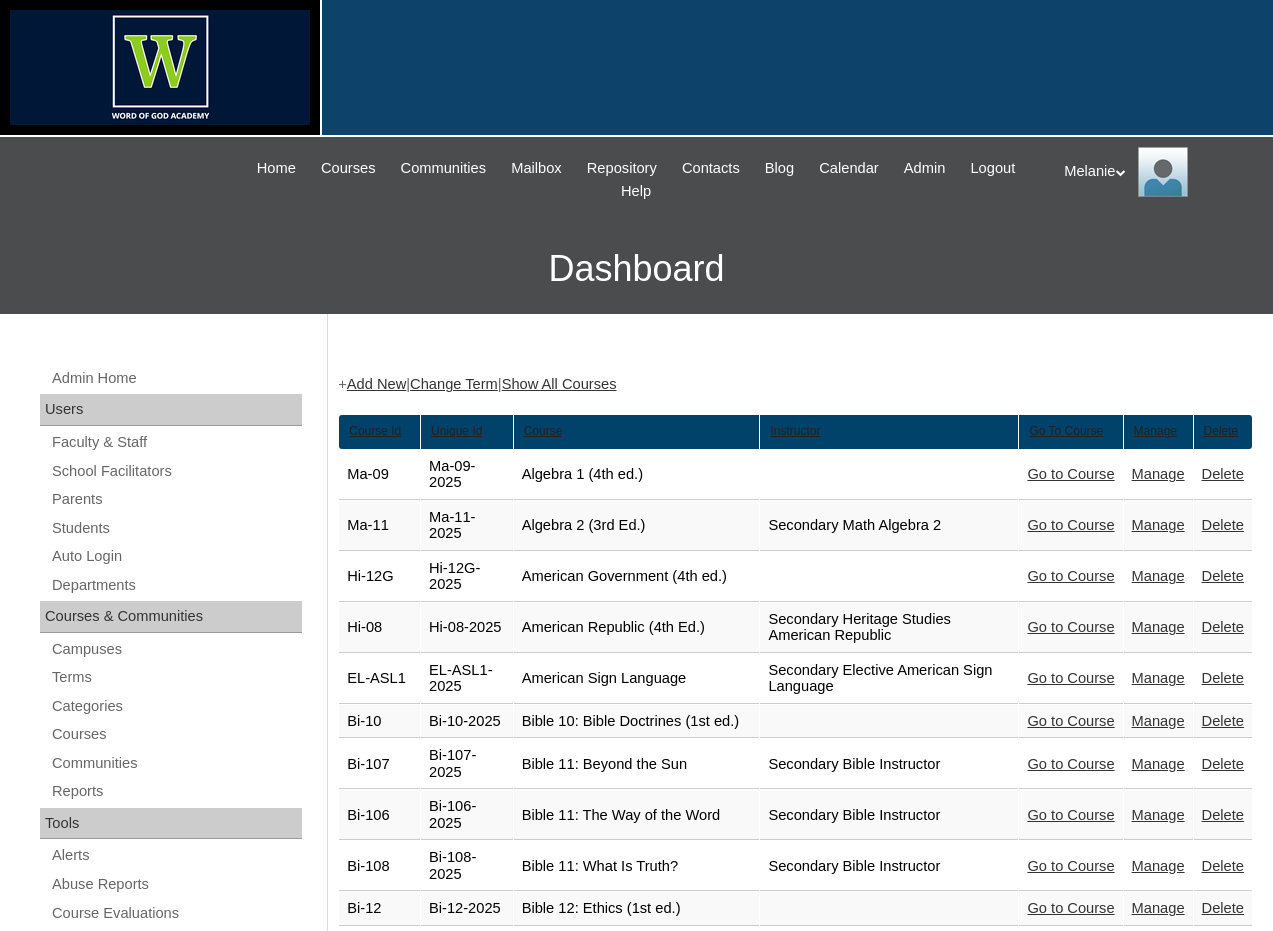 scroll, scrollTop: 2785, scrollLeft: 0, axis: vertical 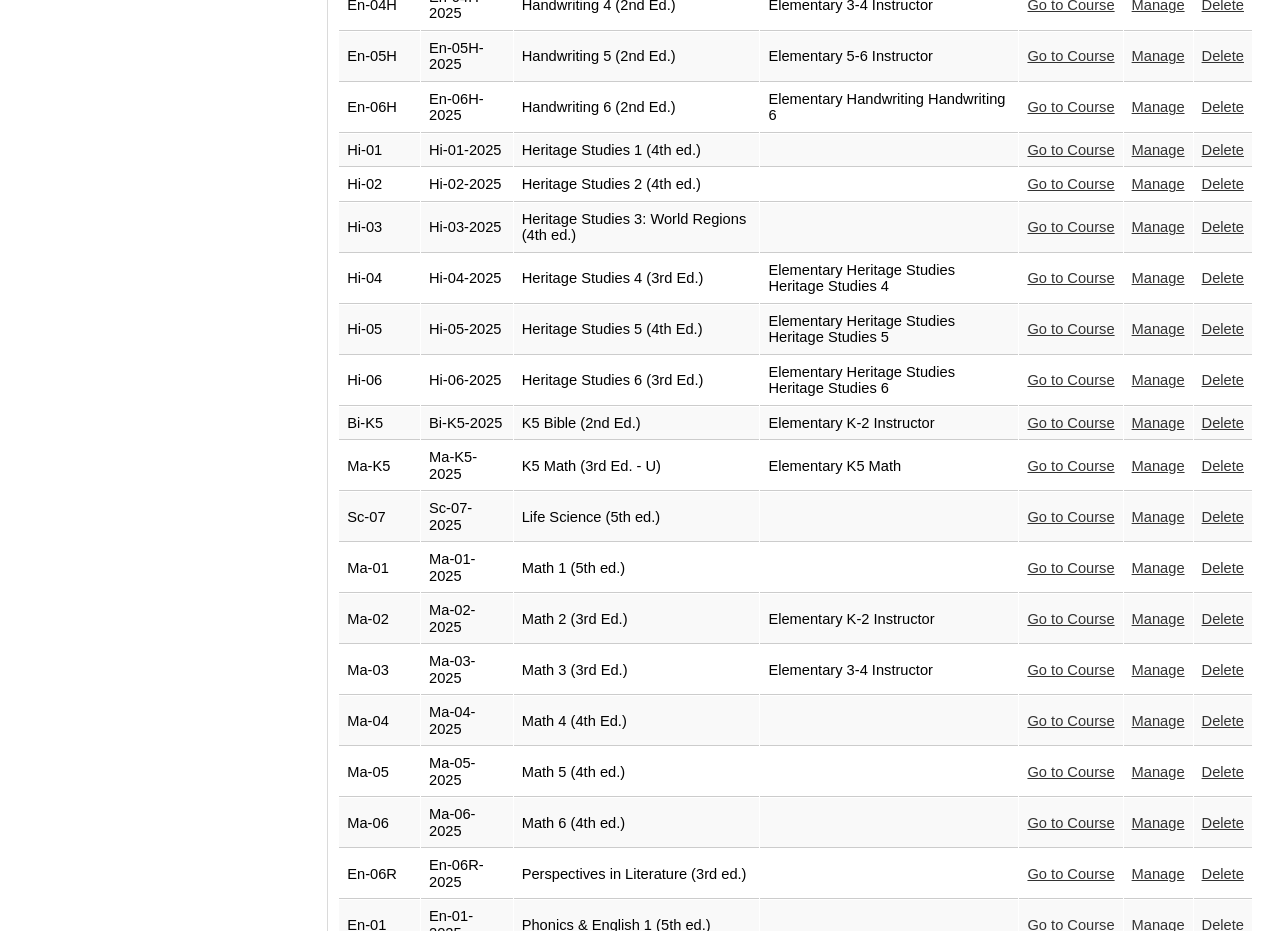 click on "Go to Course" at bounding box center (1070, 184) 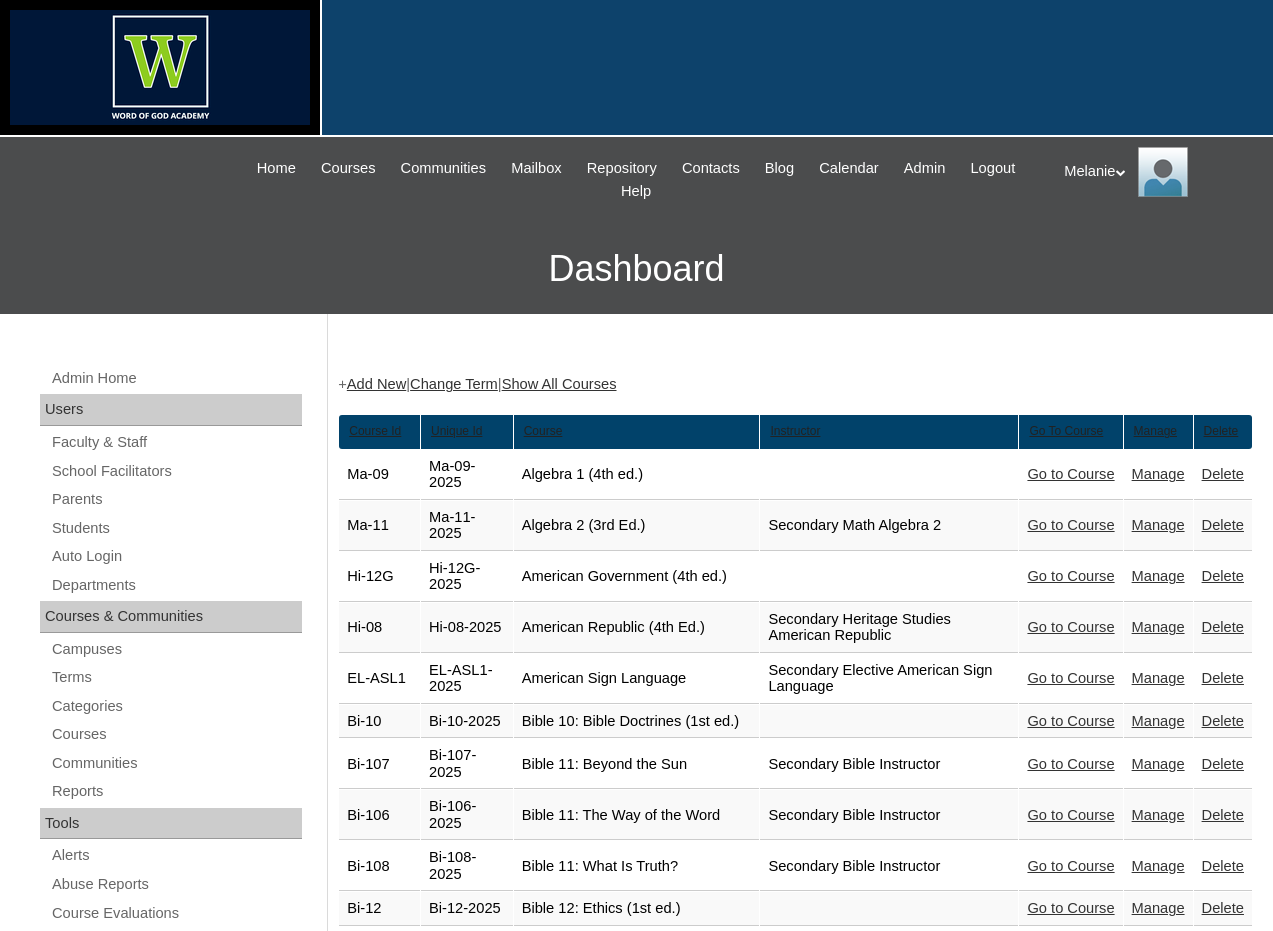 scroll, scrollTop: 2785, scrollLeft: 0, axis: vertical 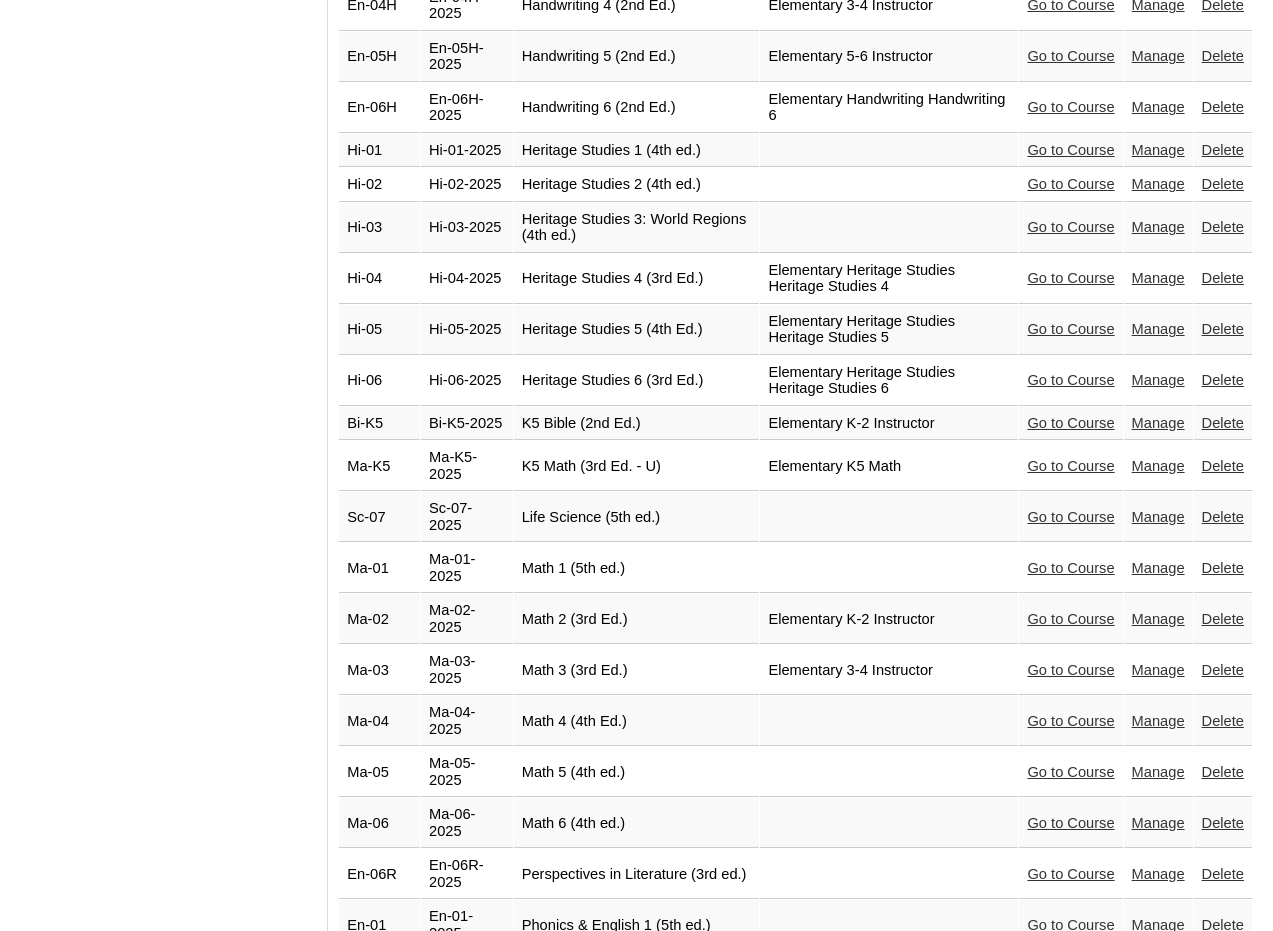 click on "Go to Course" at bounding box center (1070, 227) 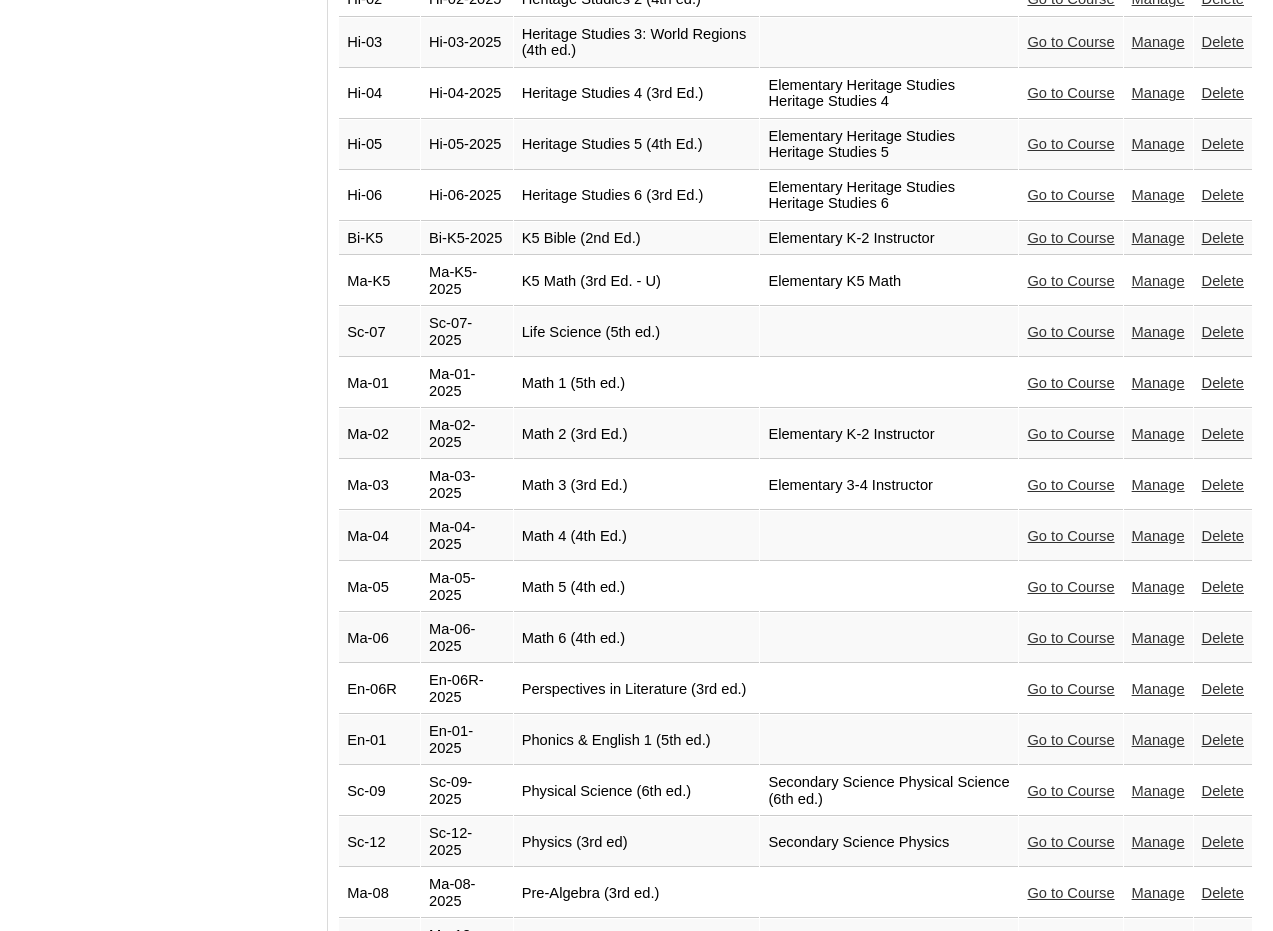 scroll, scrollTop: 2985, scrollLeft: 0, axis: vertical 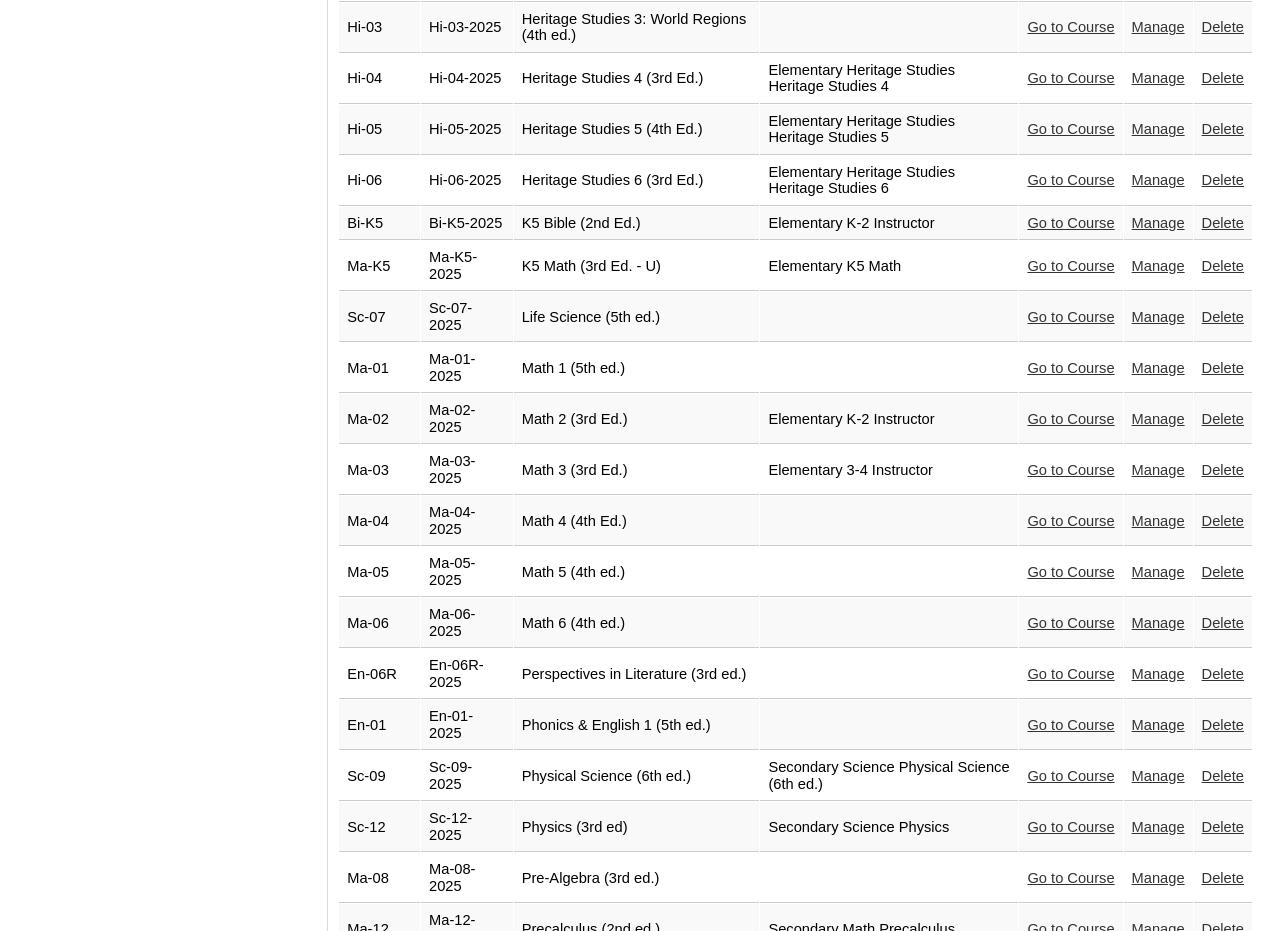 click on "Go to Course" at bounding box center (1070, 78) 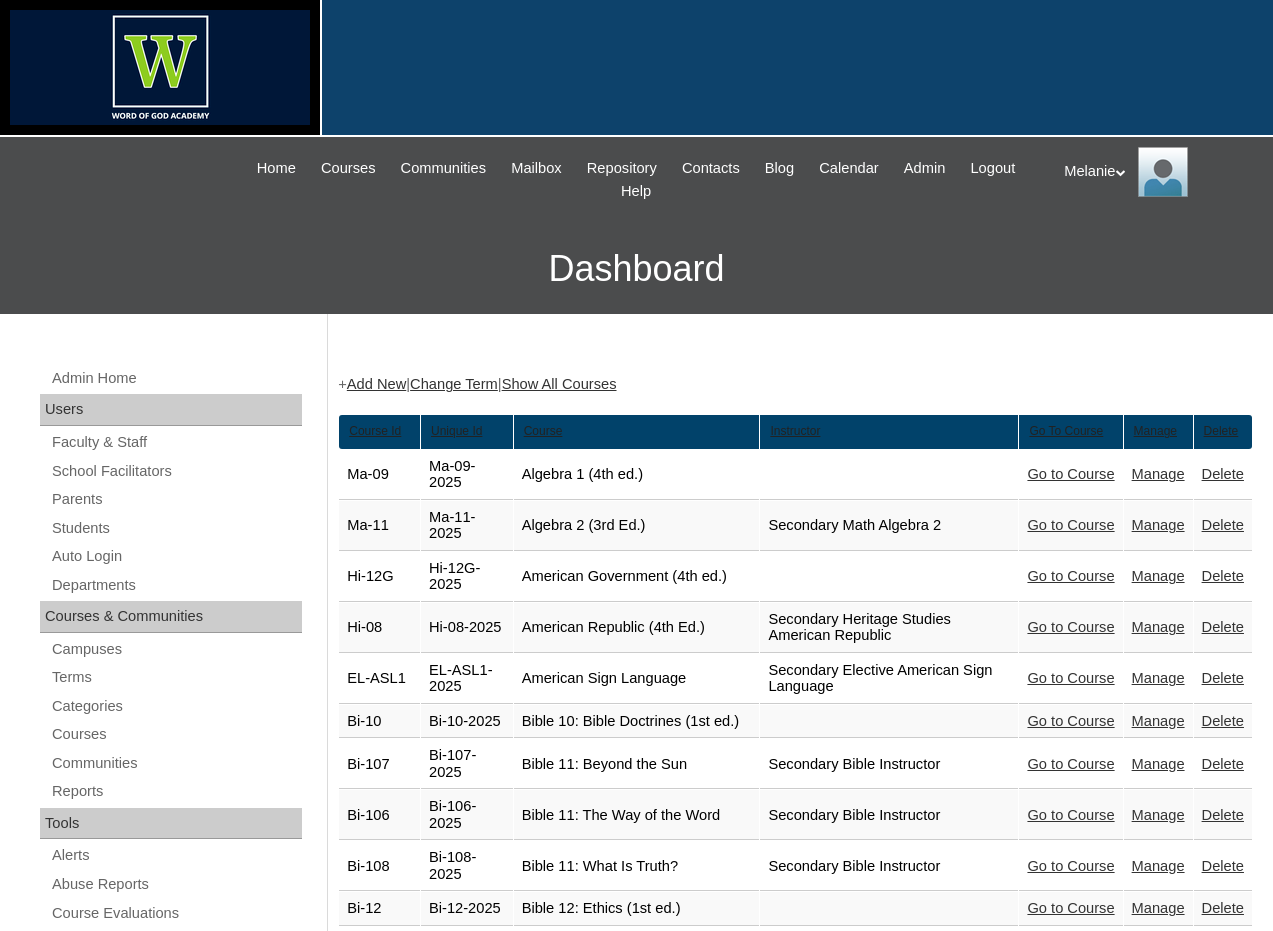scroll, scrollTop: 2985, scrollLeft: 0, axis: vertical 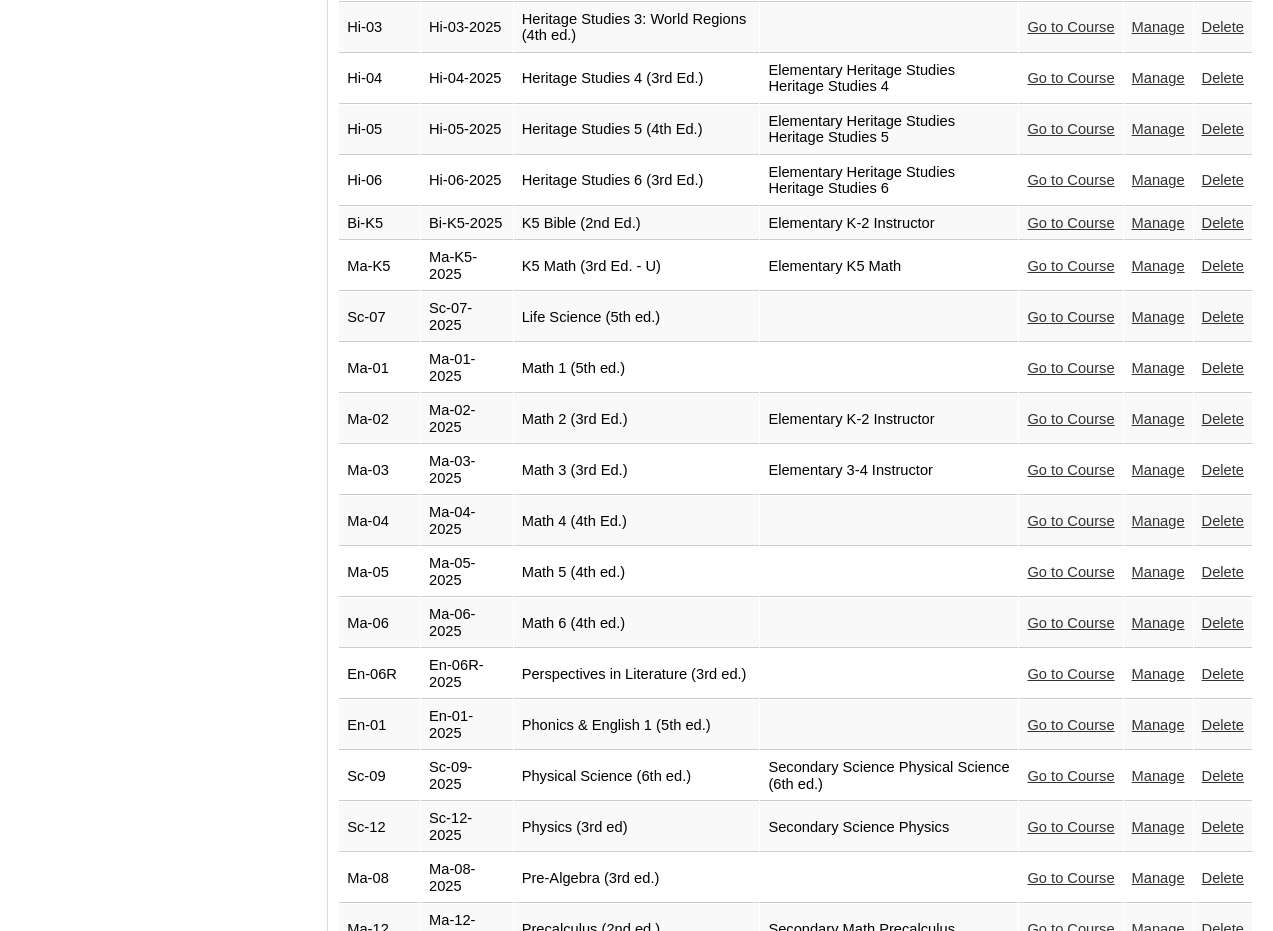 click on "Go to Course" at bounding box center [1070, 129] 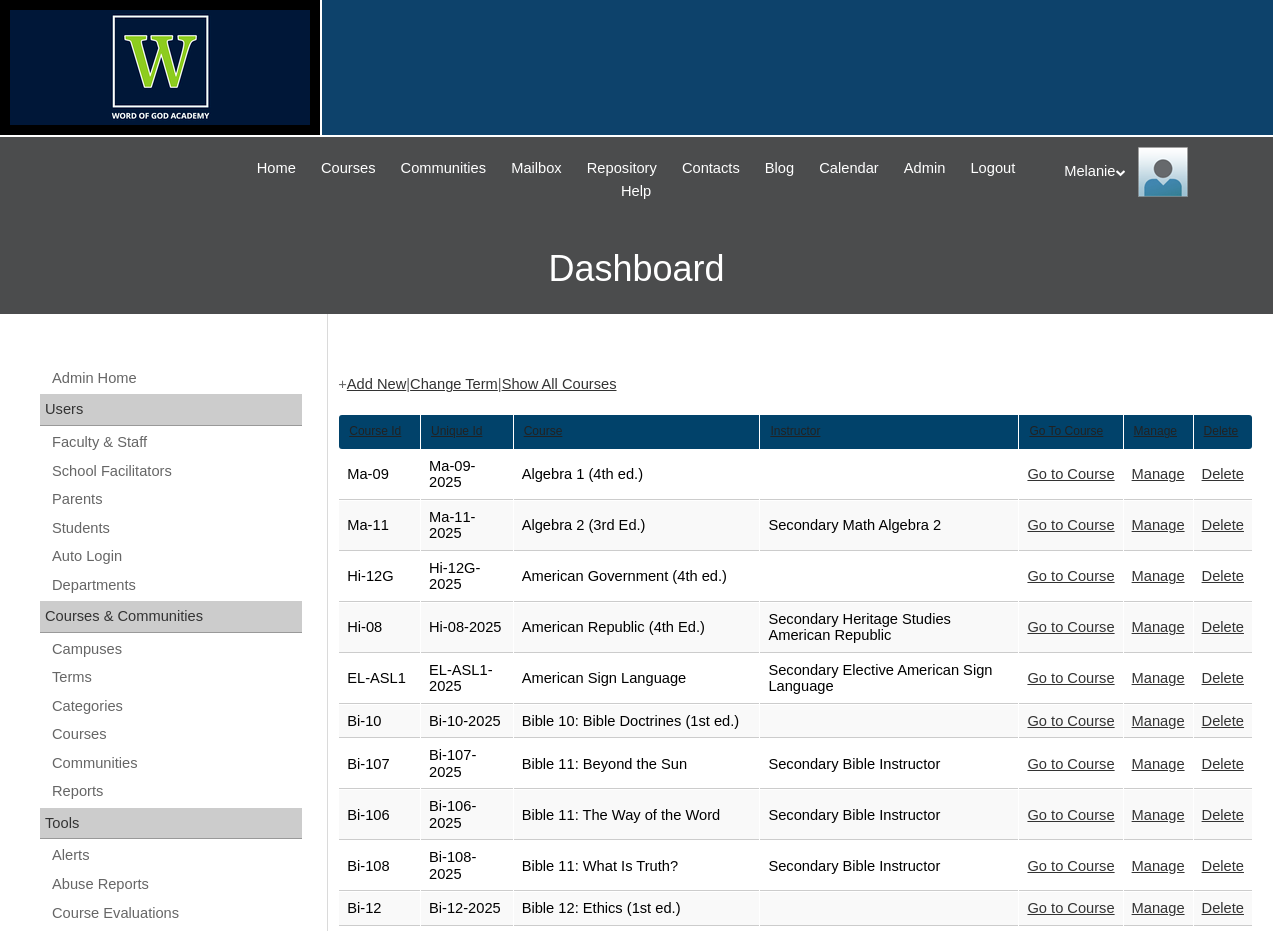 scroll, scrollTop: 2985, scrollLeft: 0, axis: vertical 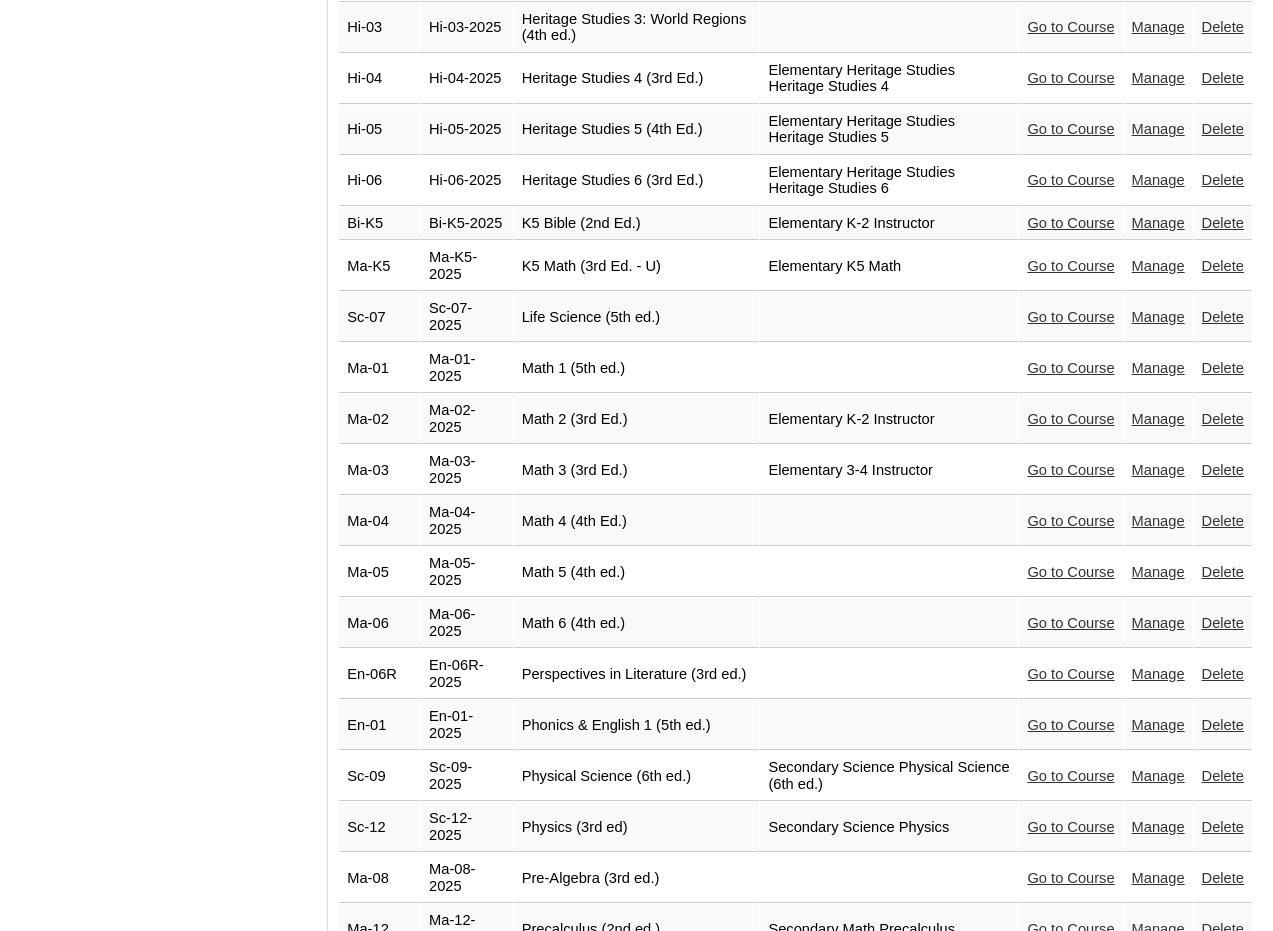 click on "Go to Course" at bounding box center [1070, 180] 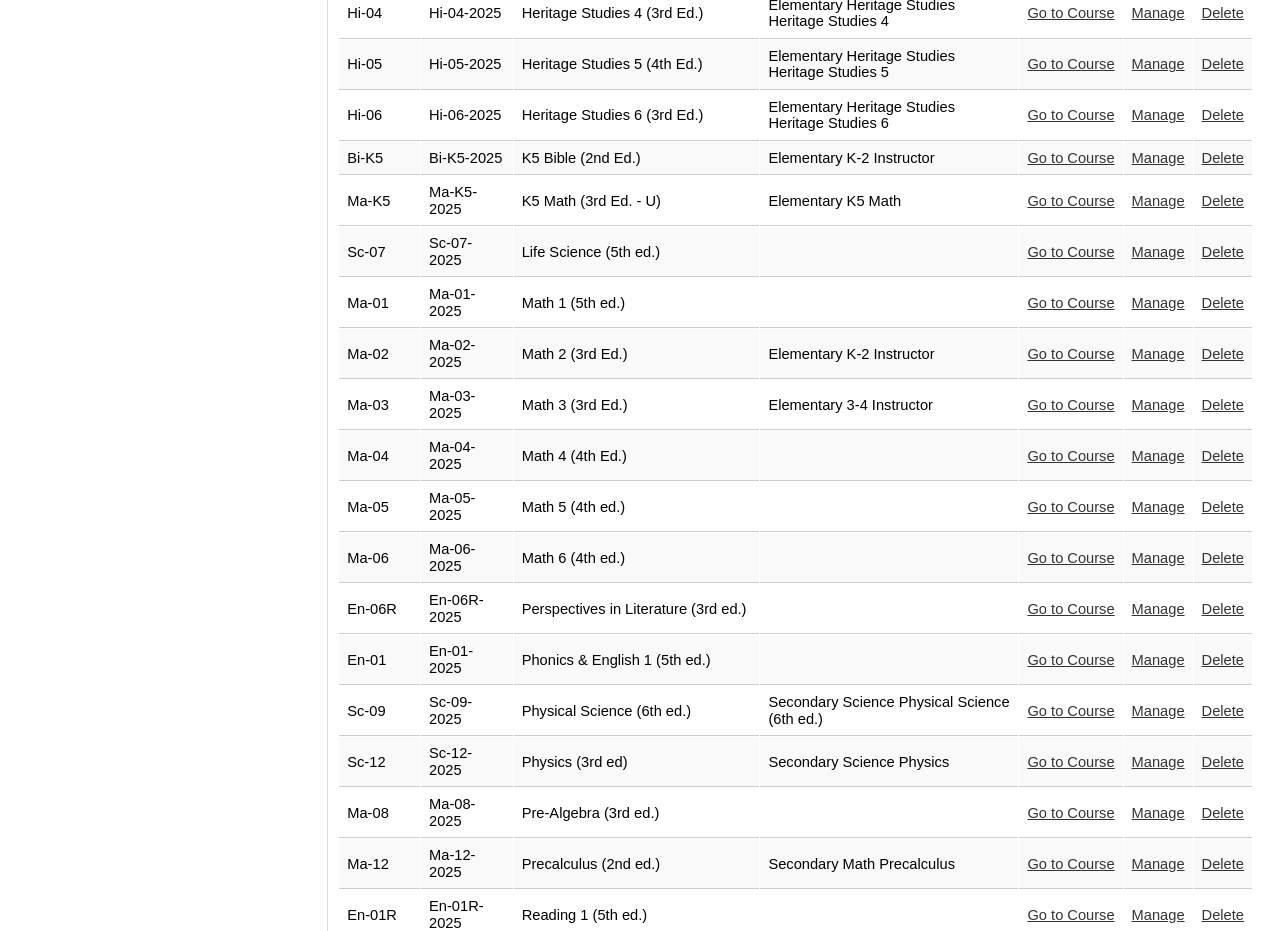 scroll, scrollTop: 3085, scrollLeft: 0, axis: vertical 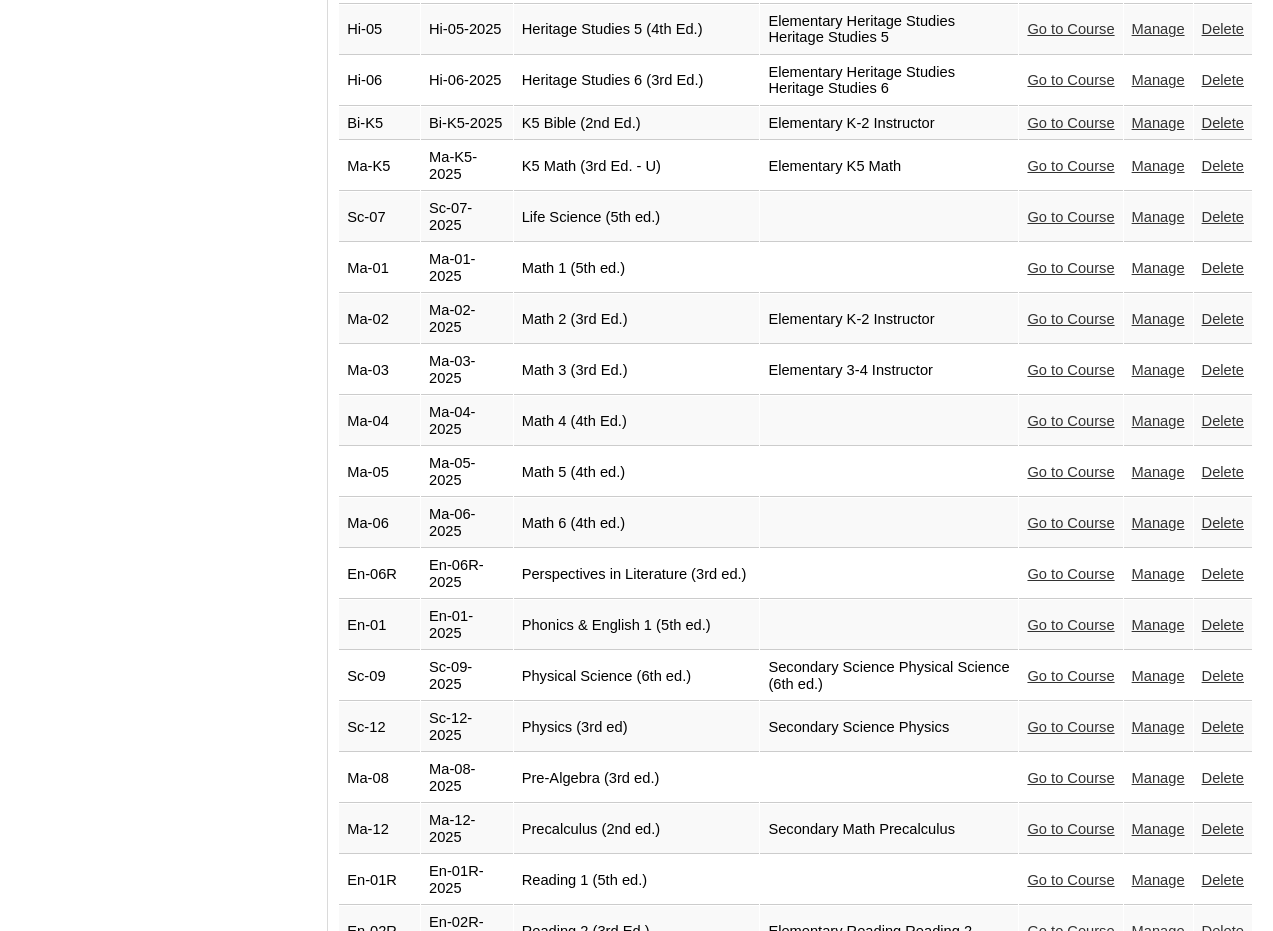 click on "Go to Course" at bounding box center (1070, 123) 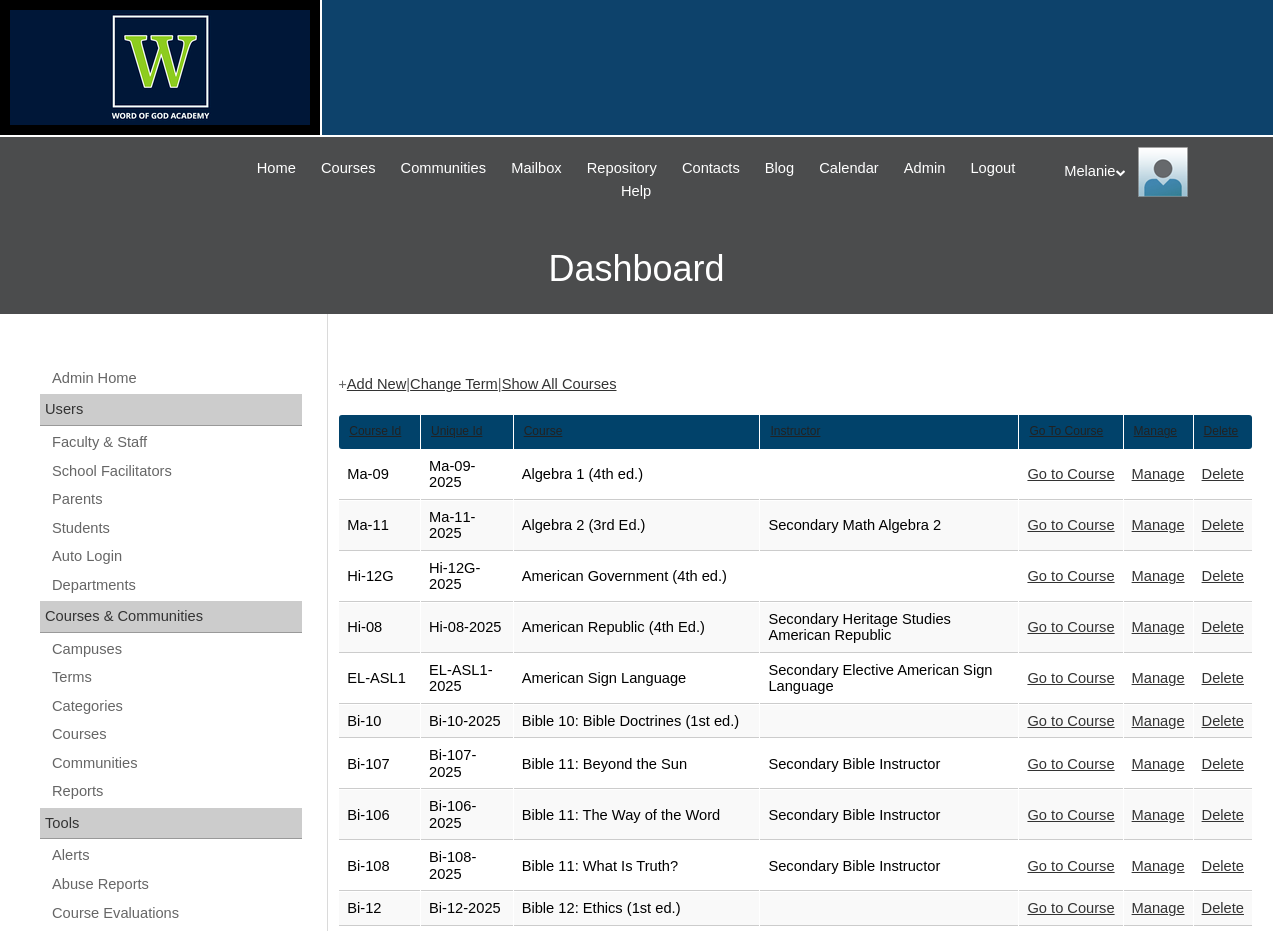 scroll, scrollTop: 3085, scrollLeft: 0, axis: vertical 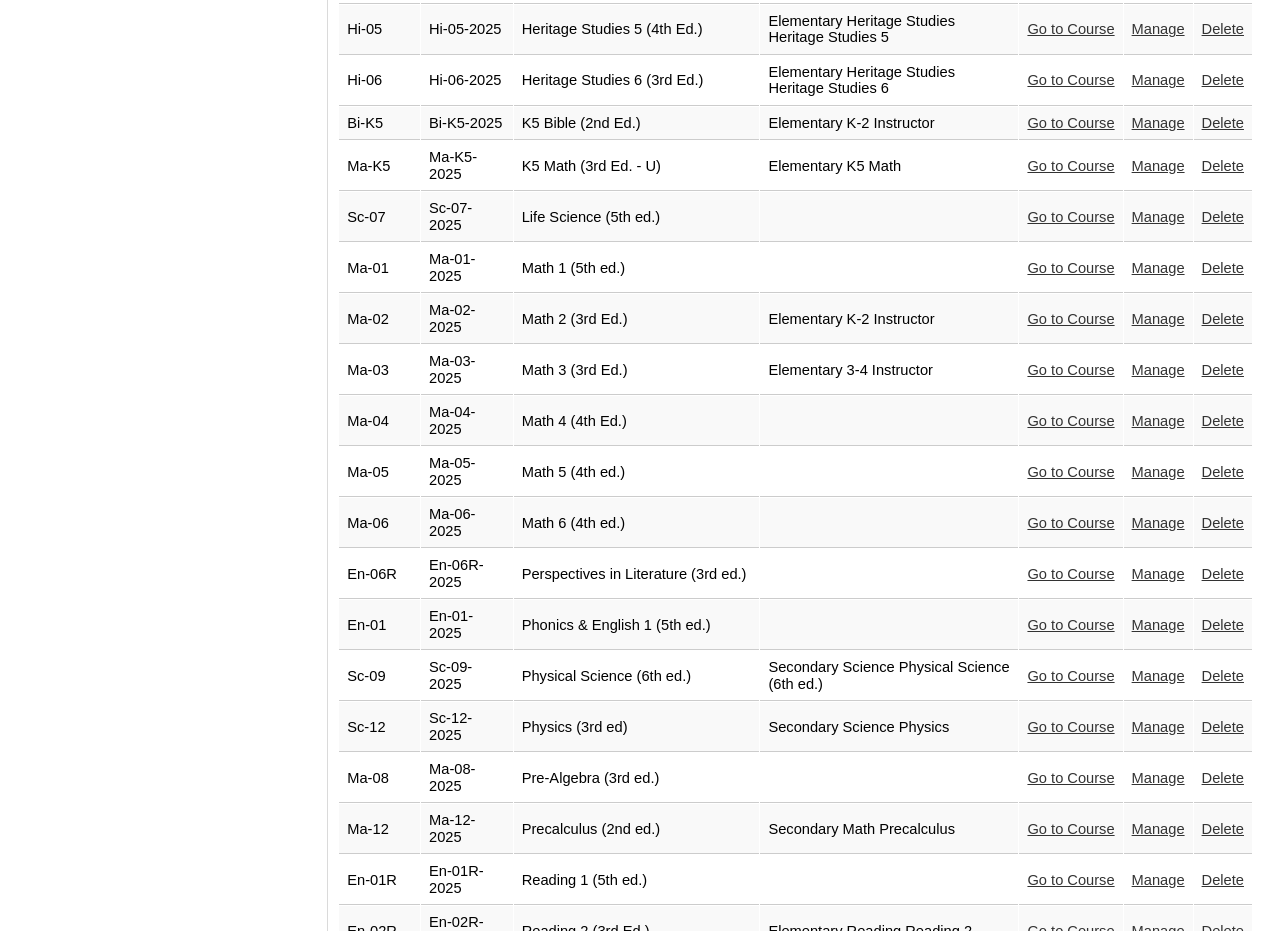 click on "Go to Course" at bounding box center (1070, 166) 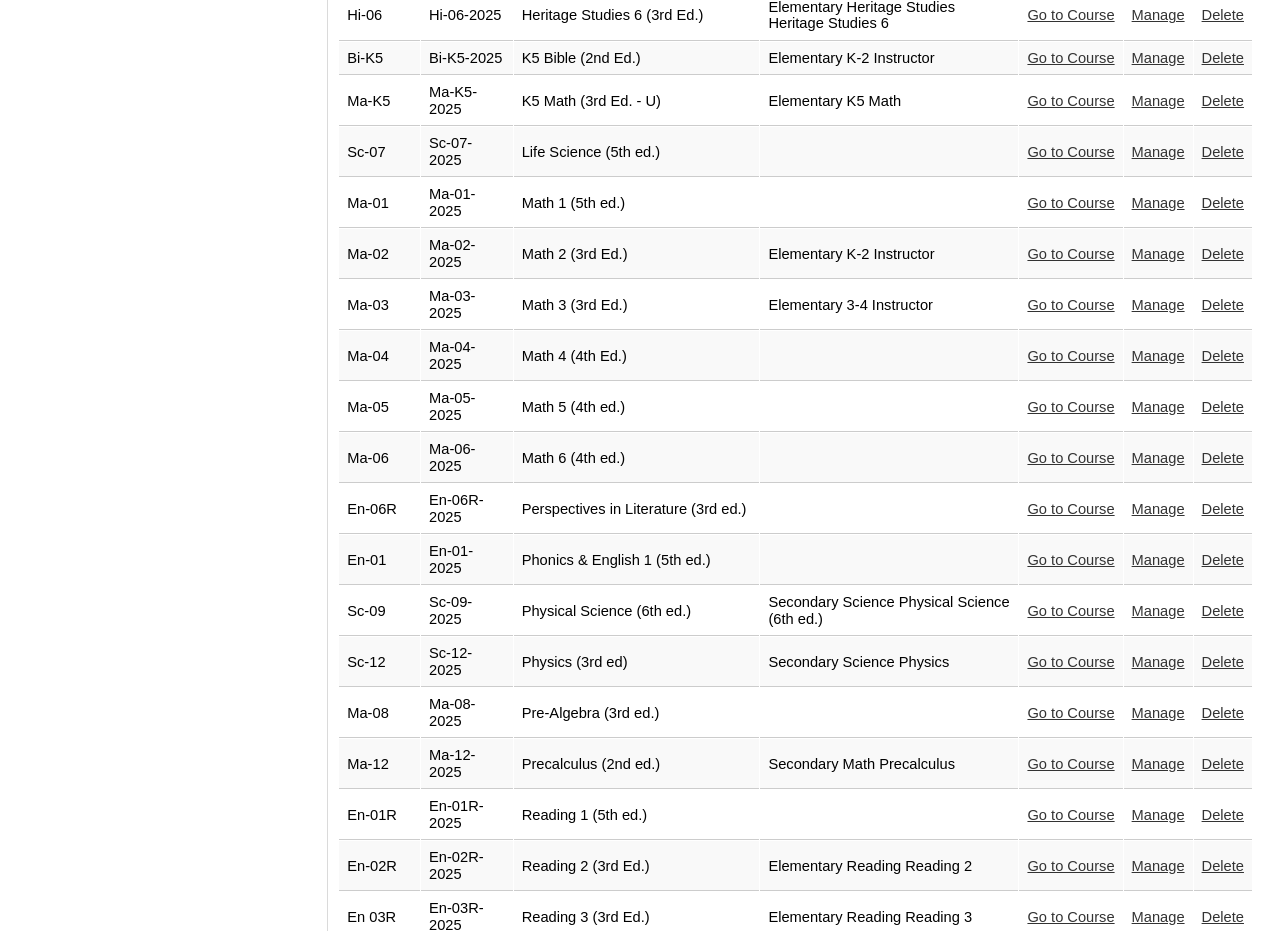 scroll, scrollTop: 3185, scrollLeft: 0, axis: vertical 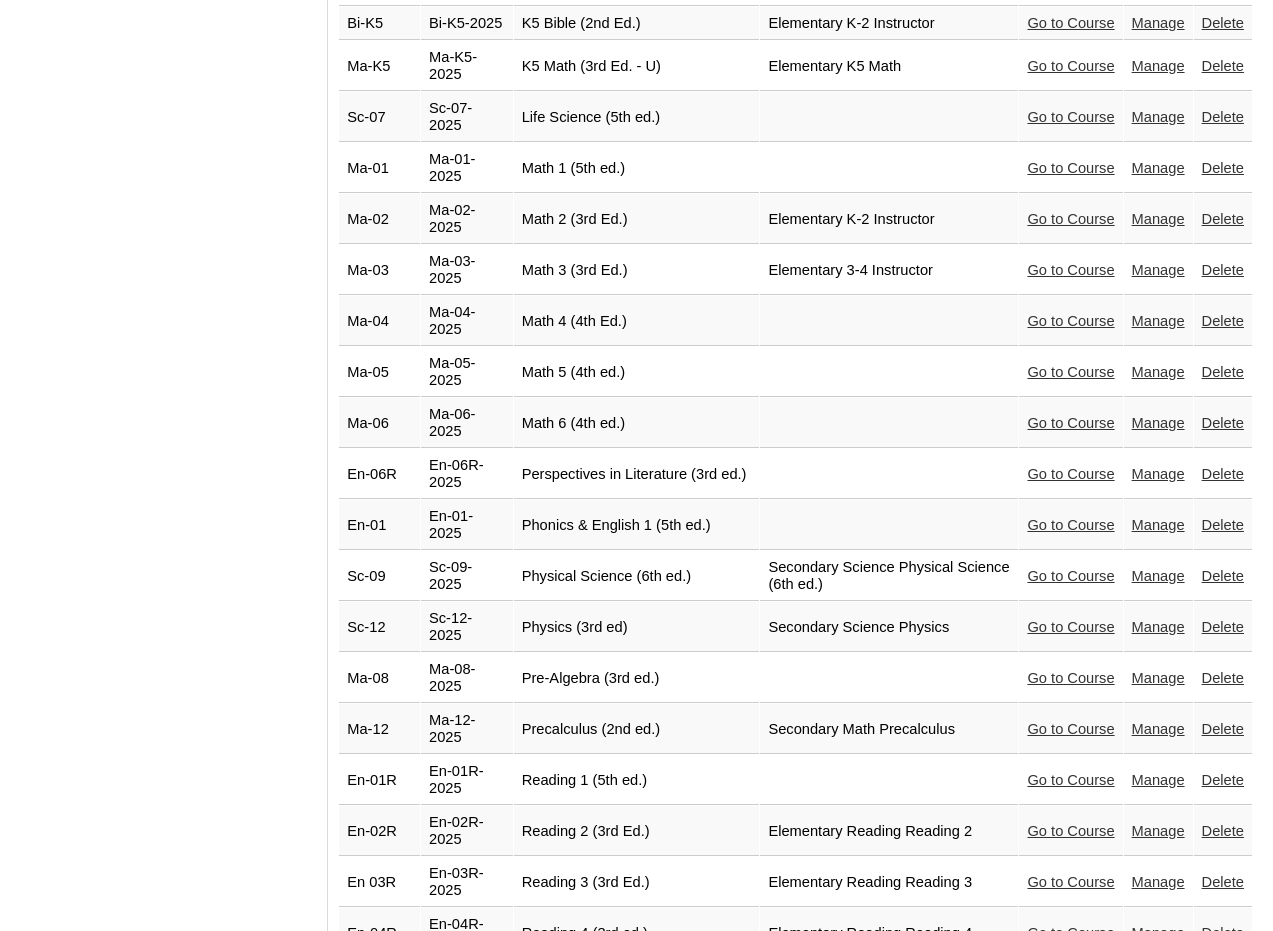 click on "Go to Course" at bounding box center [1070, 117] 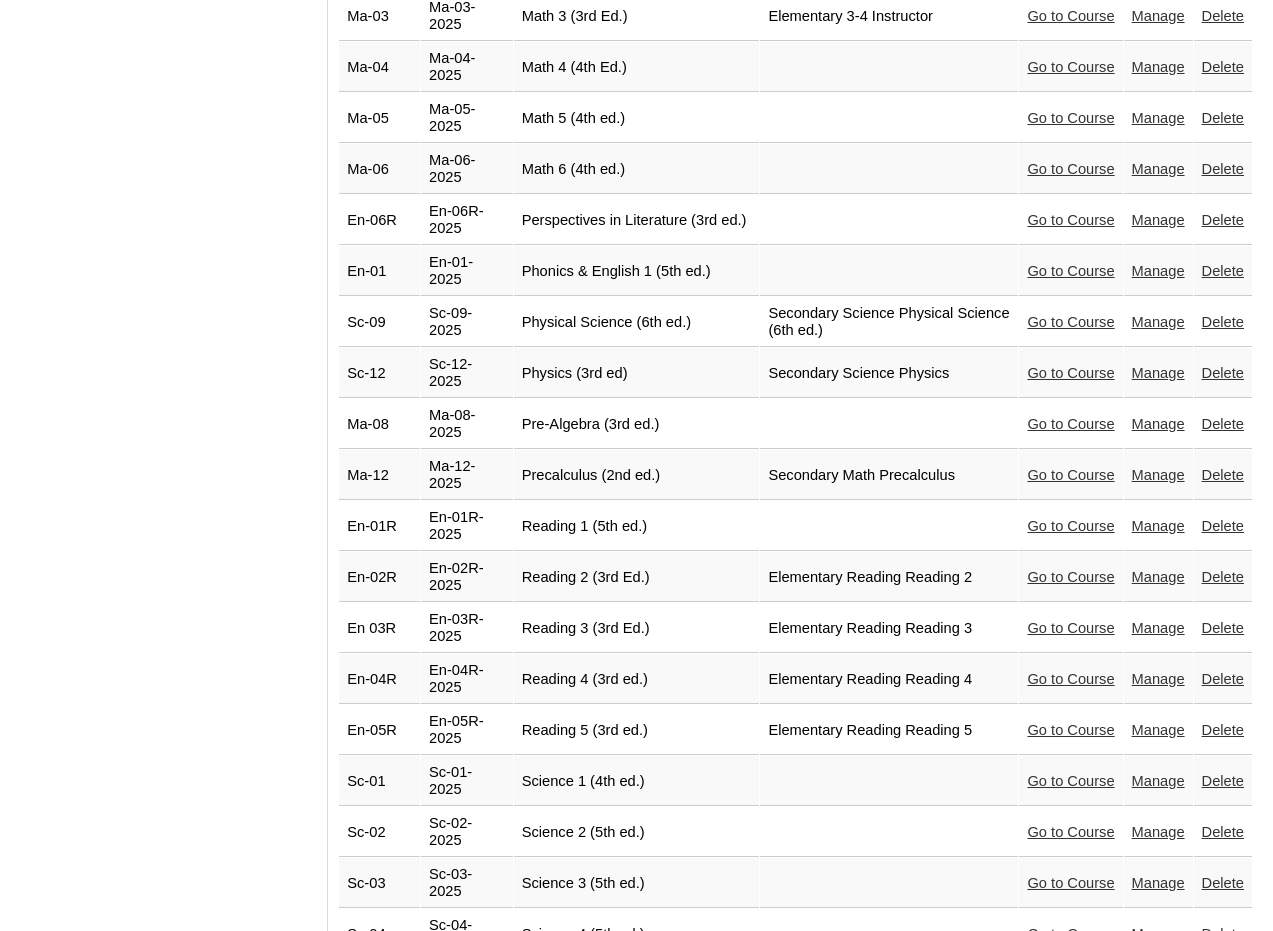 scroll, scrollTop: 3485, scrollLeft: 0, axis: vertical 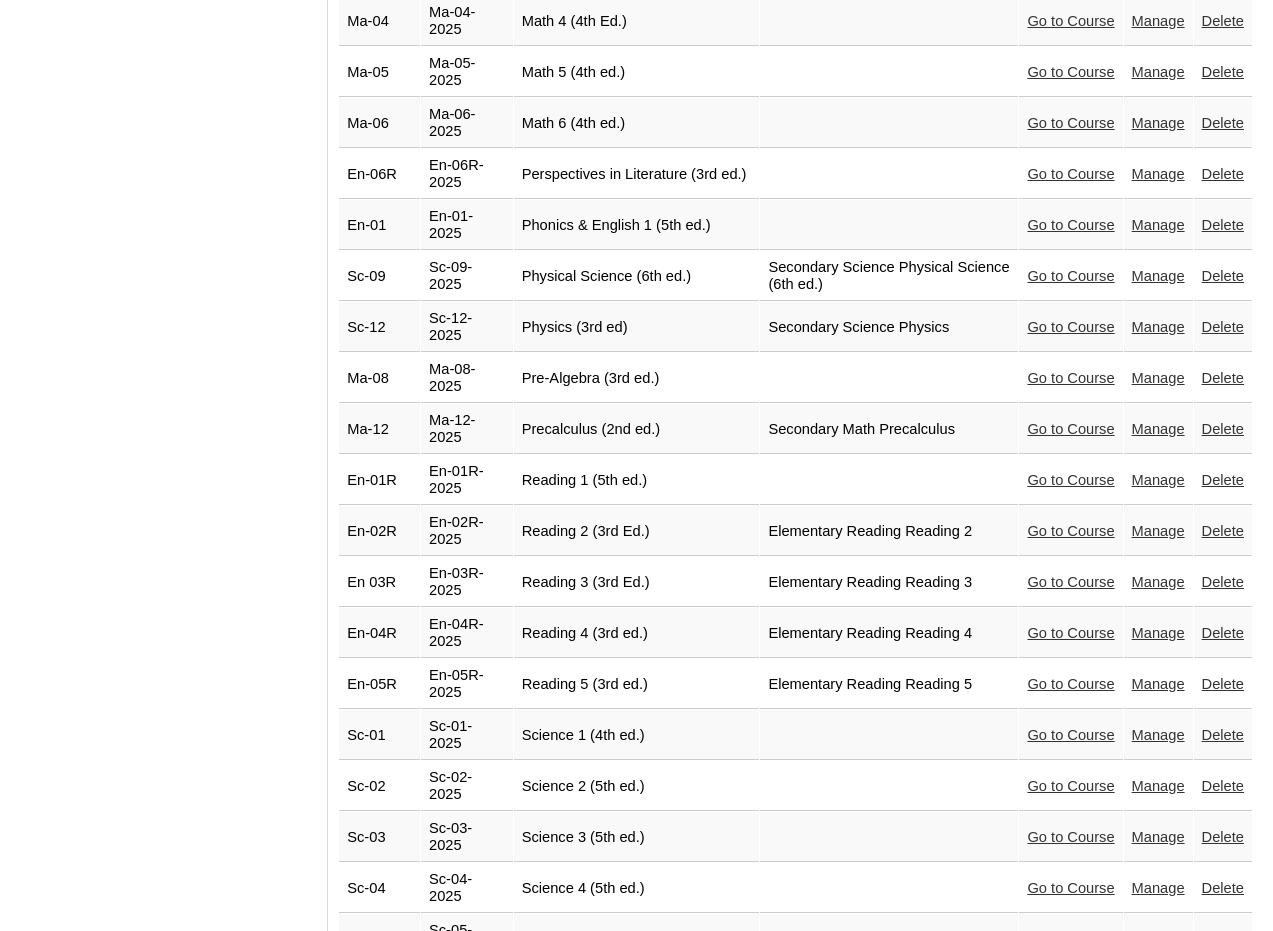 click on "Go to Course" at bounding box center (1070, 123) 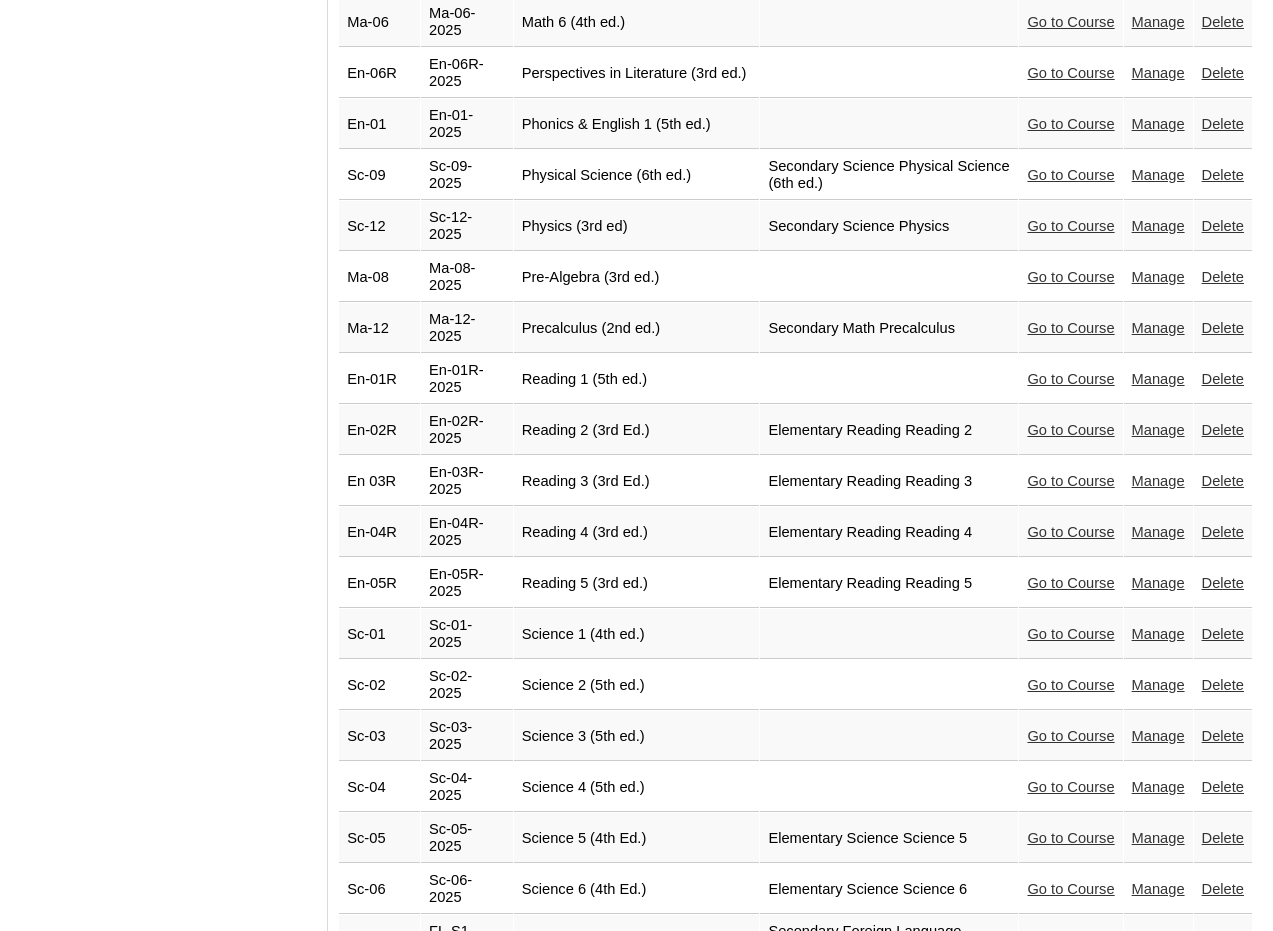 scroll, scrollTop: 3585, scrollLeft: 0, axis: vertical 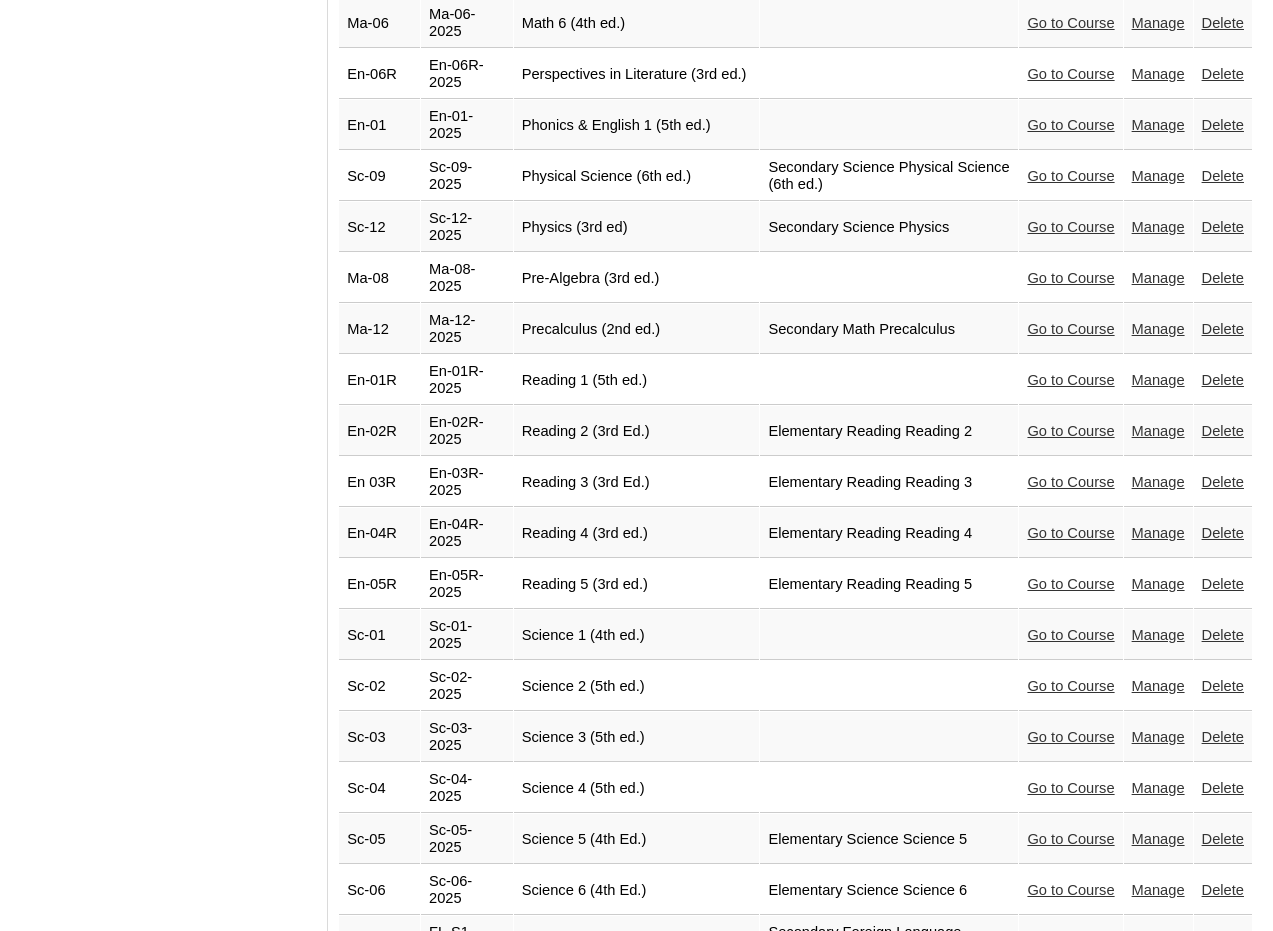 click on "Go to Course" at bounding box center [1070, 74] 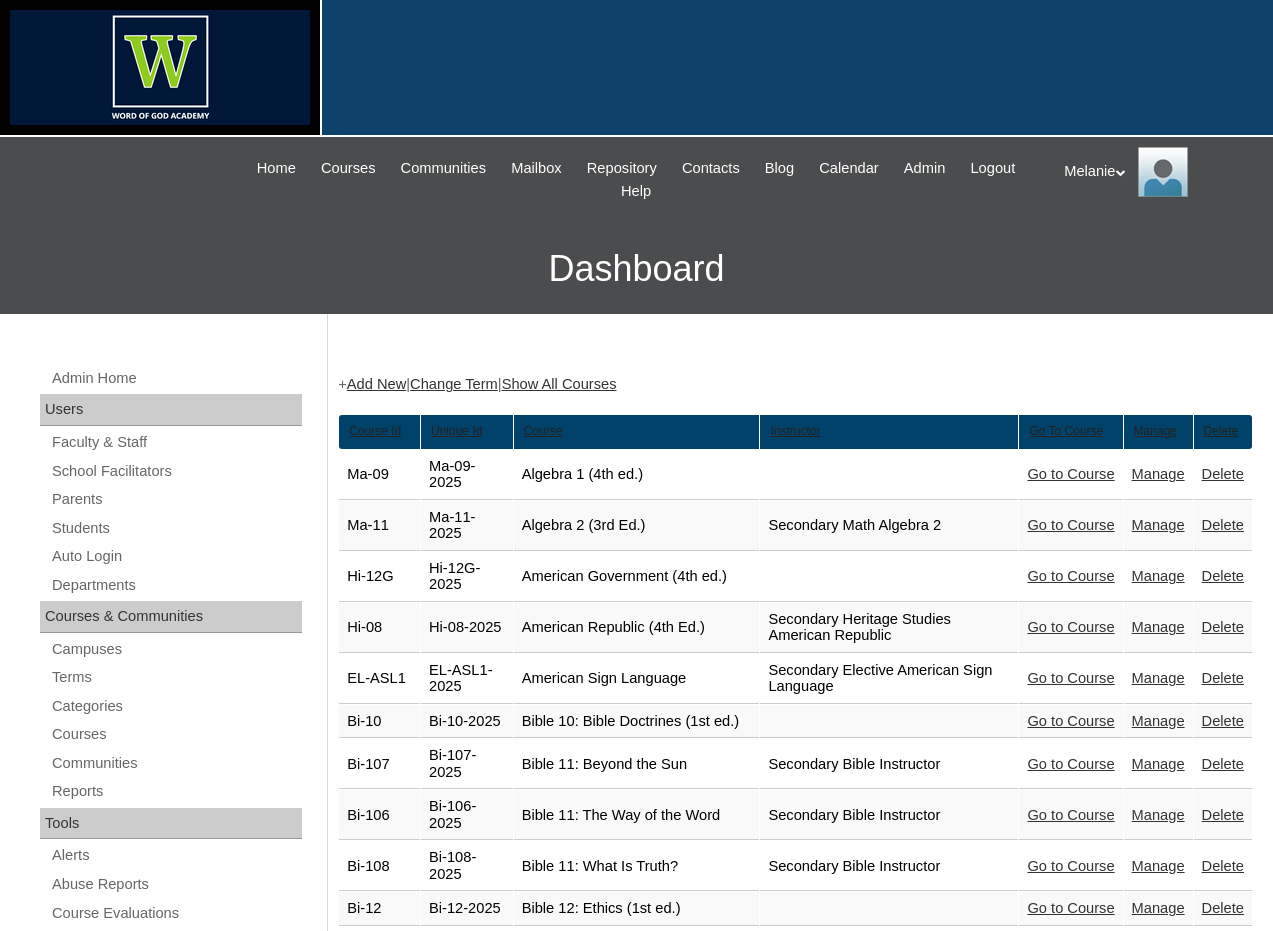 scroll, scrollTop: 3585, scrollLeft: 0, axis: vertical 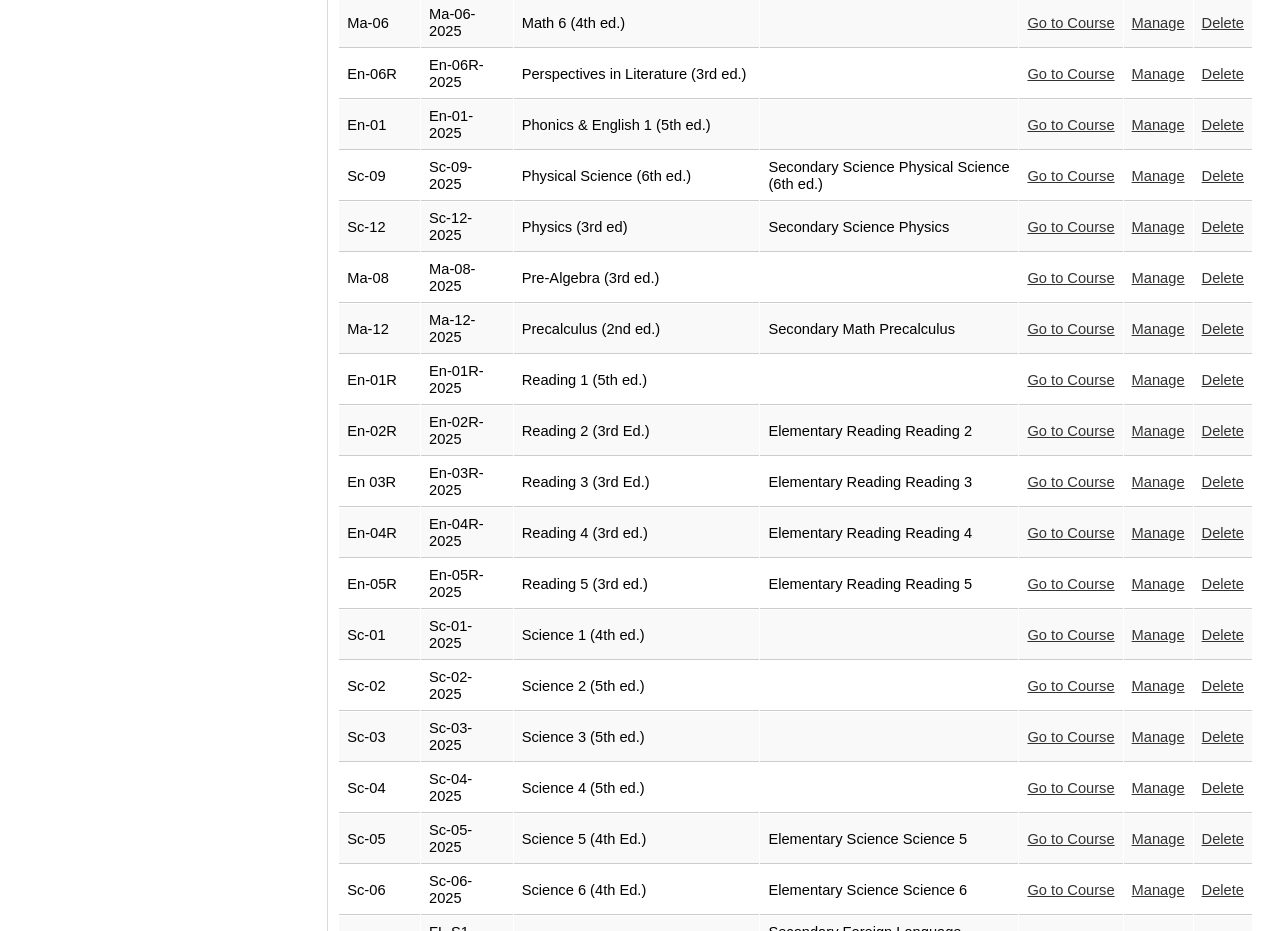 click on "Go to Course" at bounding box center [1070, 176] 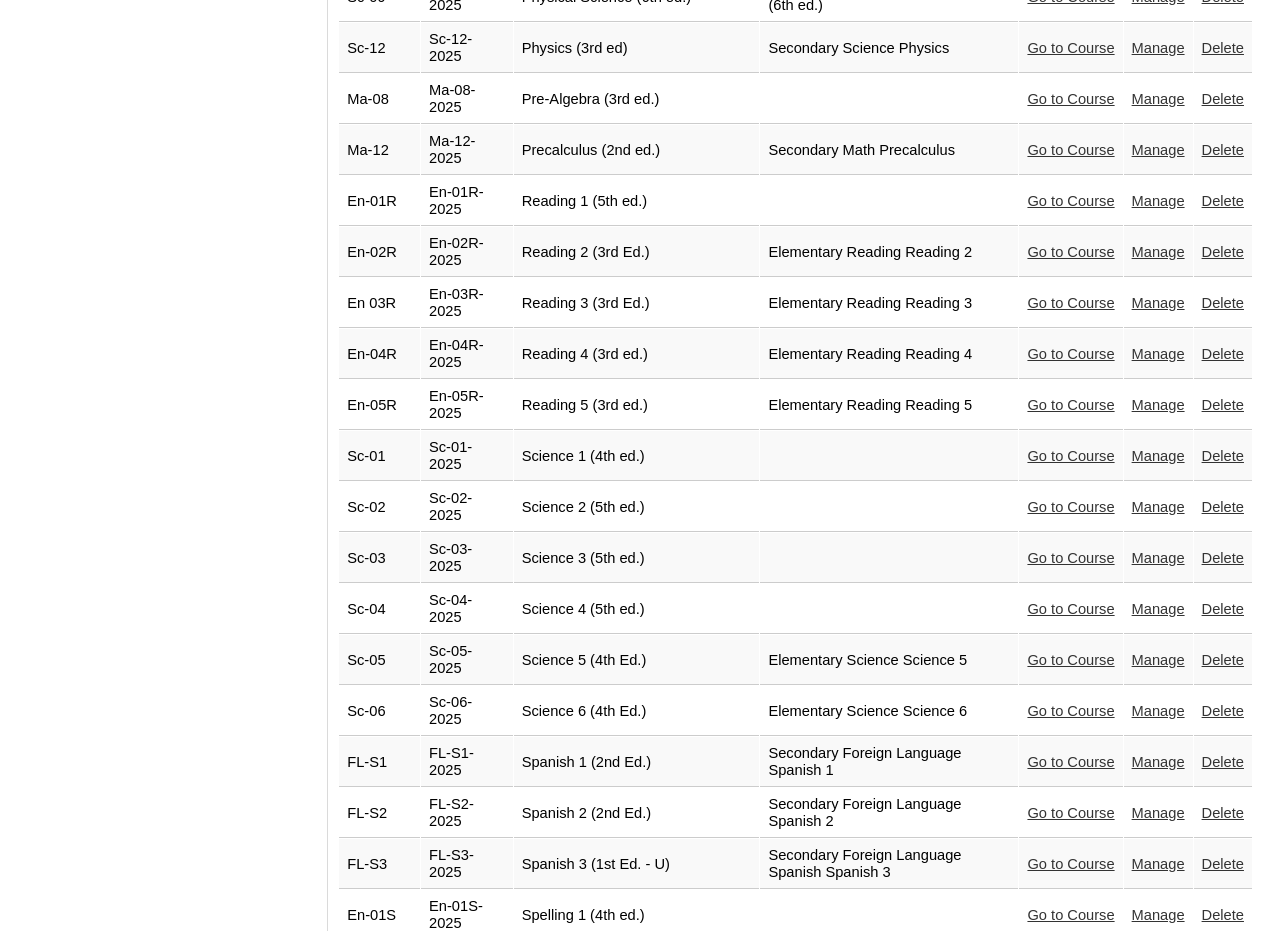 scroll, scrollTop: 3785, scrollLeft: 0, axis: vertical 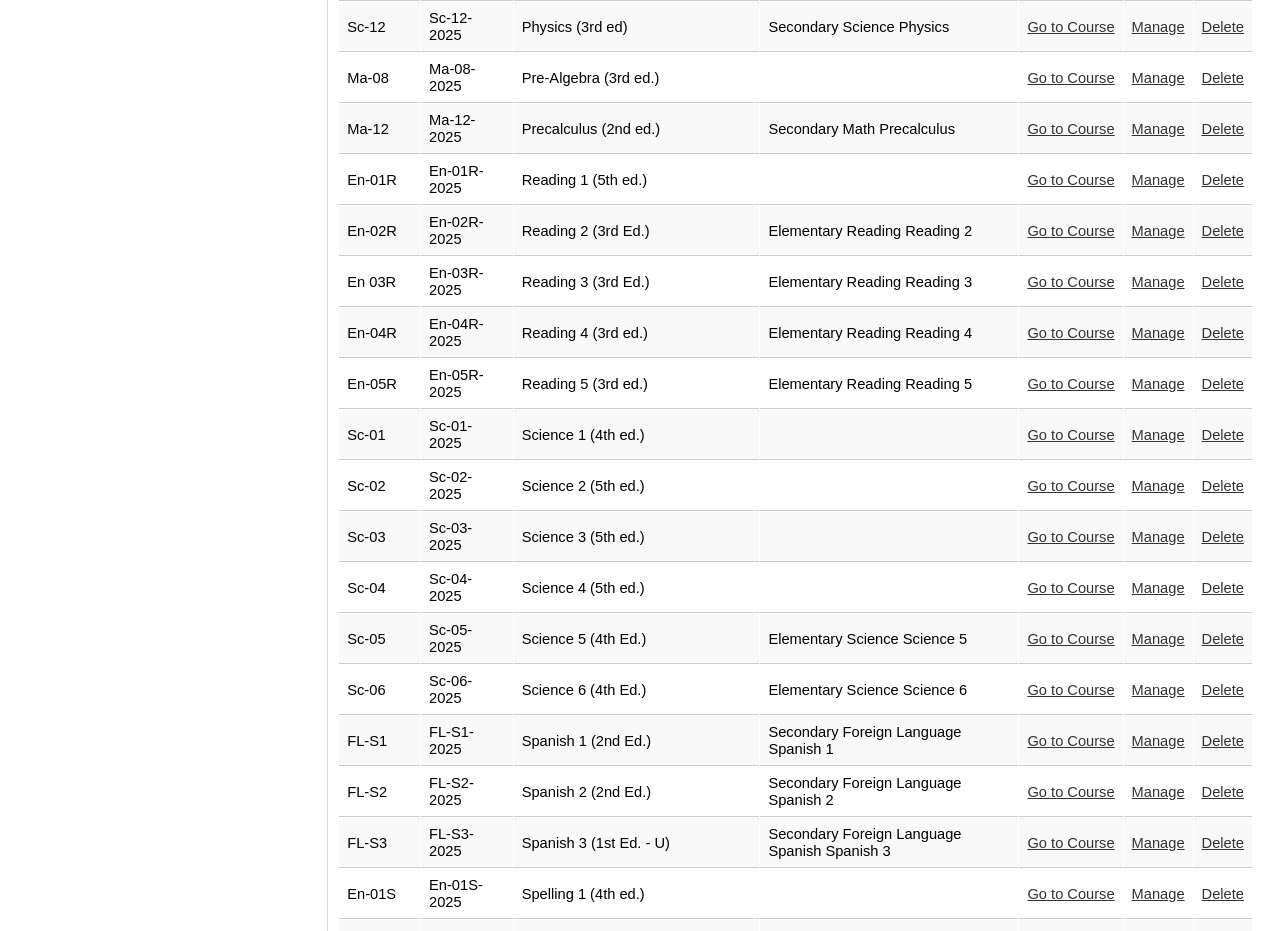 click on "Go to Course" at bounding box center (1070, 27) 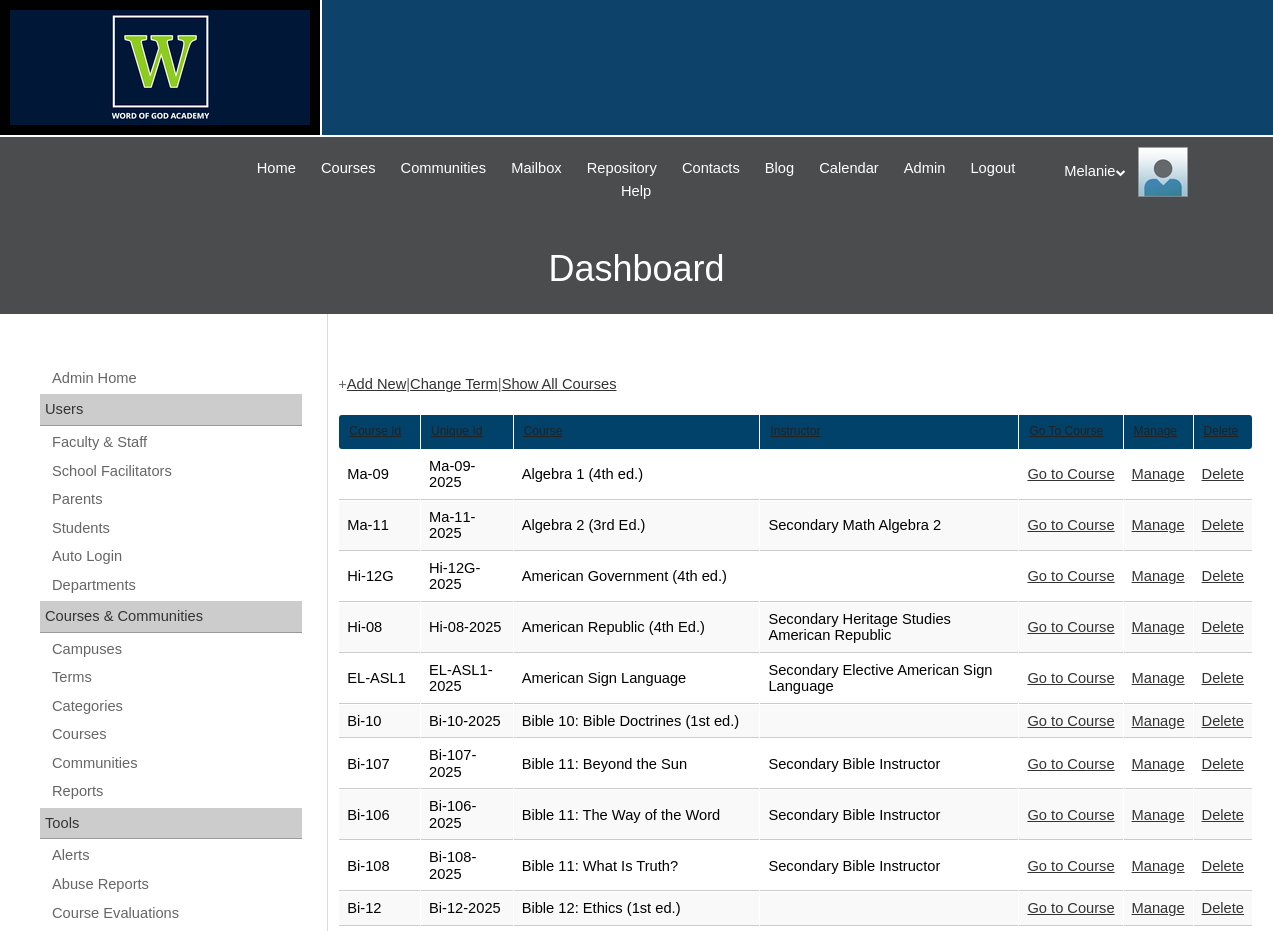 scroll, scrollTop: 3785, scrollLeft: 0, axis: vertical 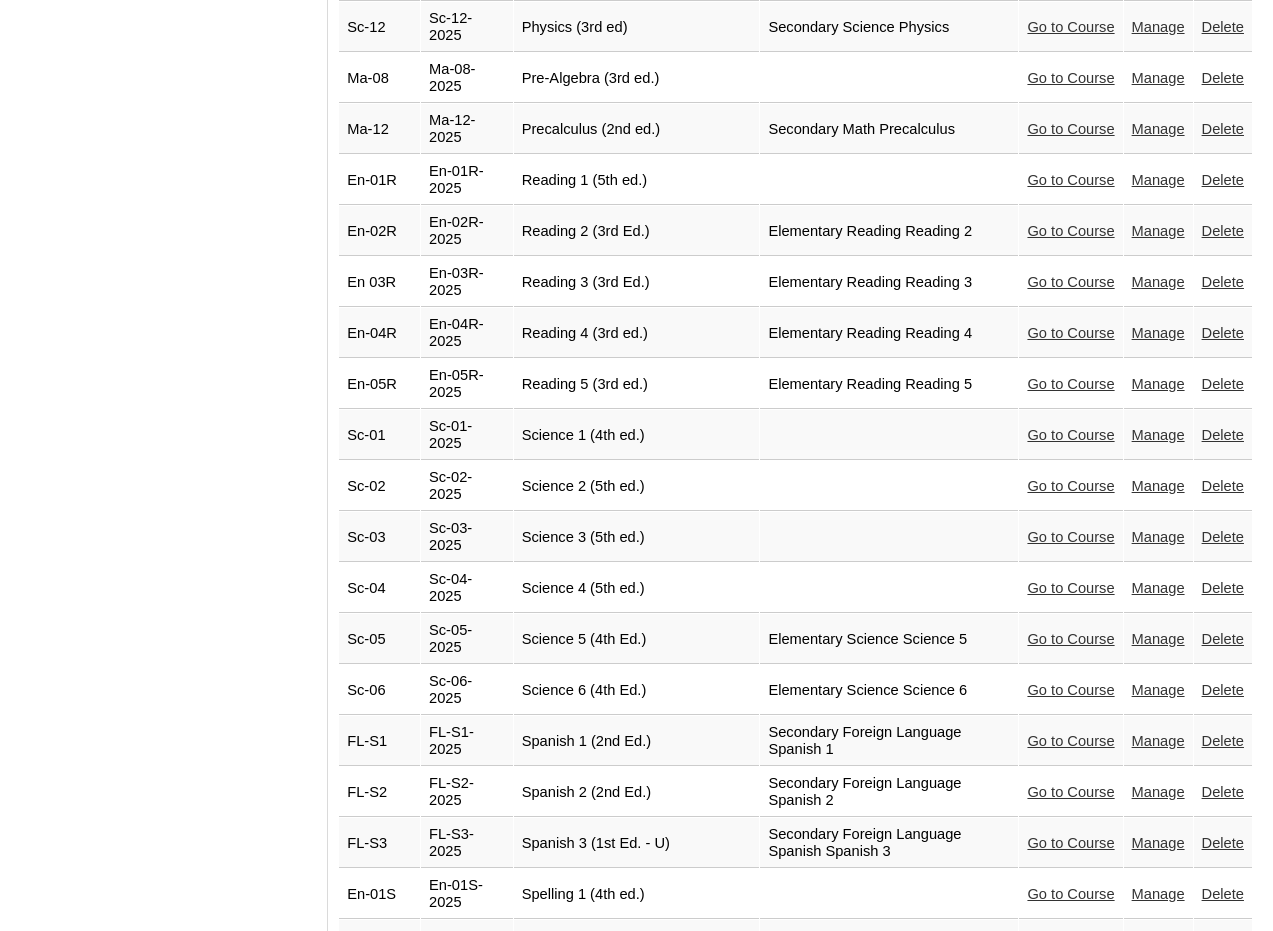 click on "Go to Course" at bounding box center (1070, 78) 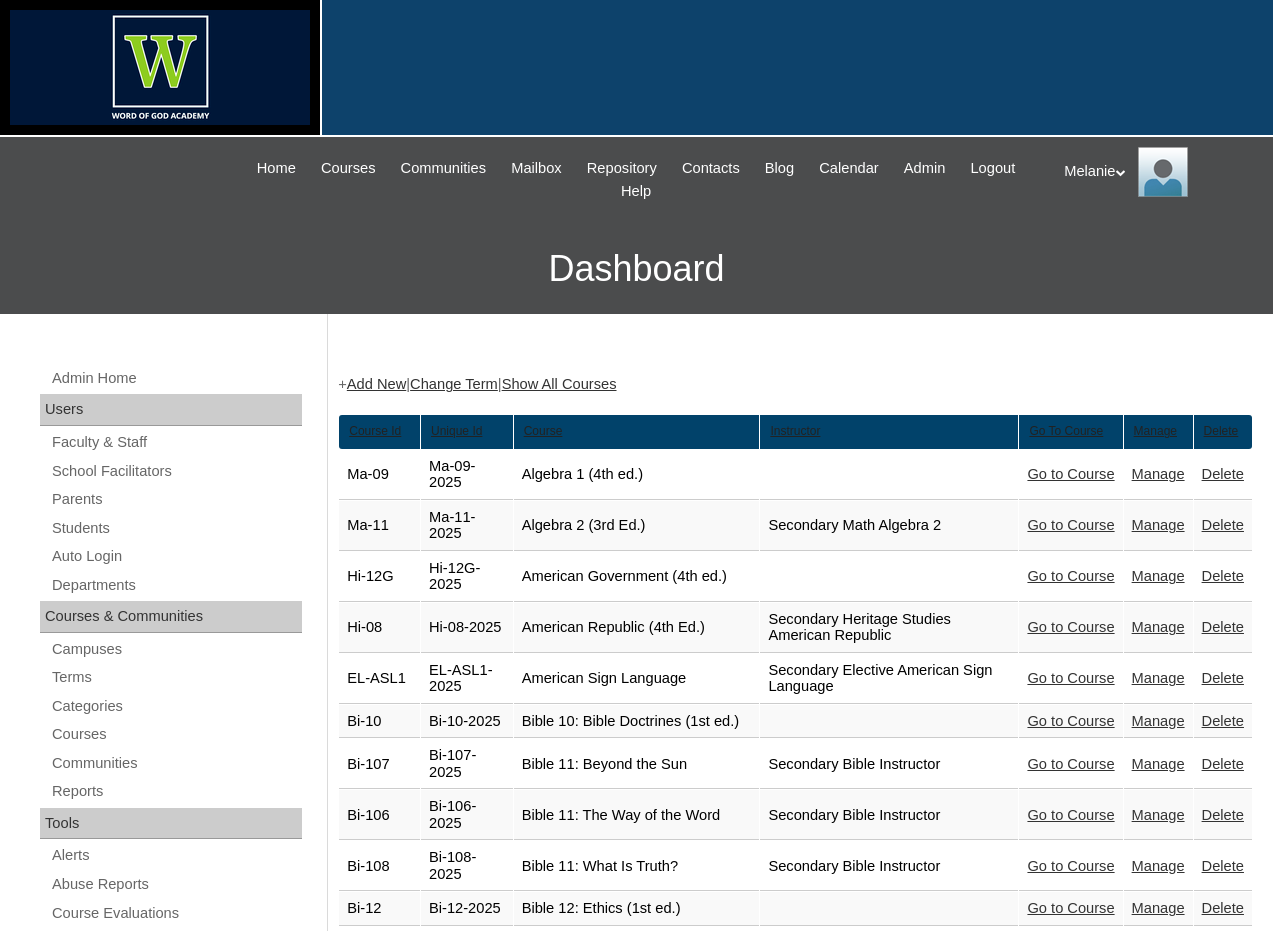scroll, scrollTop: 3785, scrollLeft: 0, axis: vertical 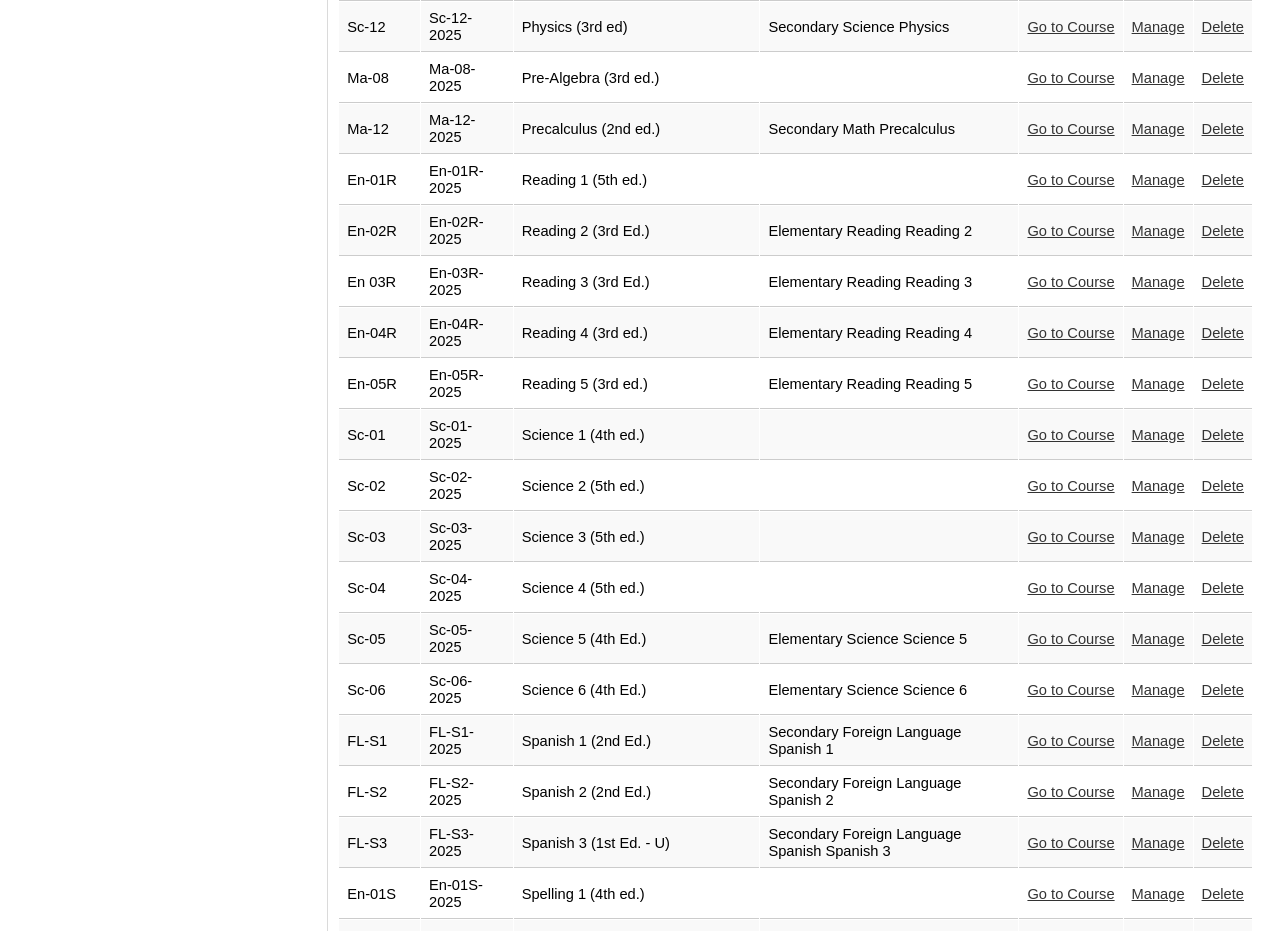 click on "Go to Course" at bounding box center (1070, 129) 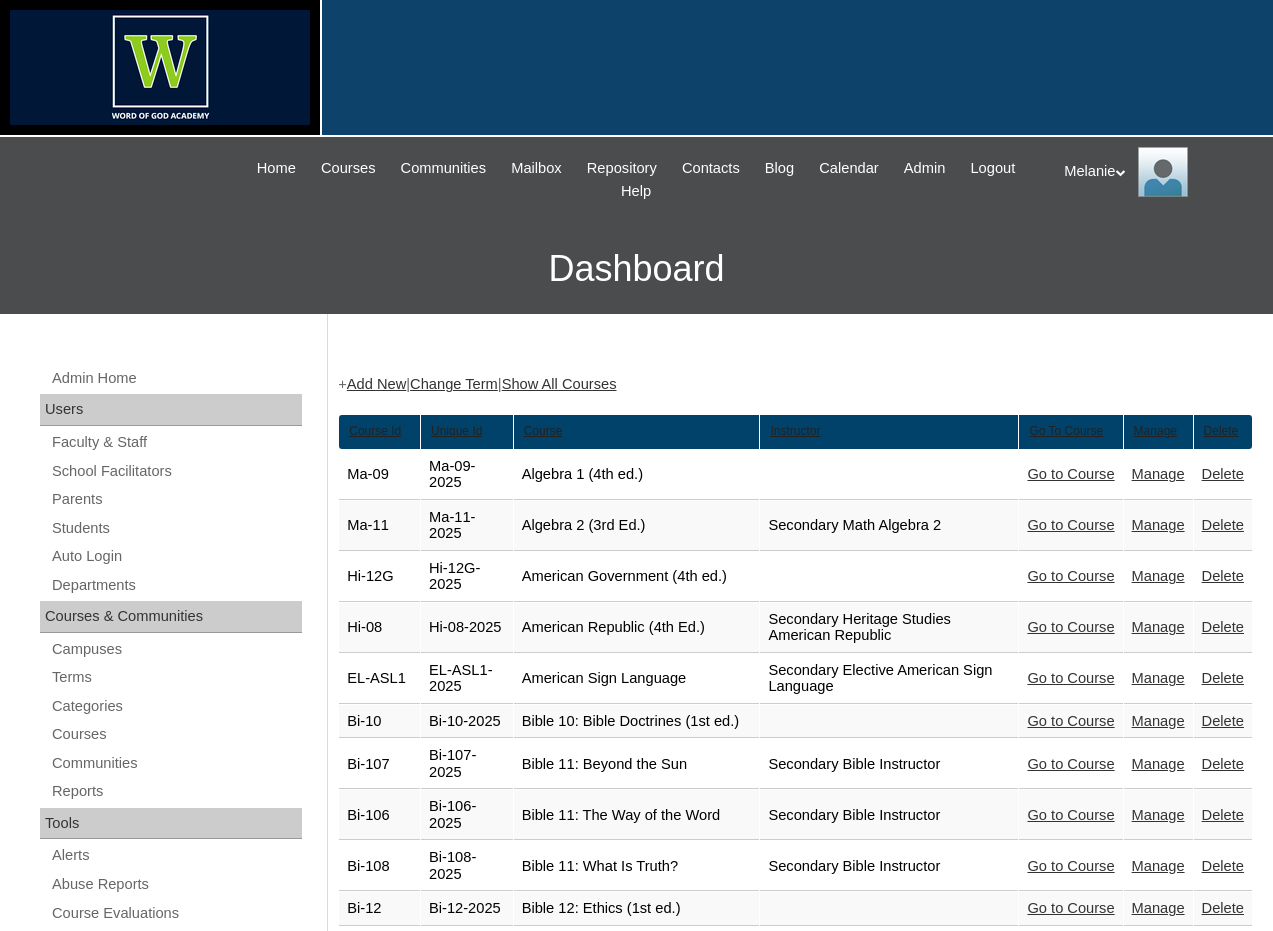 scroll, scrollTop: 3785, scrollLeft: 0, axis: vertical 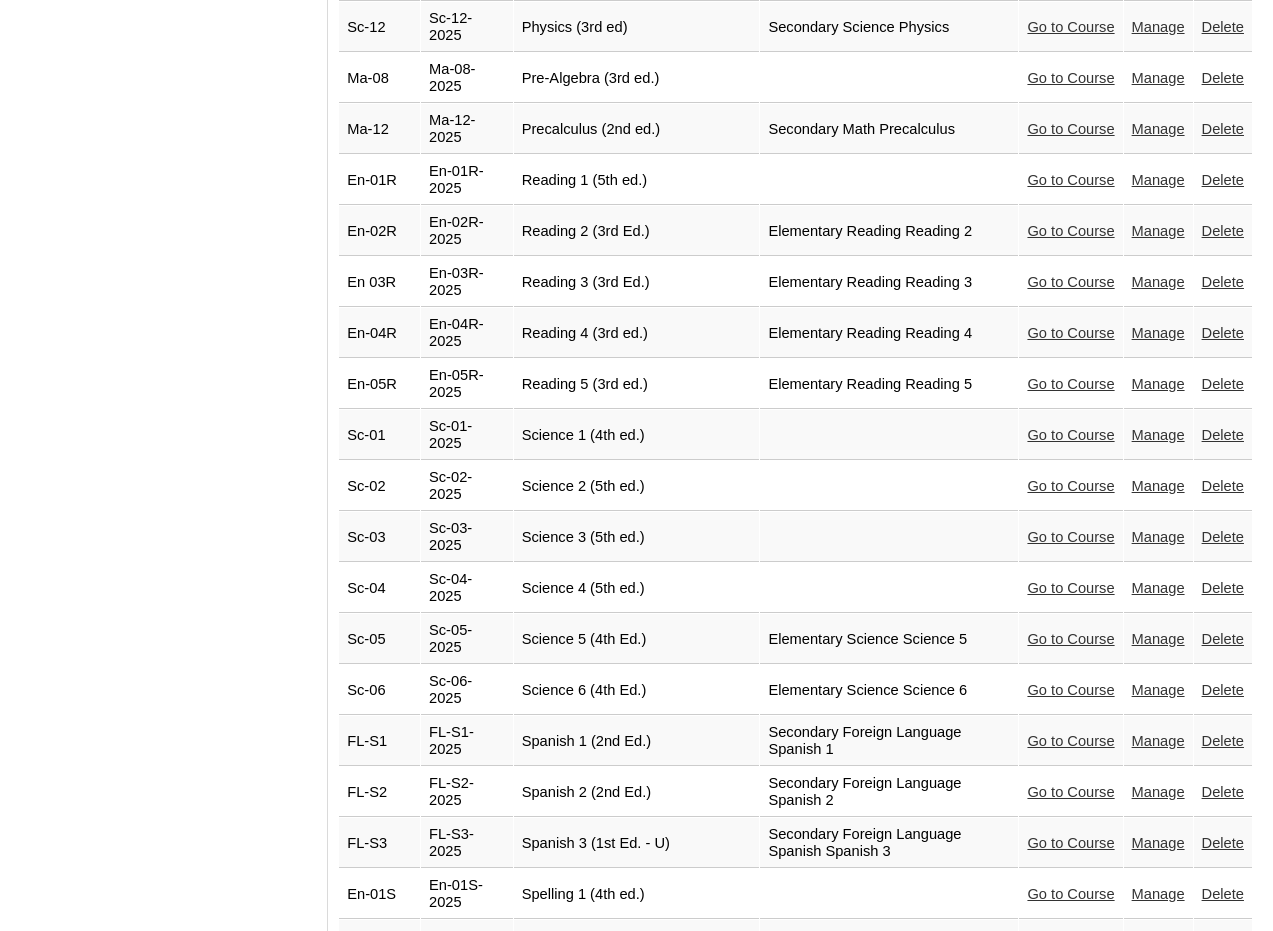 click on "Go to Course" at bounding box center [1070, 180] 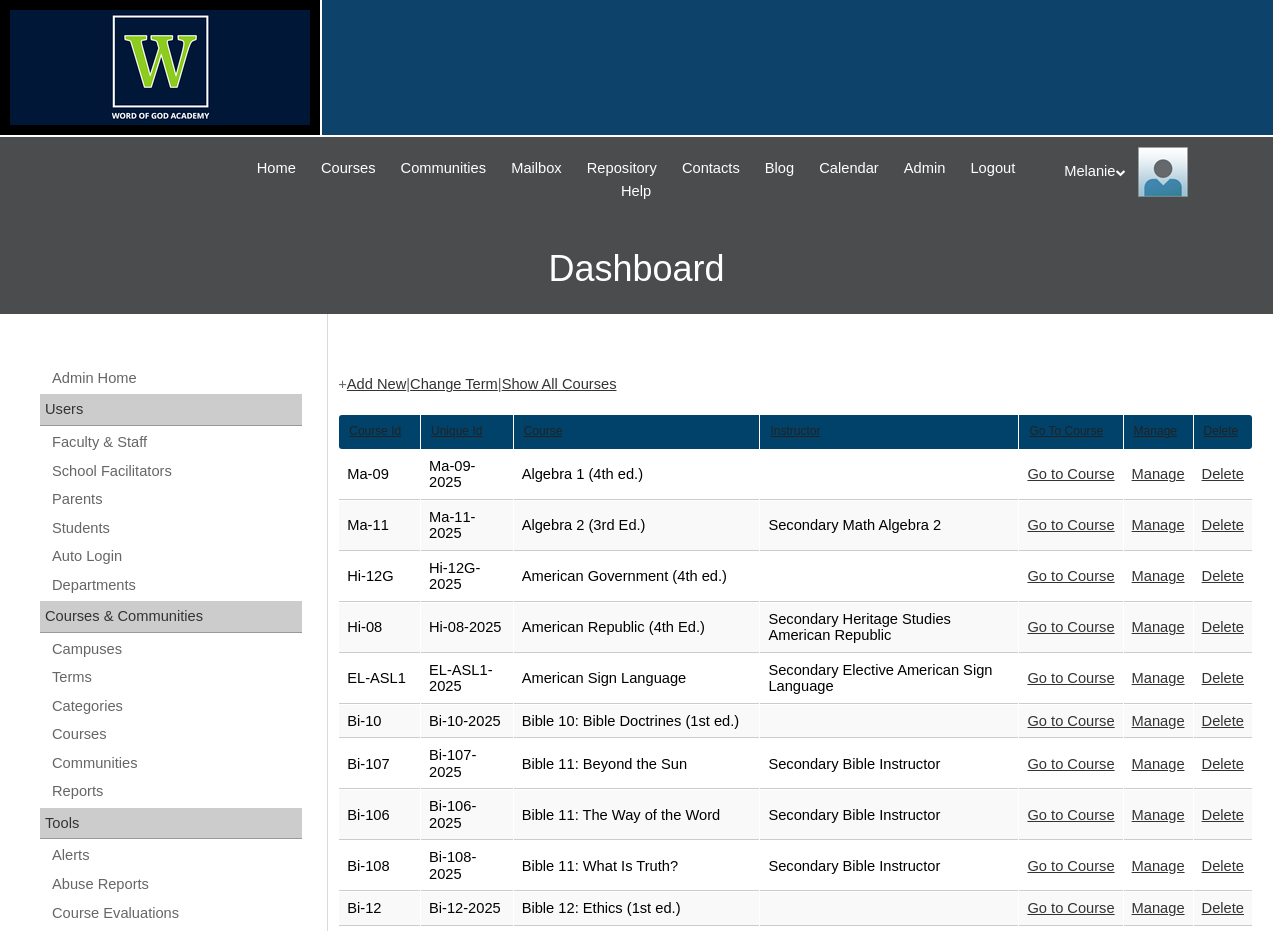 scroll, scrollTop: 3785, scrollLeft: 0, axis: vertical 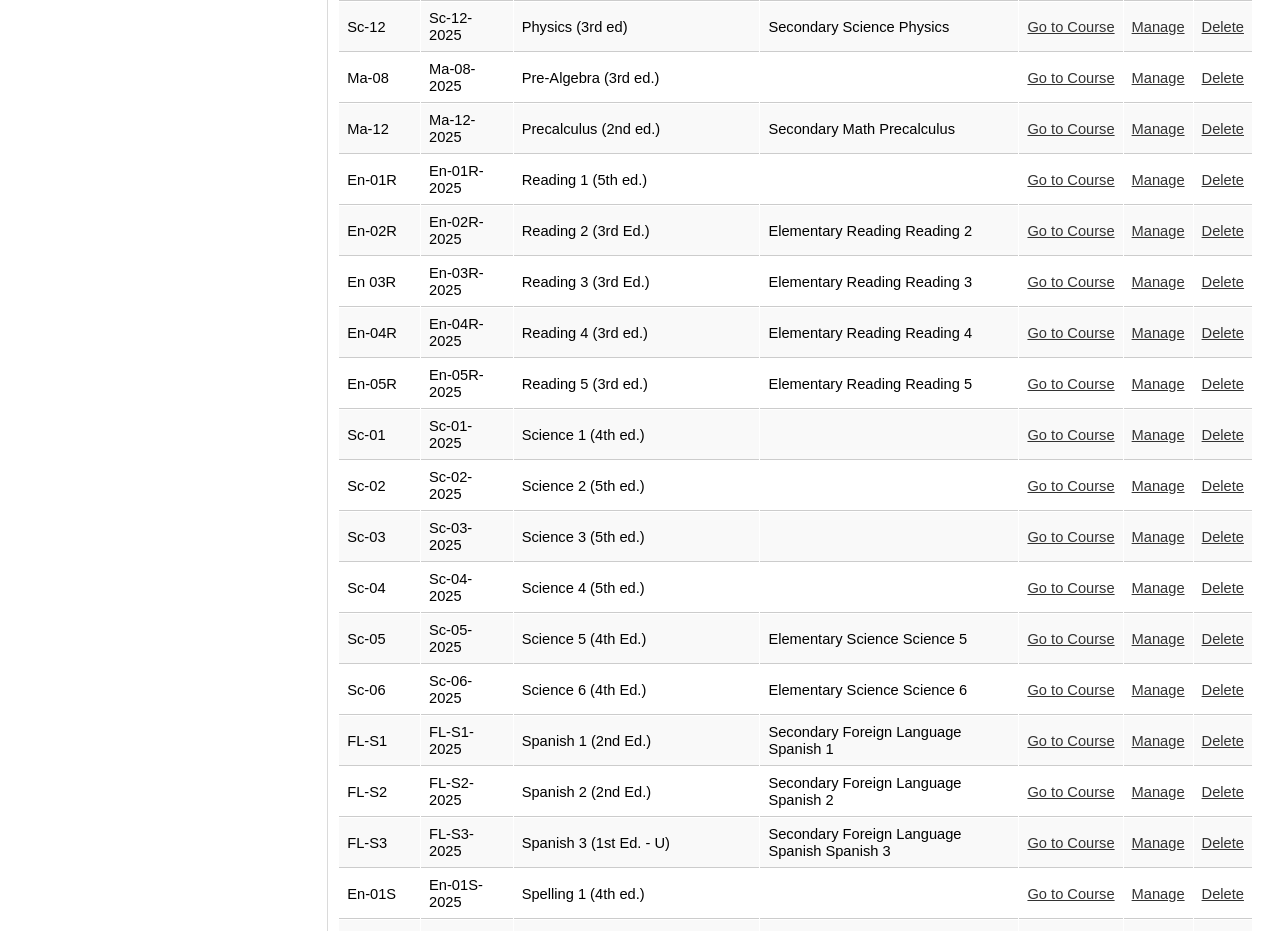 drag, startPoint x: 1058, startPoint y: 277, endPoint x: 1029, endPoint y: 273, distance: 29.274563 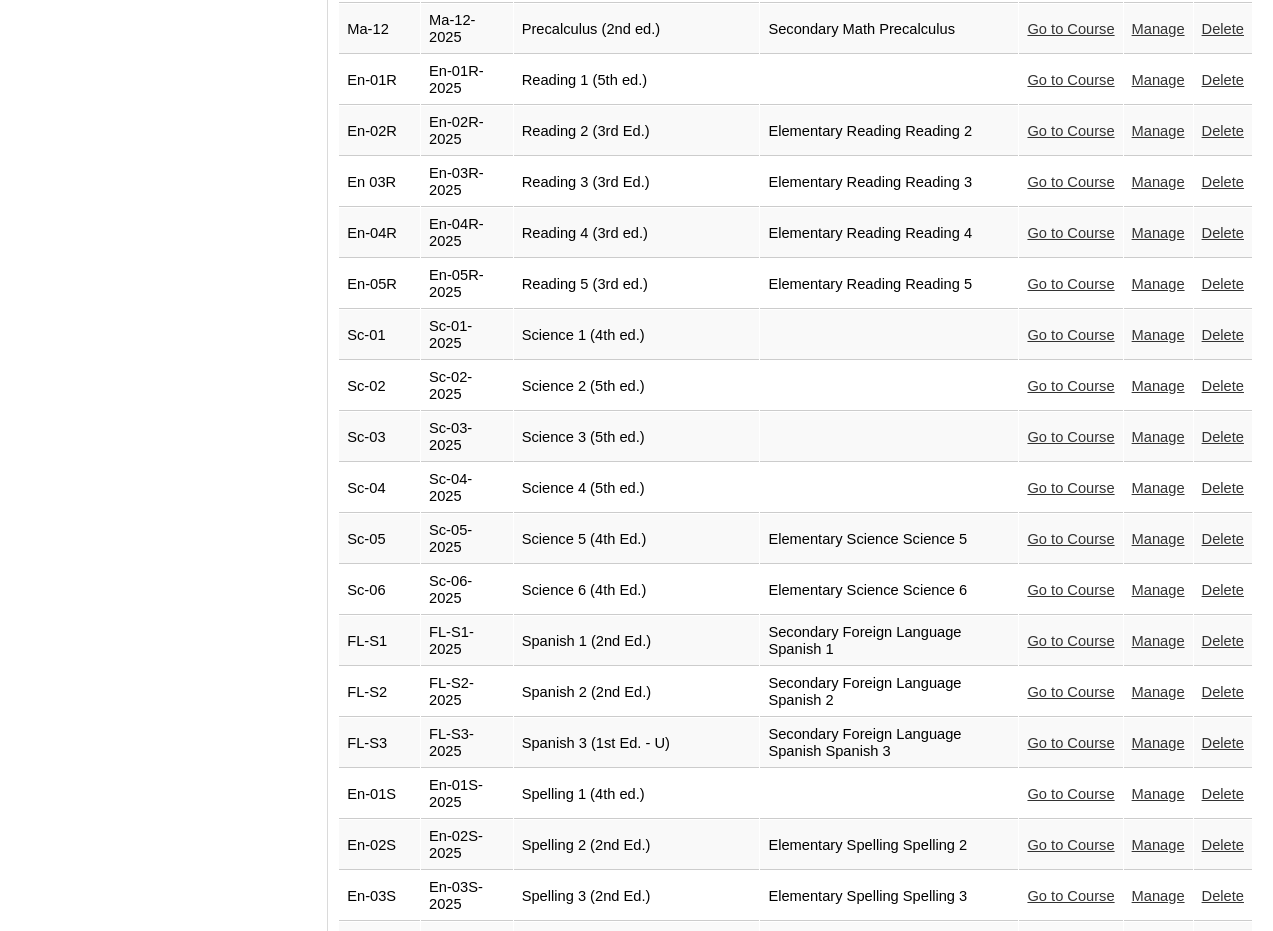 click on "Go to Course" at bounding box center (1070, 182) 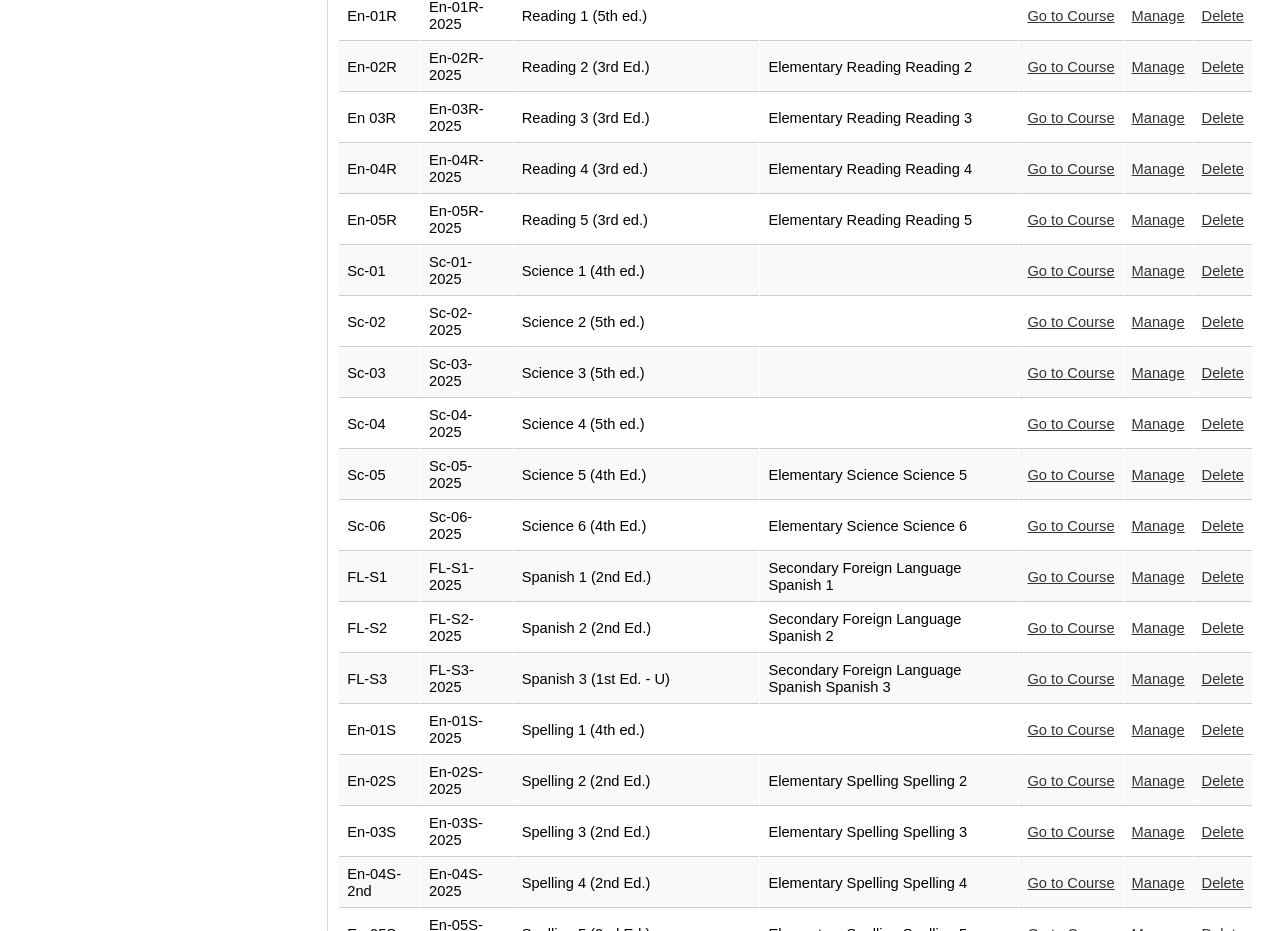 scroll, scrollTop: 3985, scrollLeft: 0, axis: vertical 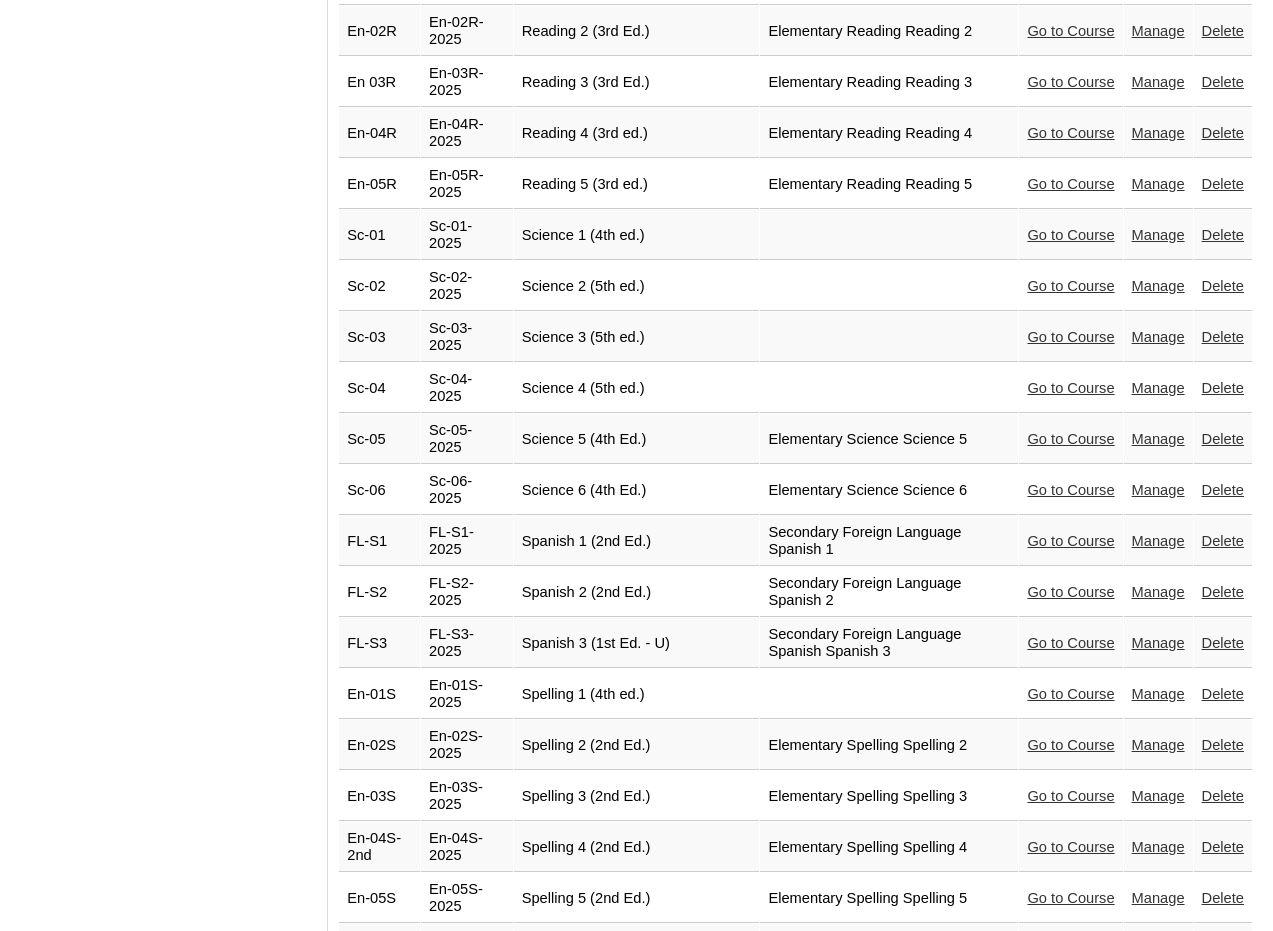 click on "Go to Course" at bounding box center [1070, 133] 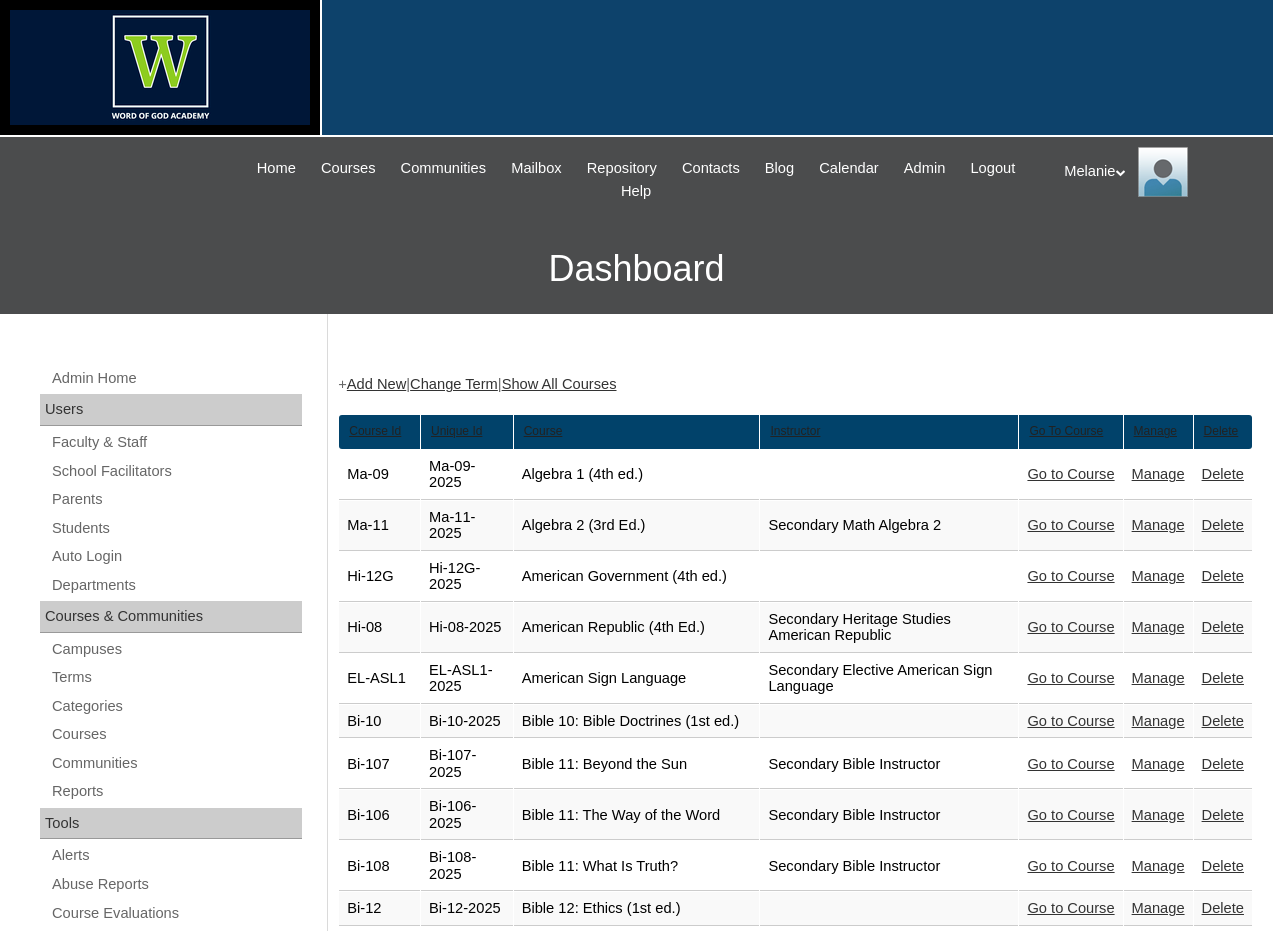 scroll, scrollTop: 3985, scrollLeft: 0, axis: vertical 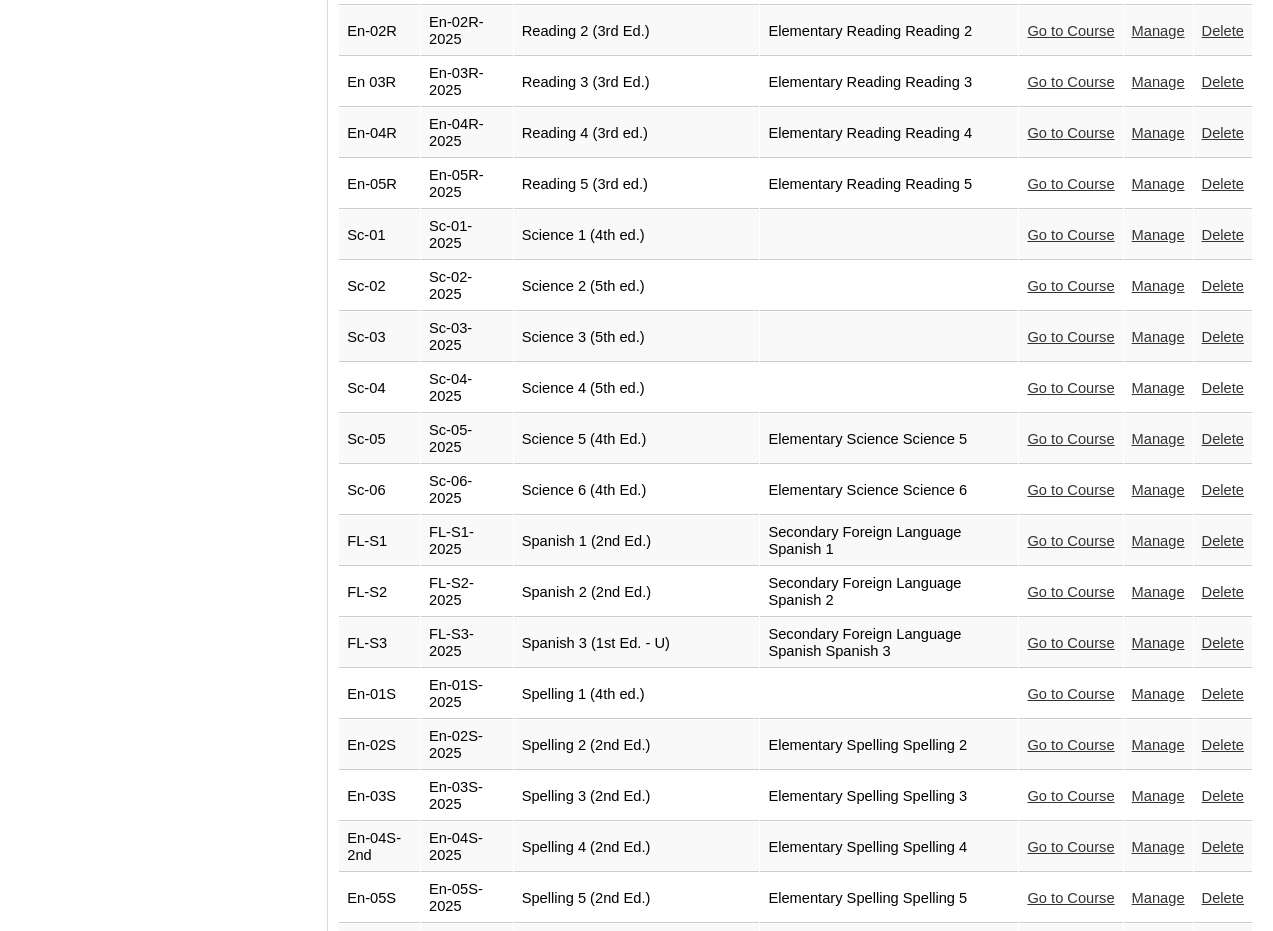 click on "Go to Course" at bounding box center [1070, 184] 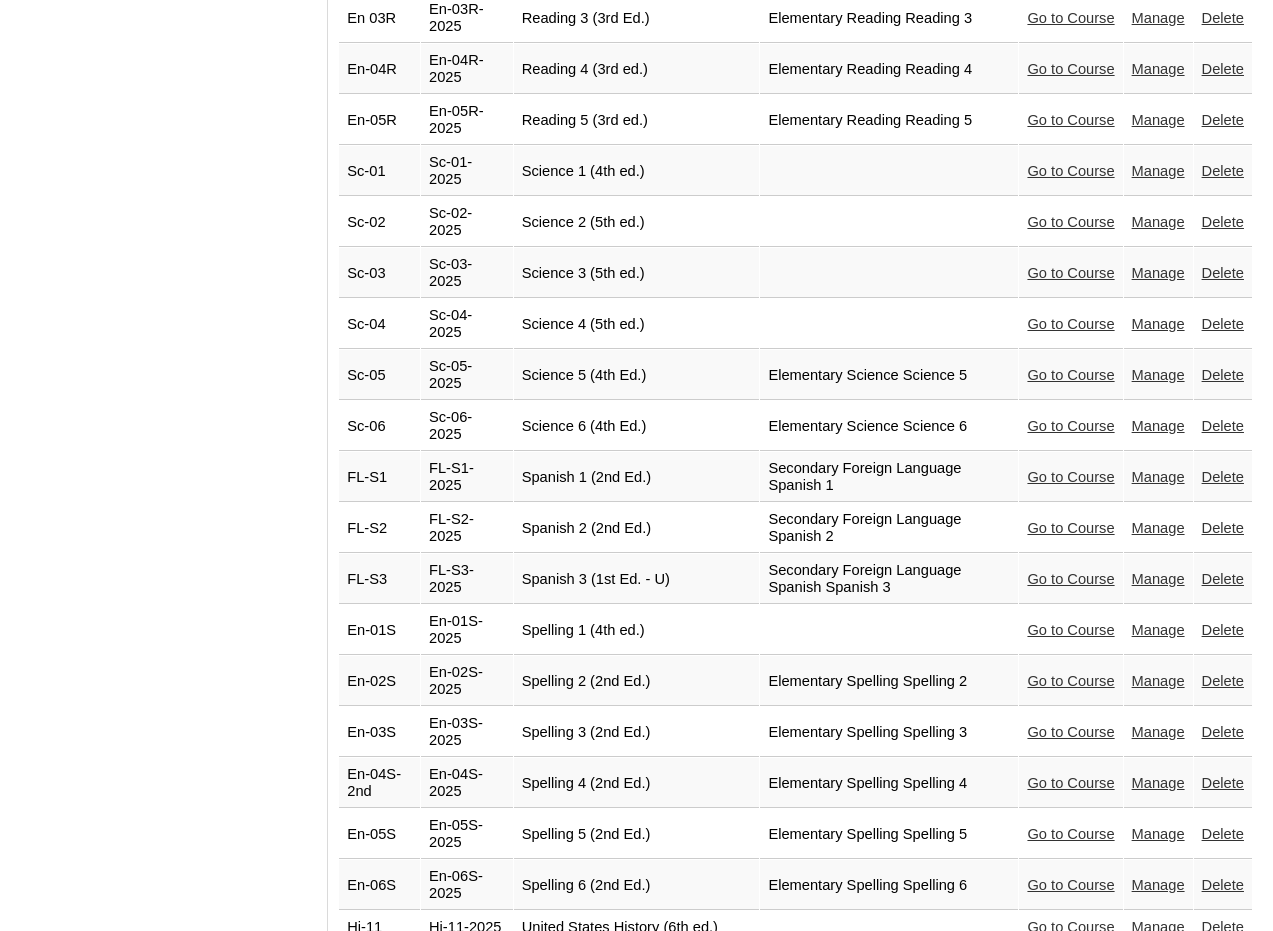 scroll, scrollTop: 4085, scrollLeft: 0, axis: vertical 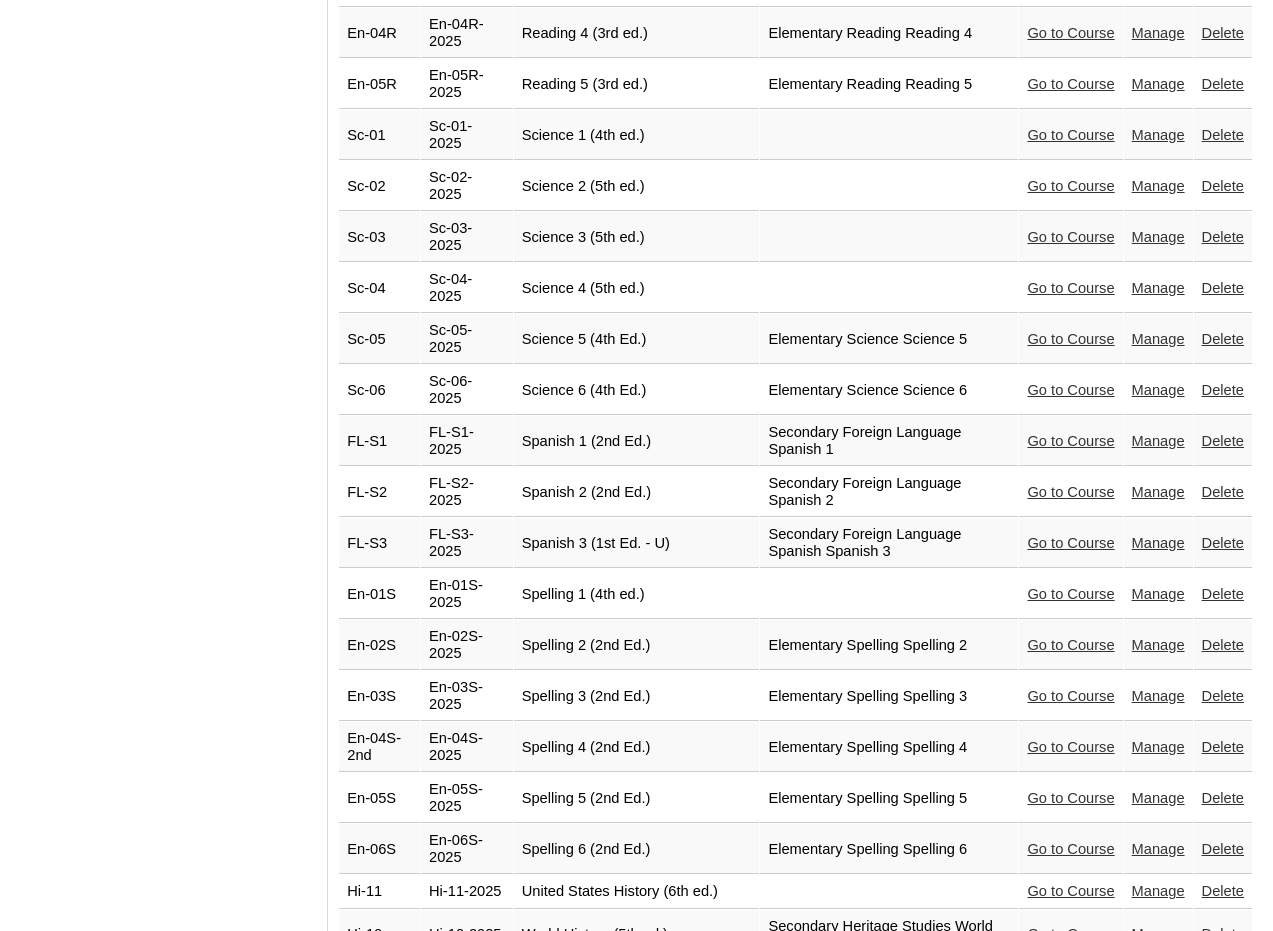 click on "Go to Course" at bounding box center [1070, 135] 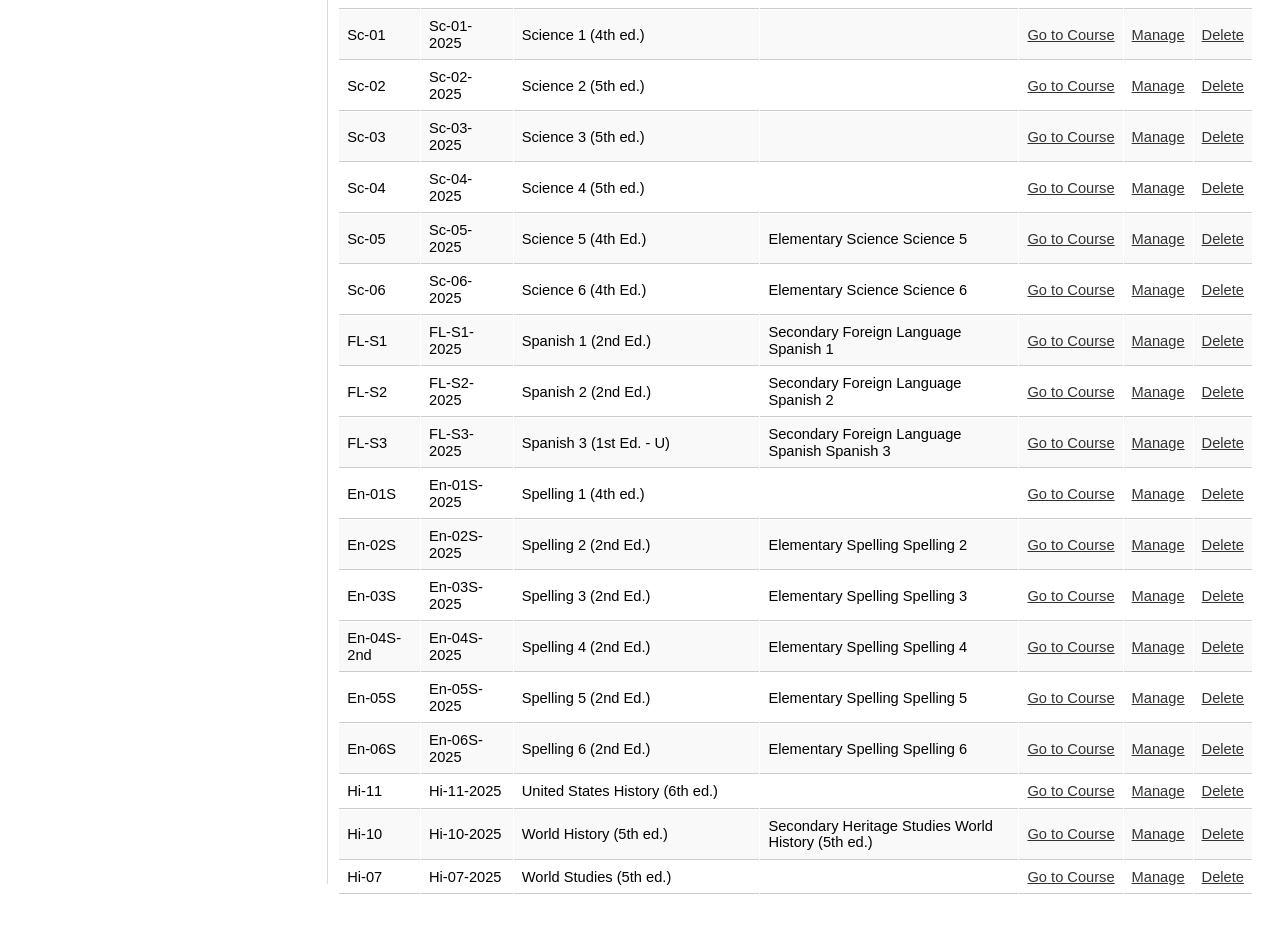 drag, startPoint x: 1040, startPoint y: 142, endPoint x: 1024, endPoint y: 142, distance: 16 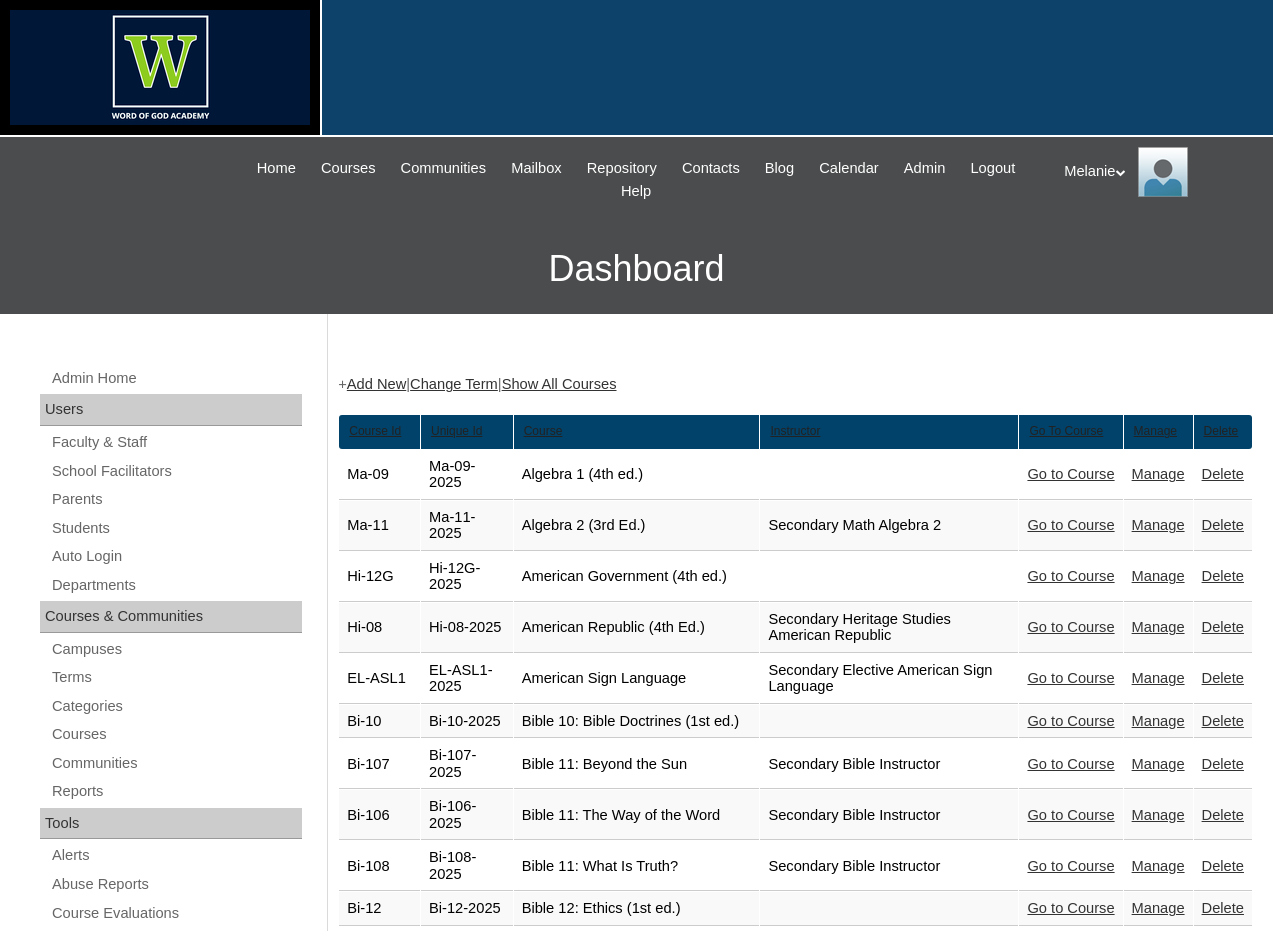 scroll, scrollTop: 4185, scrollLeft: 0, axis: vertical 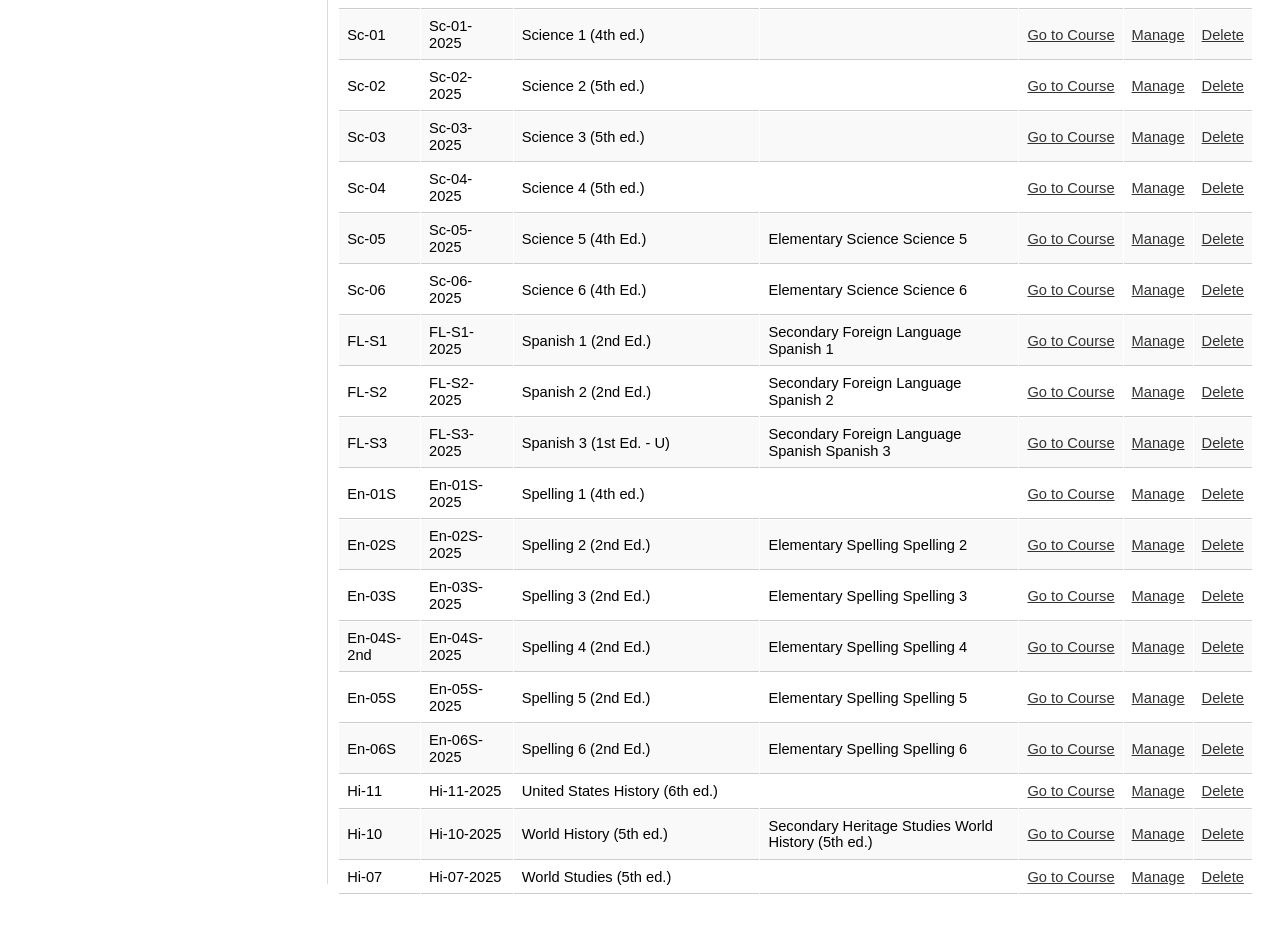 click on "Go to Course" at bounding box center [1070, 137] 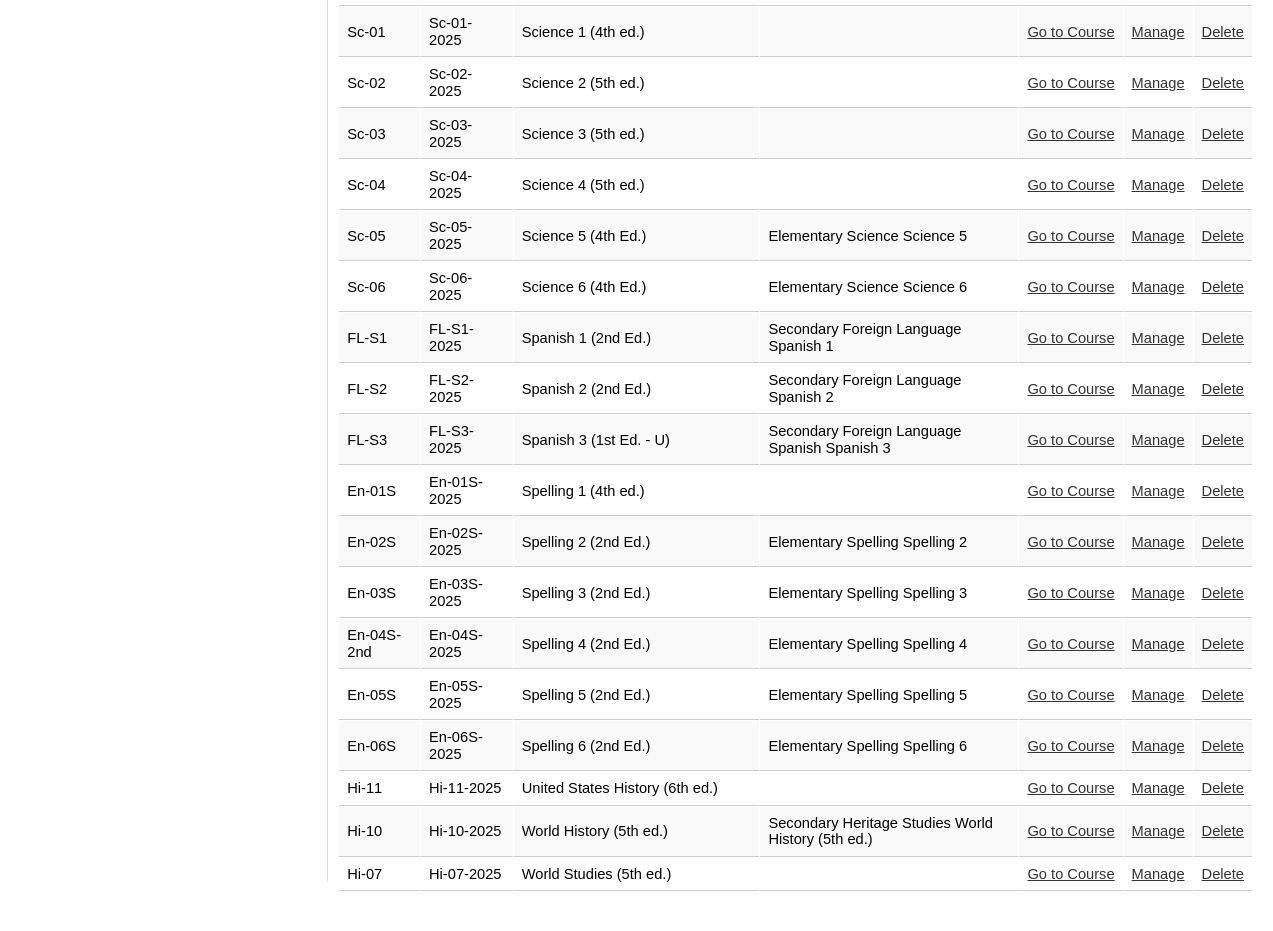 click on "Go to Course" at bounding box center (1070, 185) 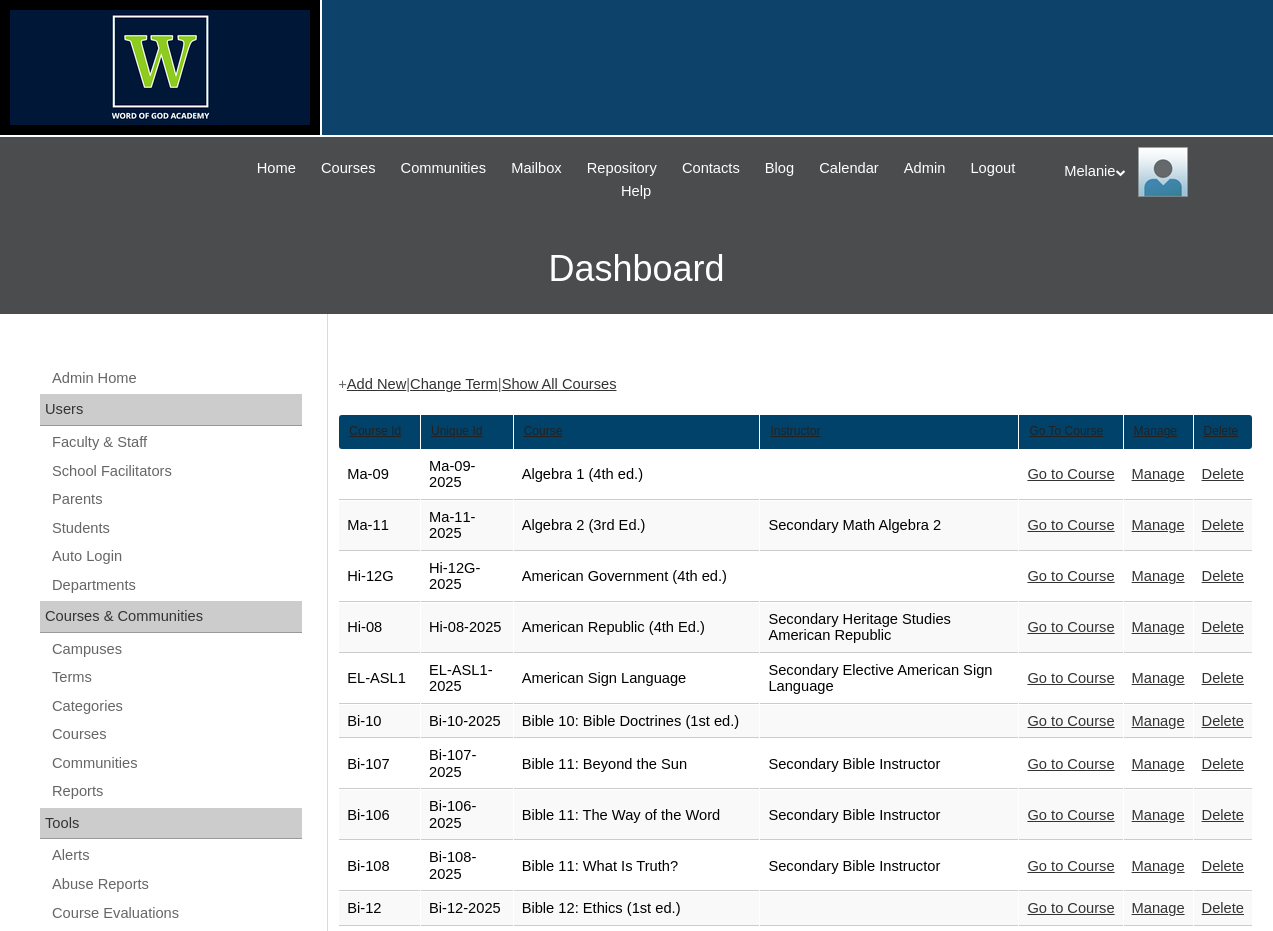 scroll, scrollTop: 4271, scrollLeft: 0, axis: vertical 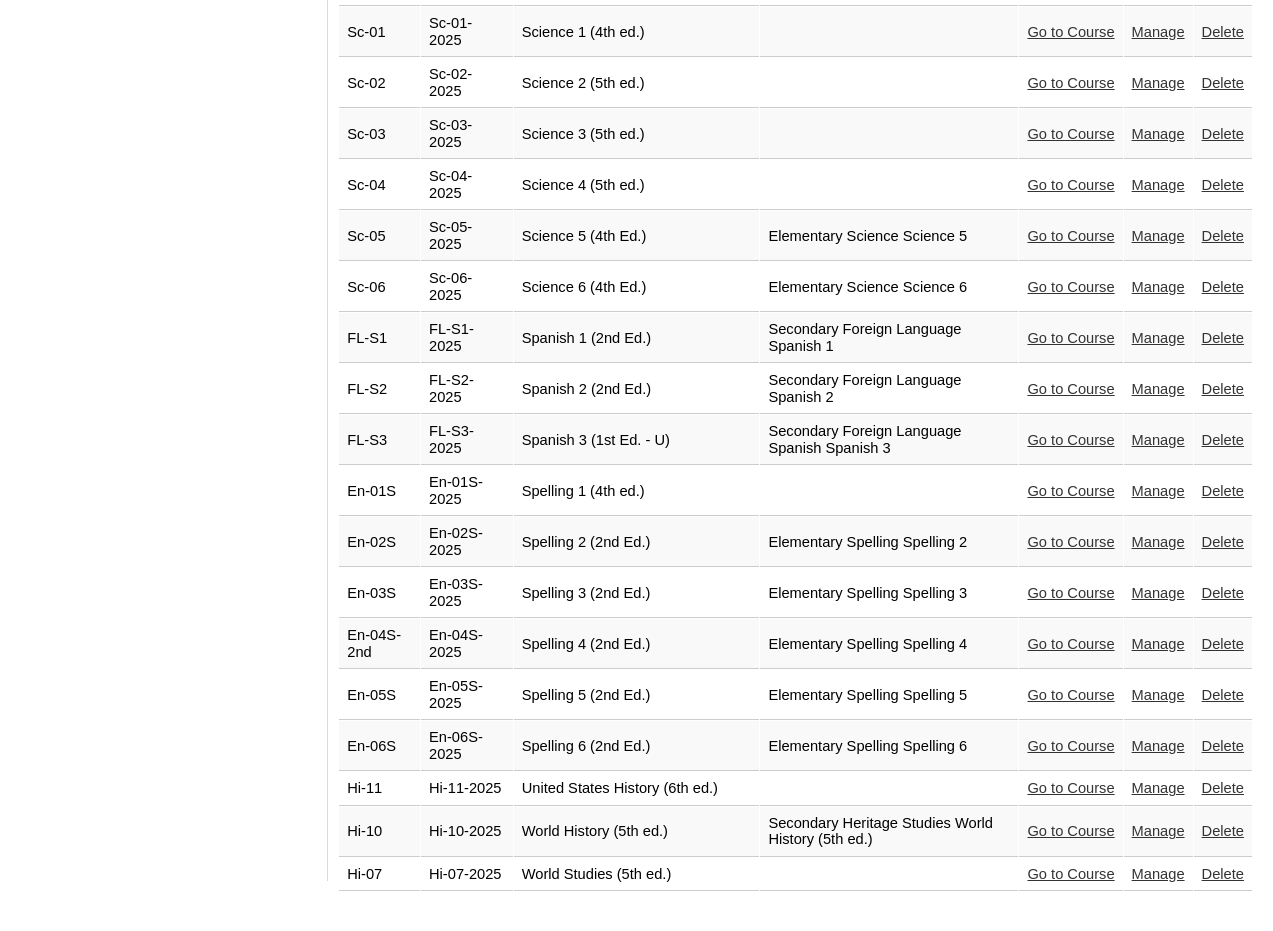 click on "Go to Course" at bounding box center (1070, 236) 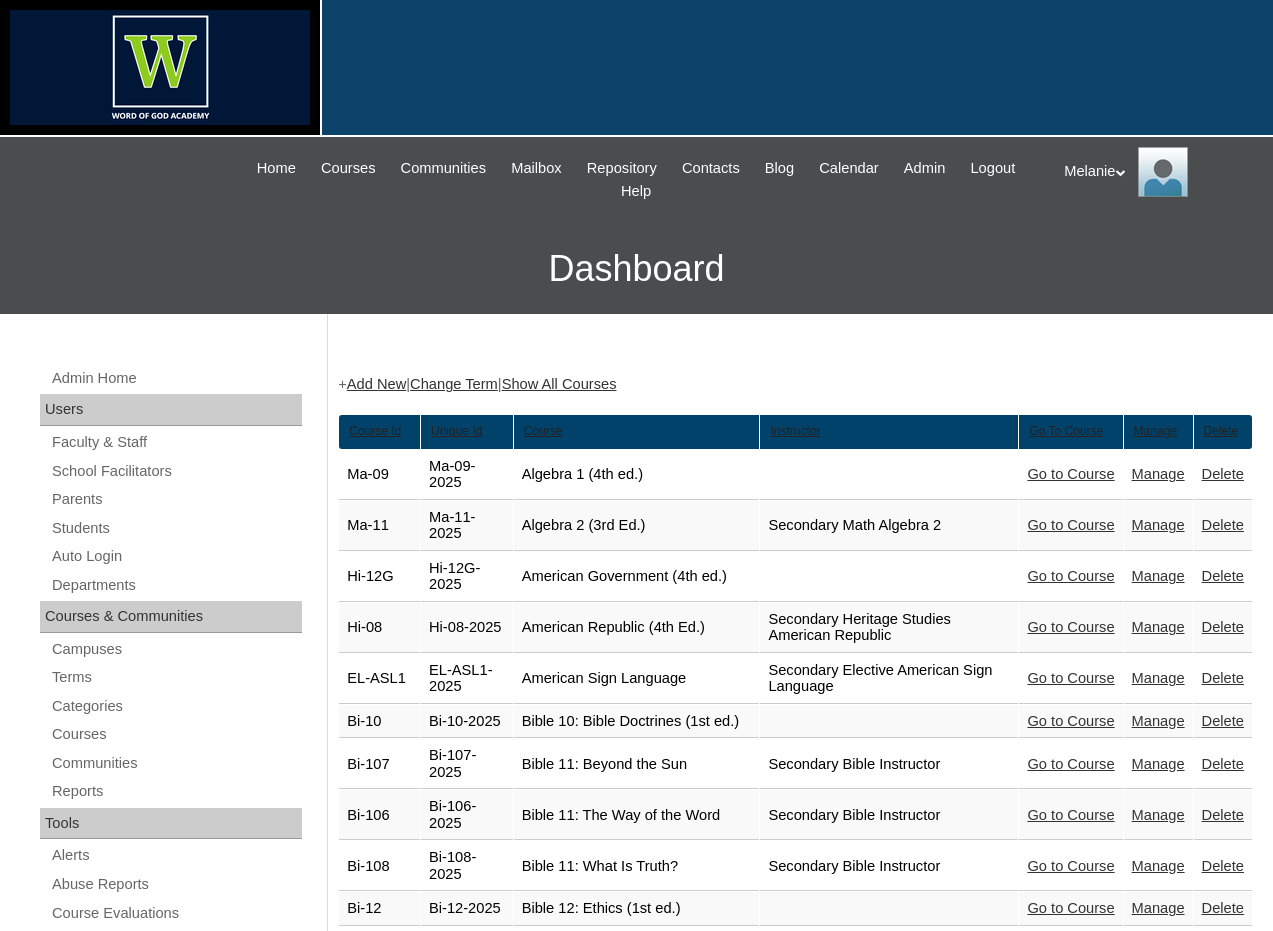 scroll, scrollTop: 4271, scrollLeft: 0, axis: vertical 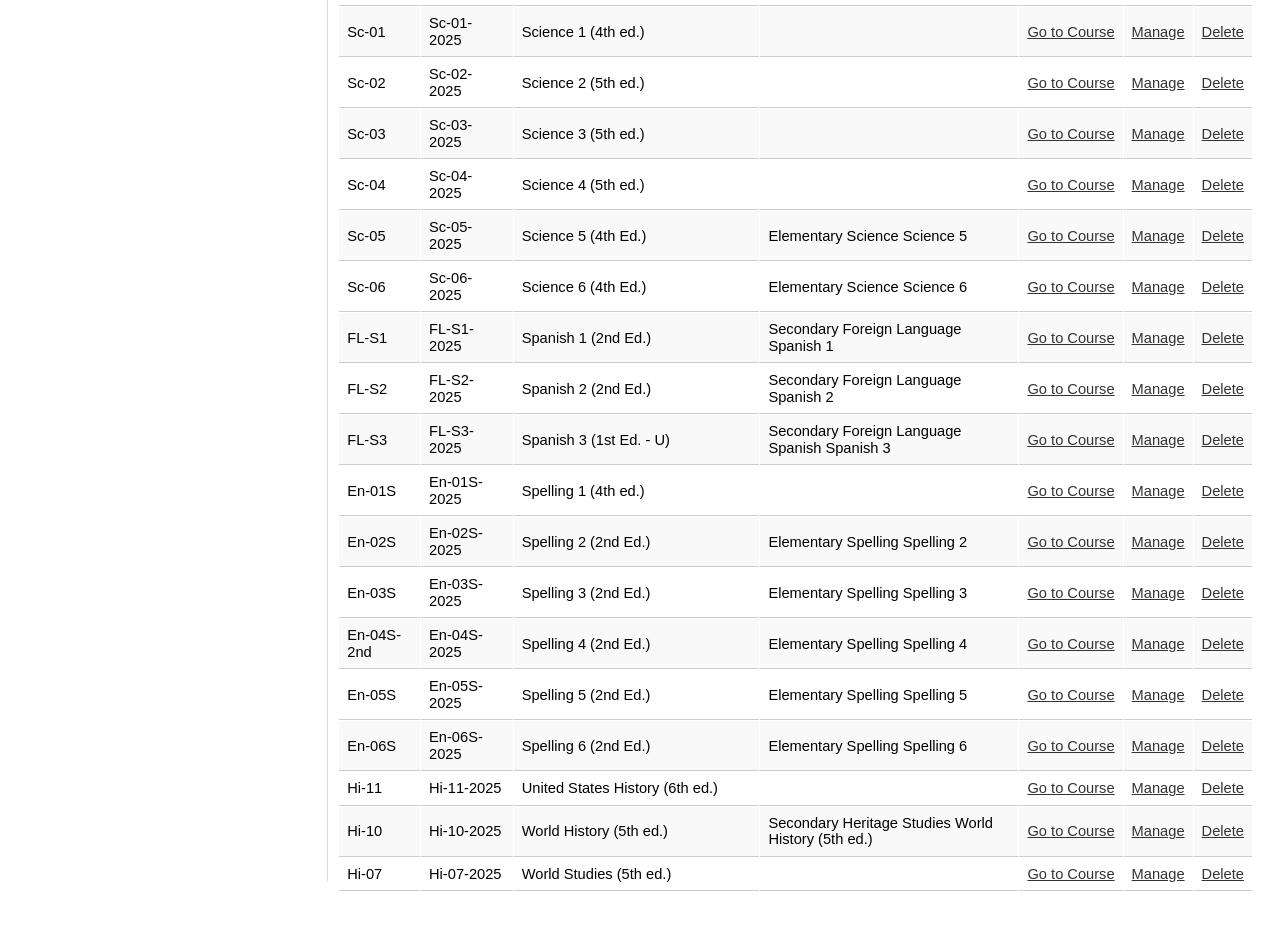click on "Go to Course" at bounding box center (1070, 287) 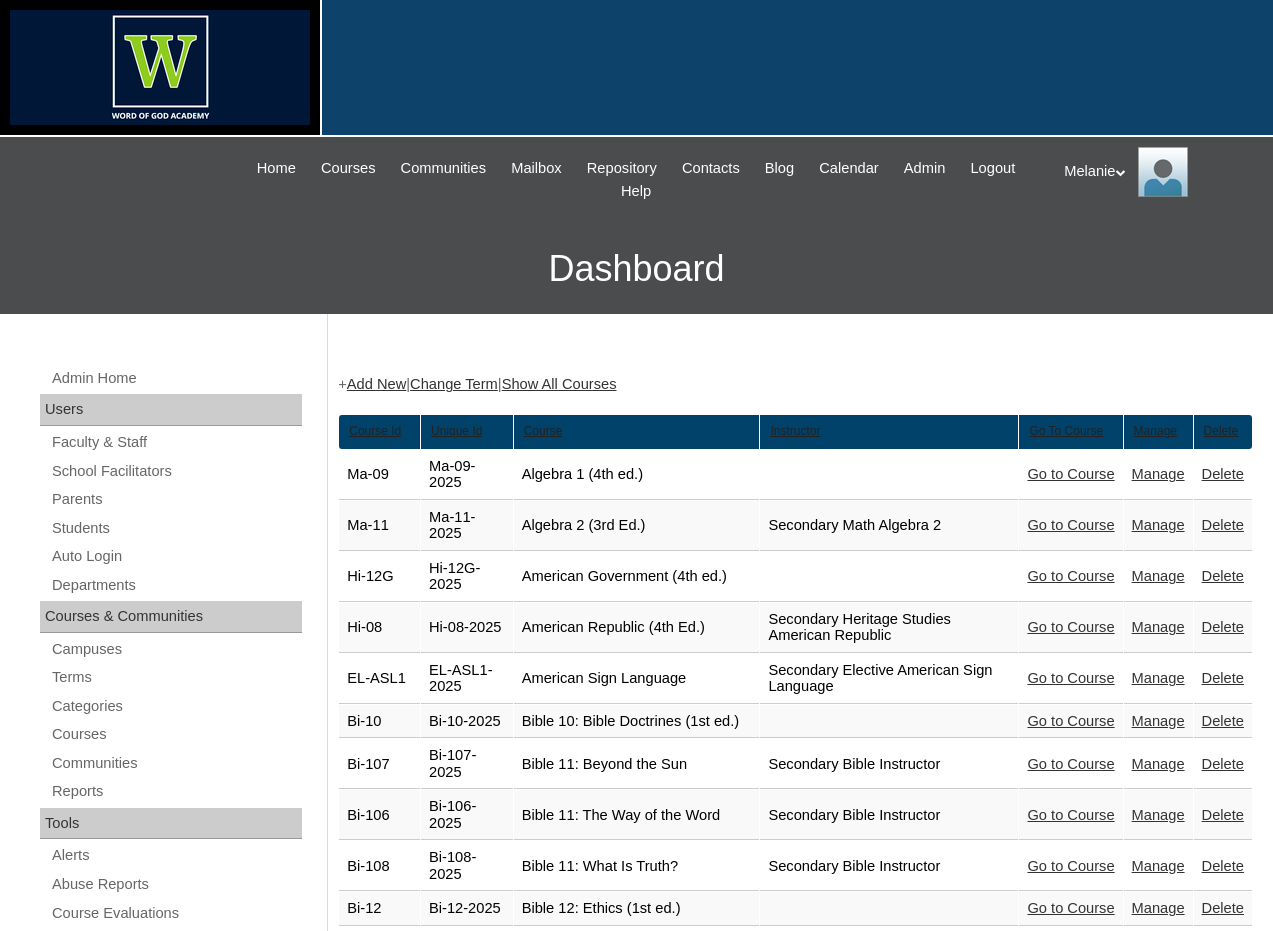 scroll, scrollTop: 4271, scrollLeft: 0, axis: vertical 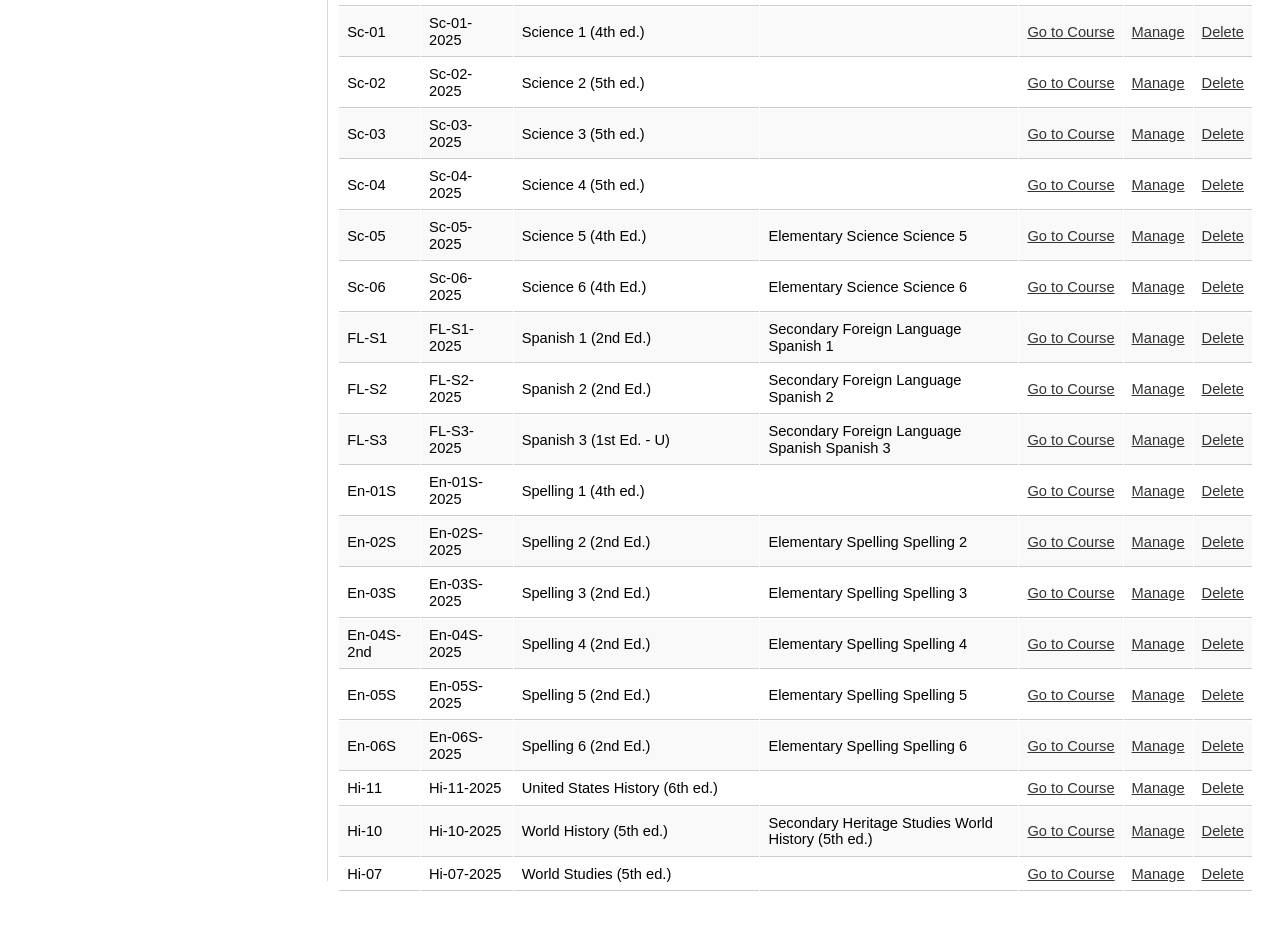 click on "Go to Course" at bounding box center (1070, 338) 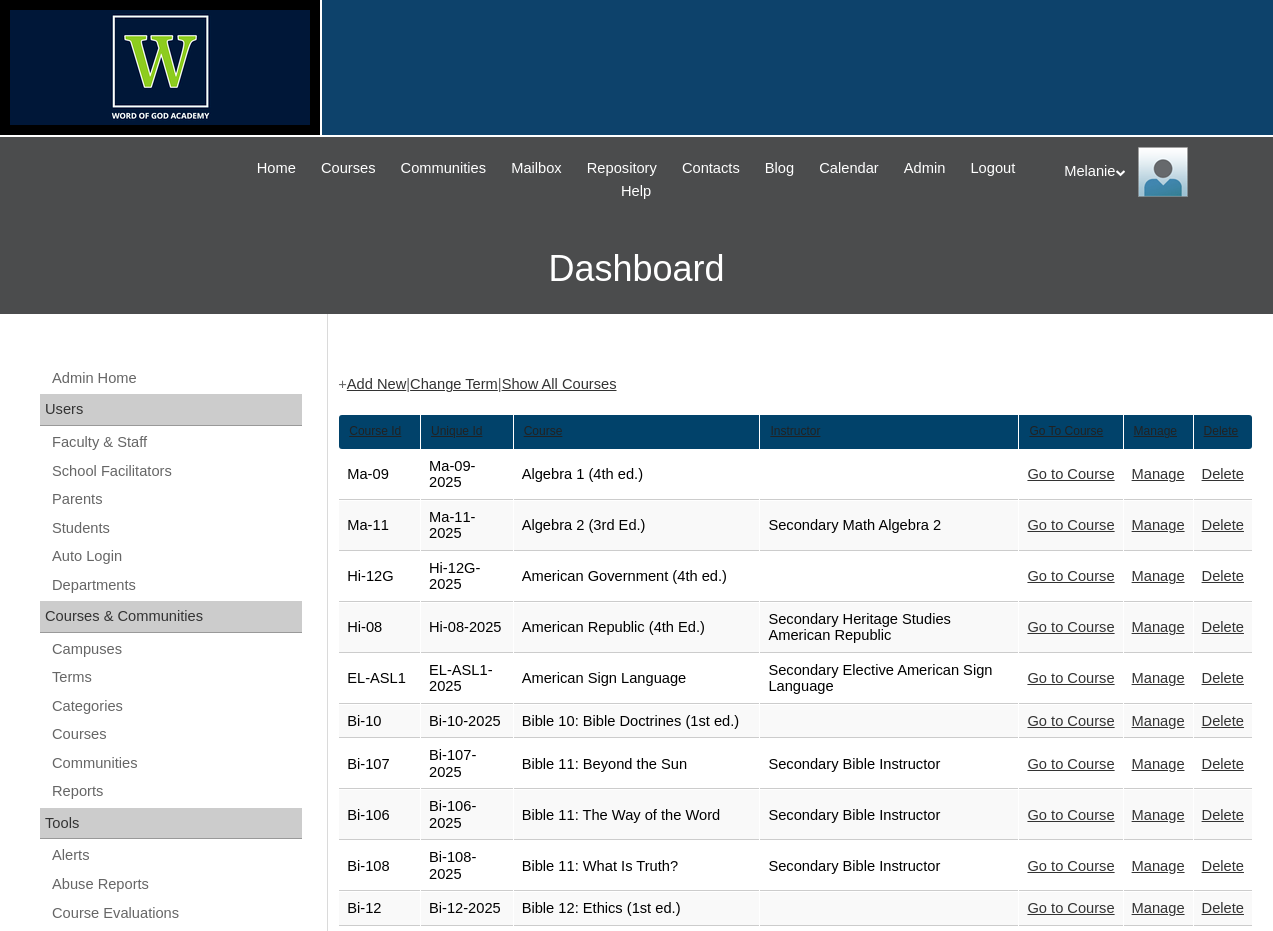 scroll, scrollTop: 4271, scrollLeft: 0, axis: vertical 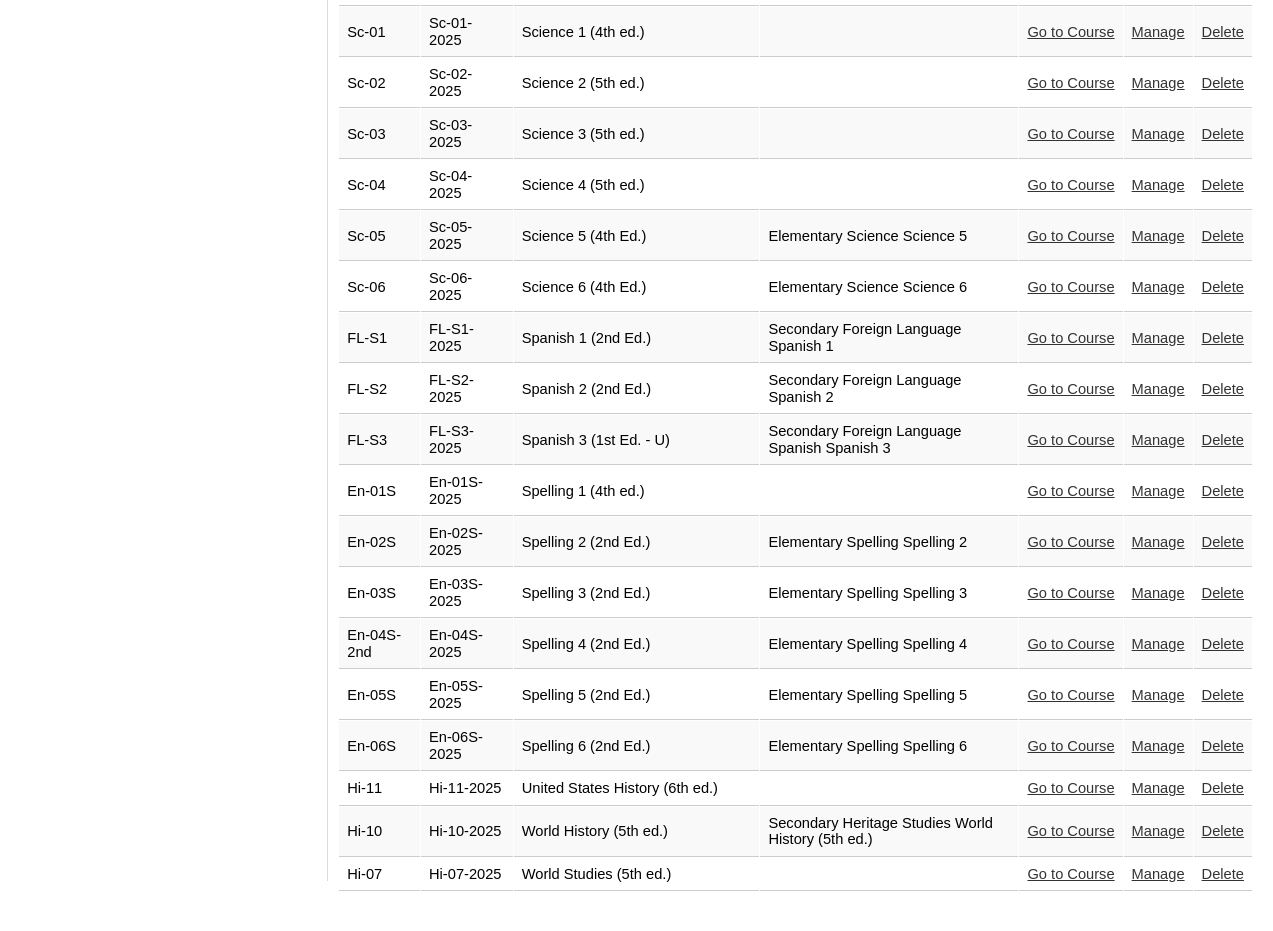 click on "Go to Course" at bounding box center [1070, 389] 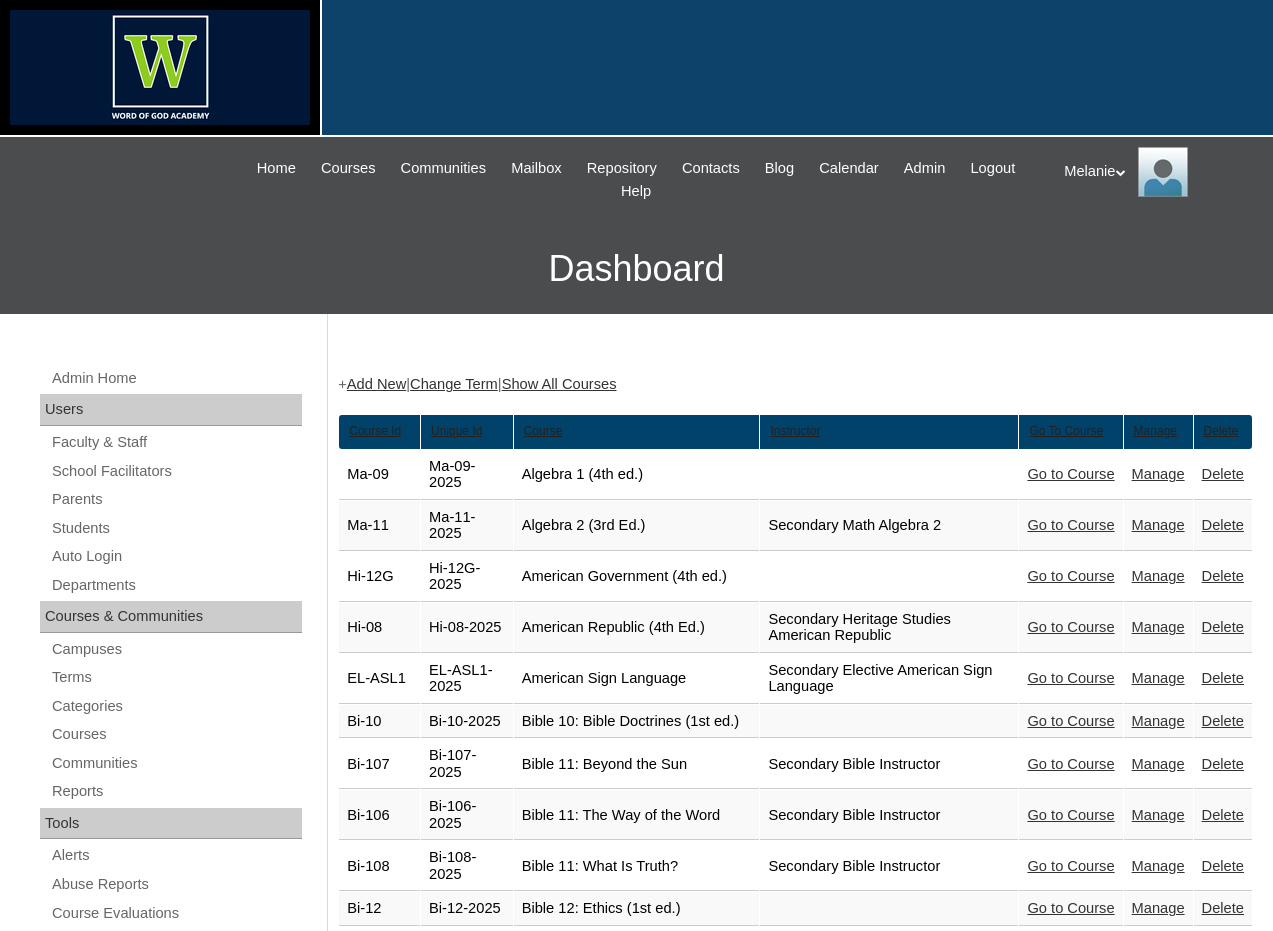 scroll, scrollTop: 4271, scrollLeft: 0, axis: vertical 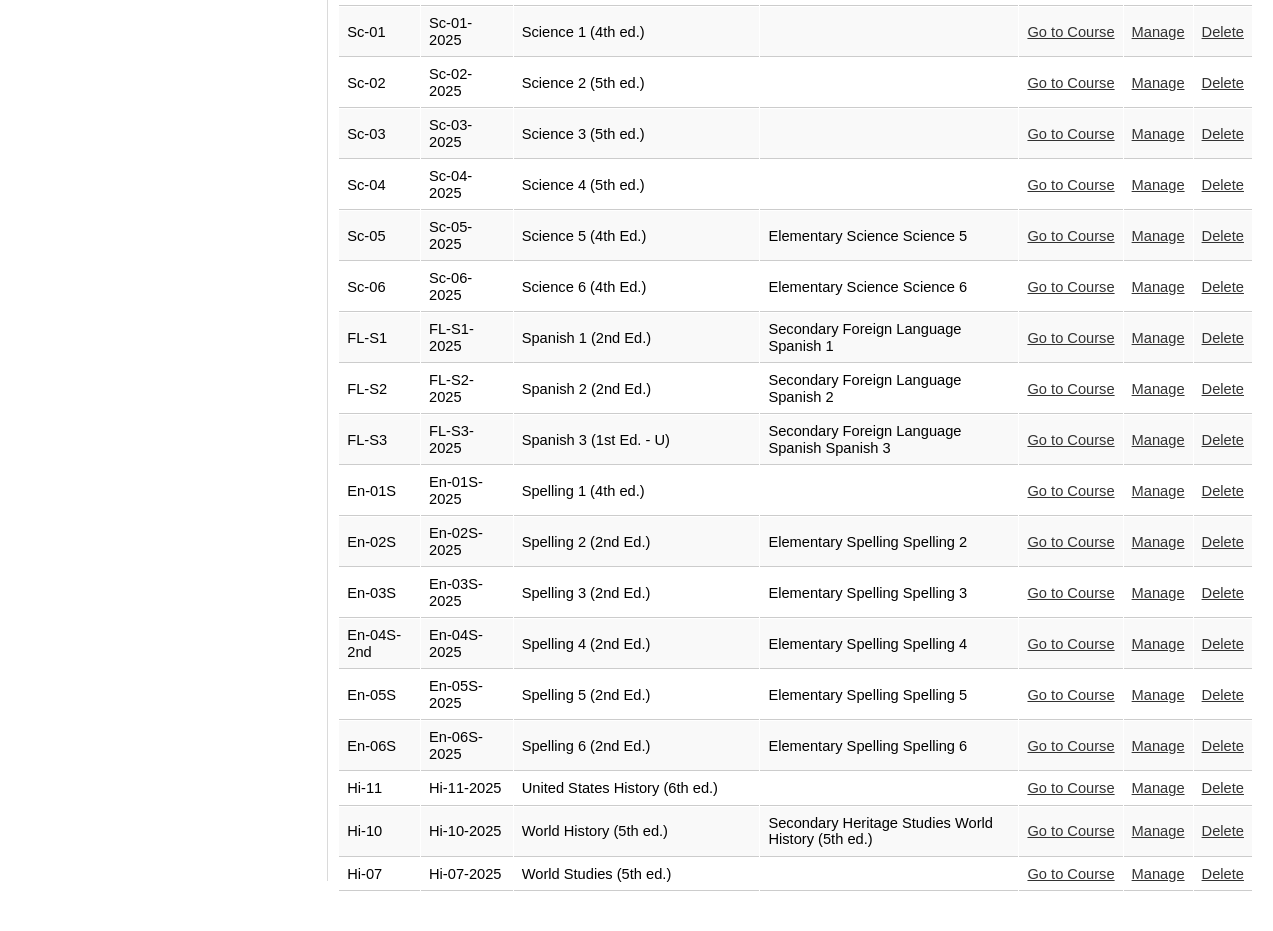 click on "Go to Course" at bounding box center (1070, 440) 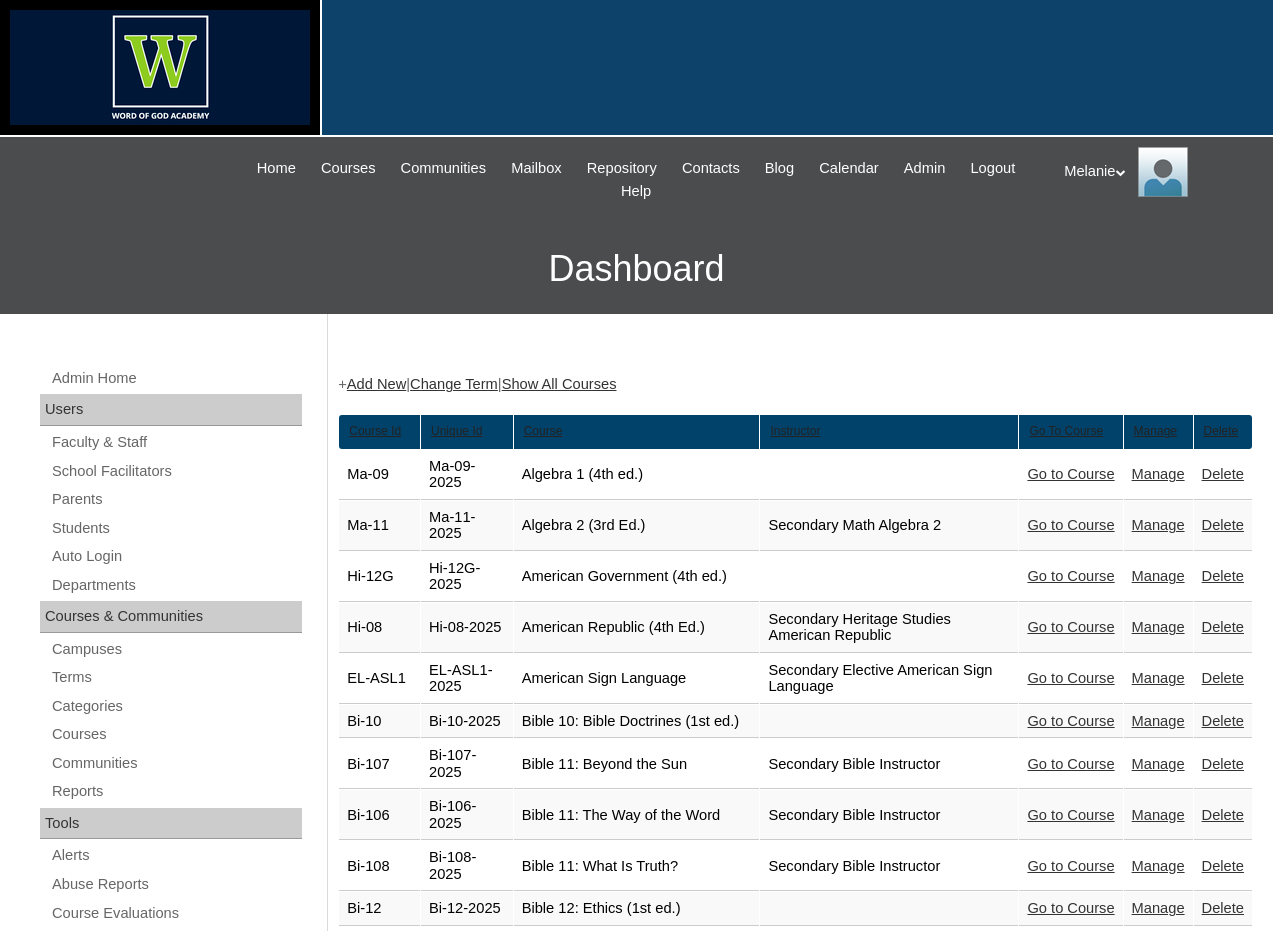 scroll, scrollTop: 4271, scrollLeft: 0, axis: vertical 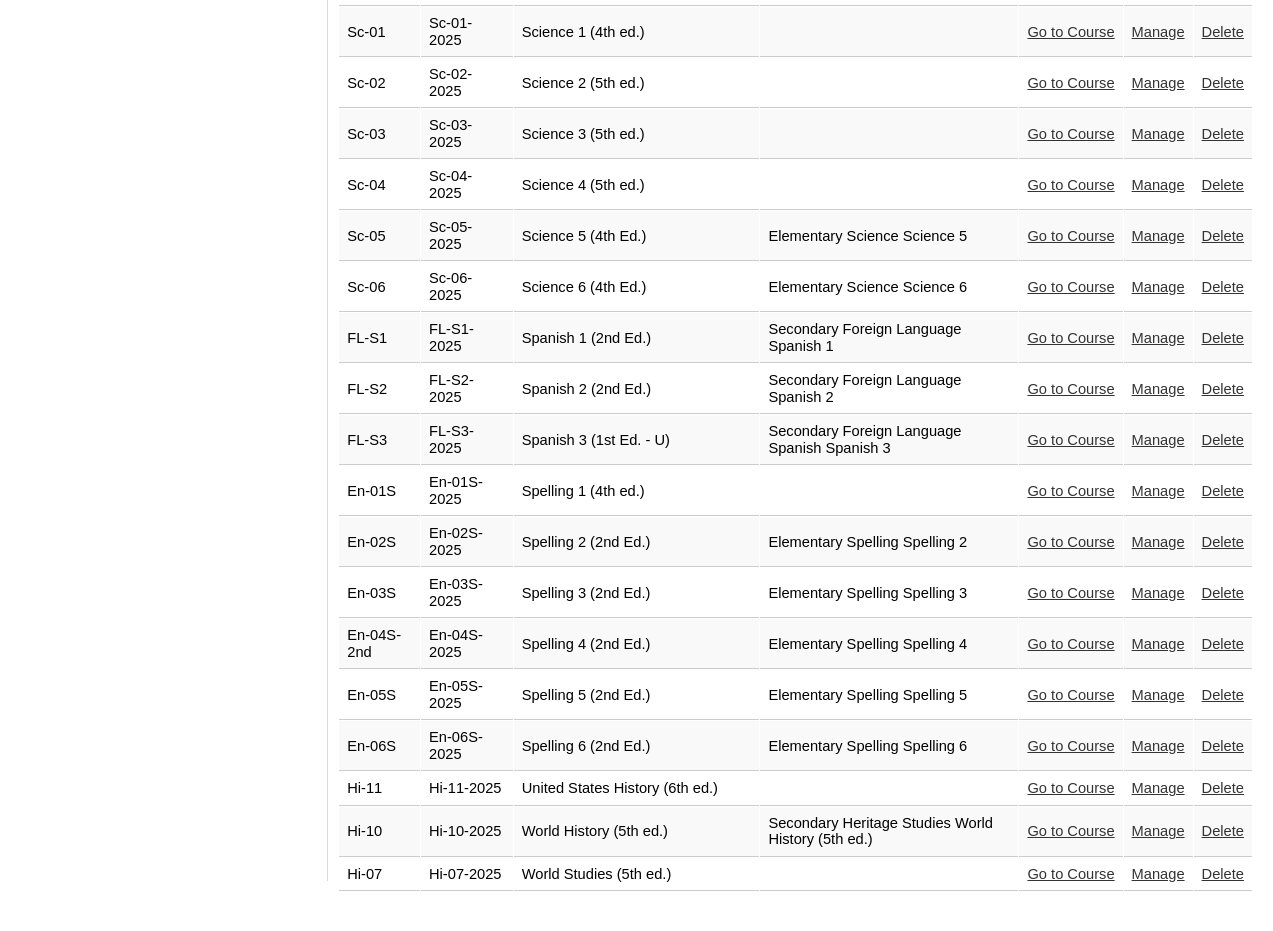 click on "Go to Course" at bounding box center (1070, 491) 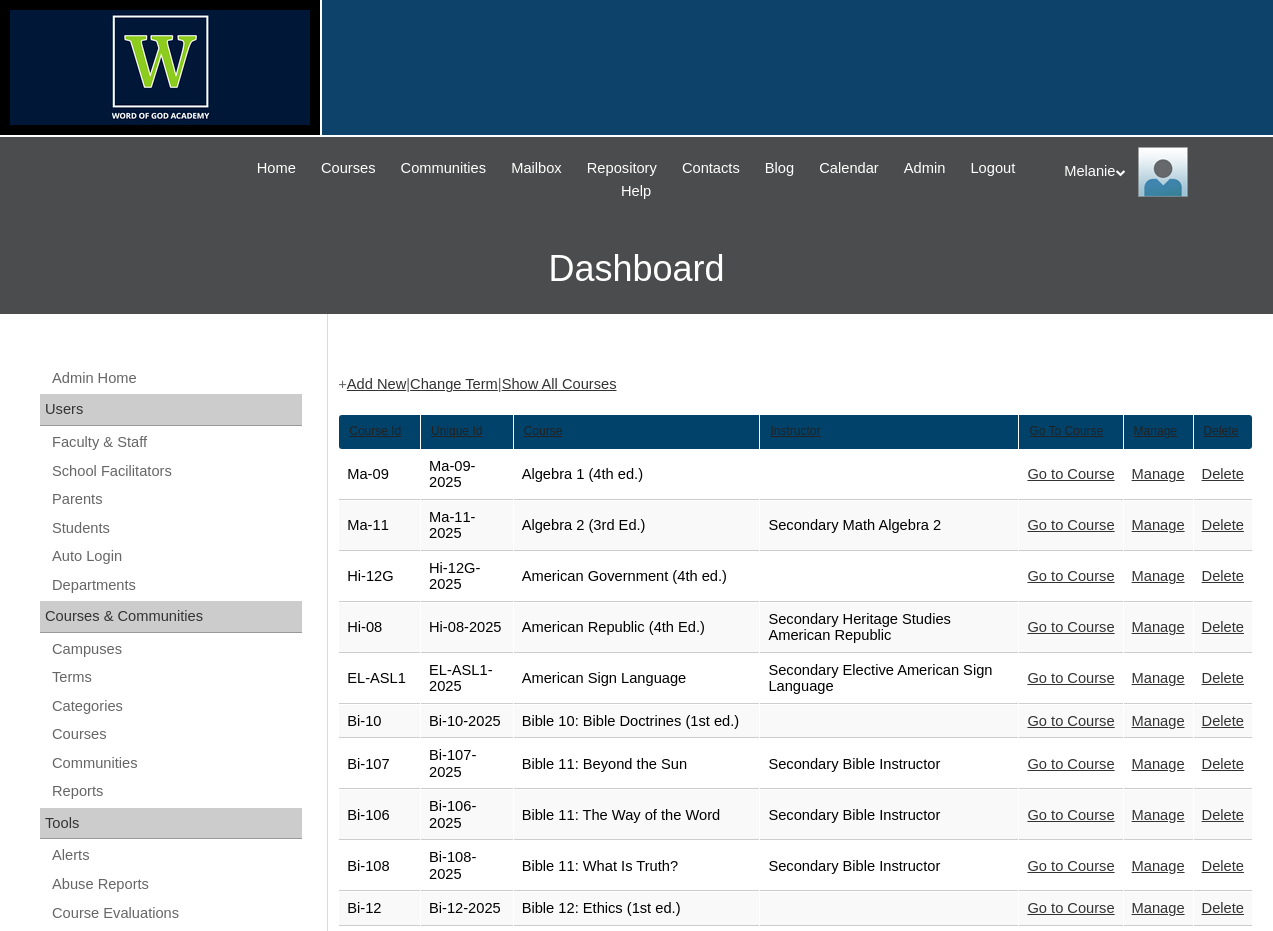 scroll, scrollTop: 4271, scrollLeft: 0, axis: vertical 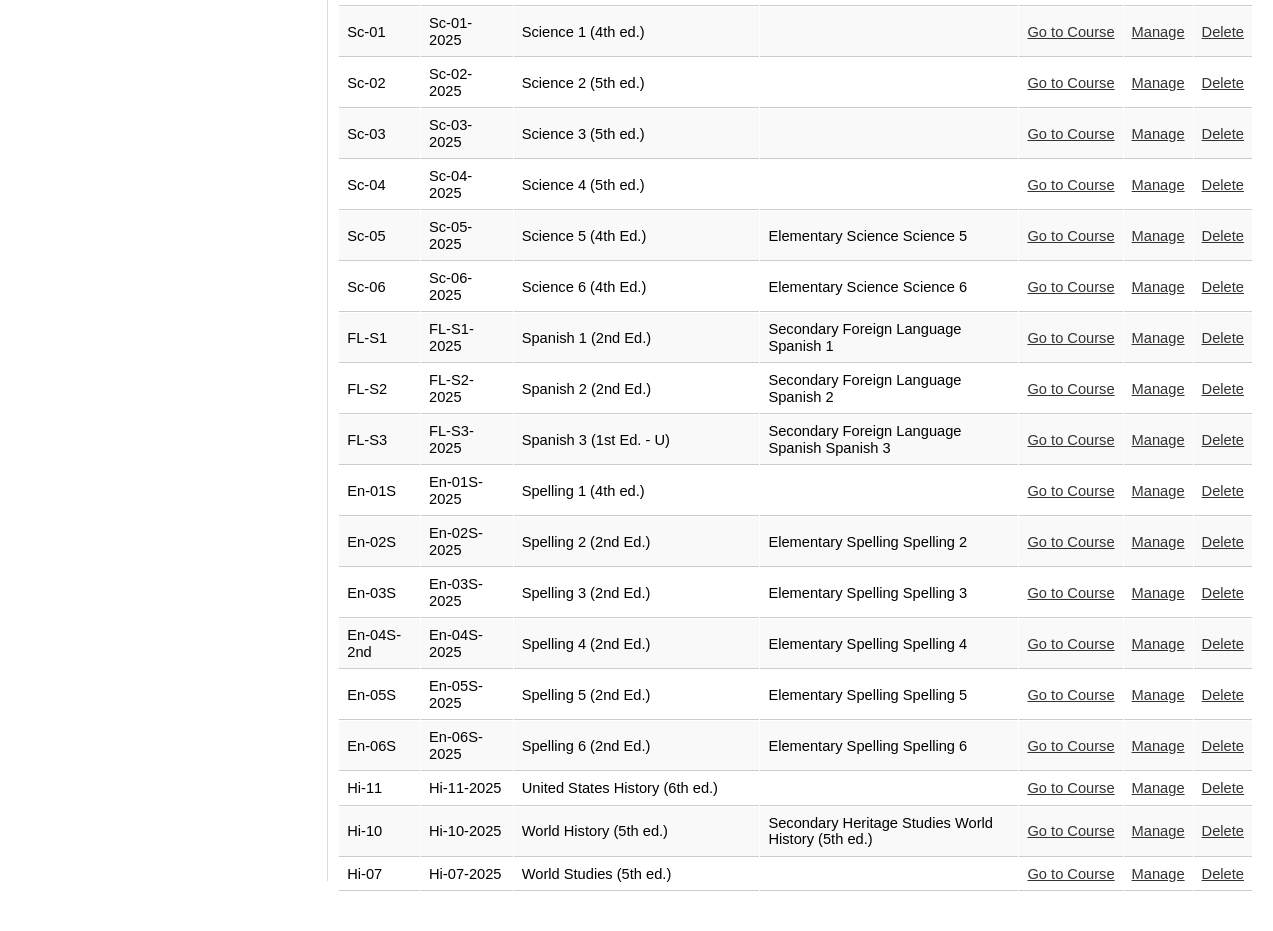 click on "Go to Course" at bounding box center (1070, 788) 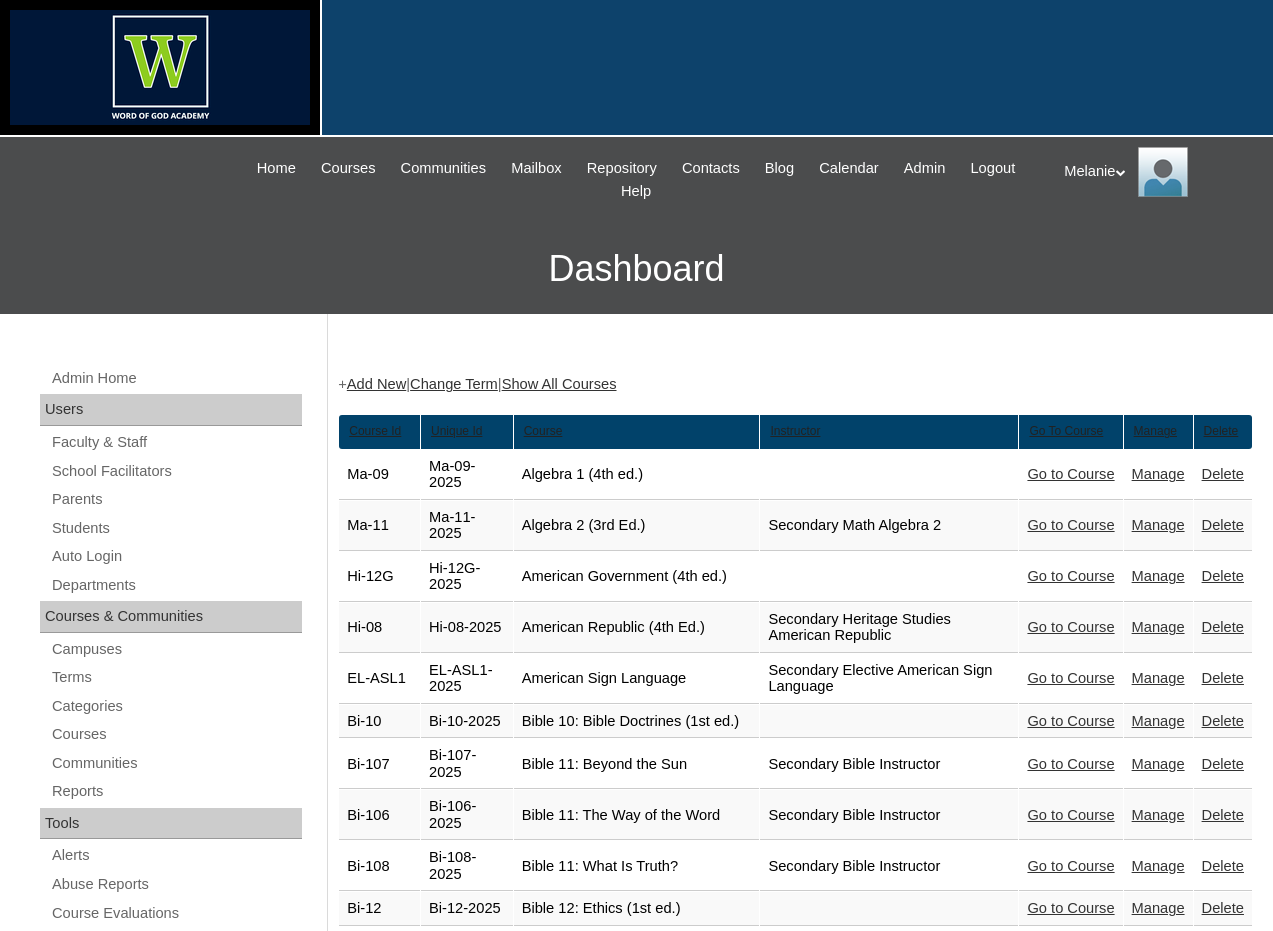 scroll, scrollTop: 4271, scrollLeft: 0, axis: vertical 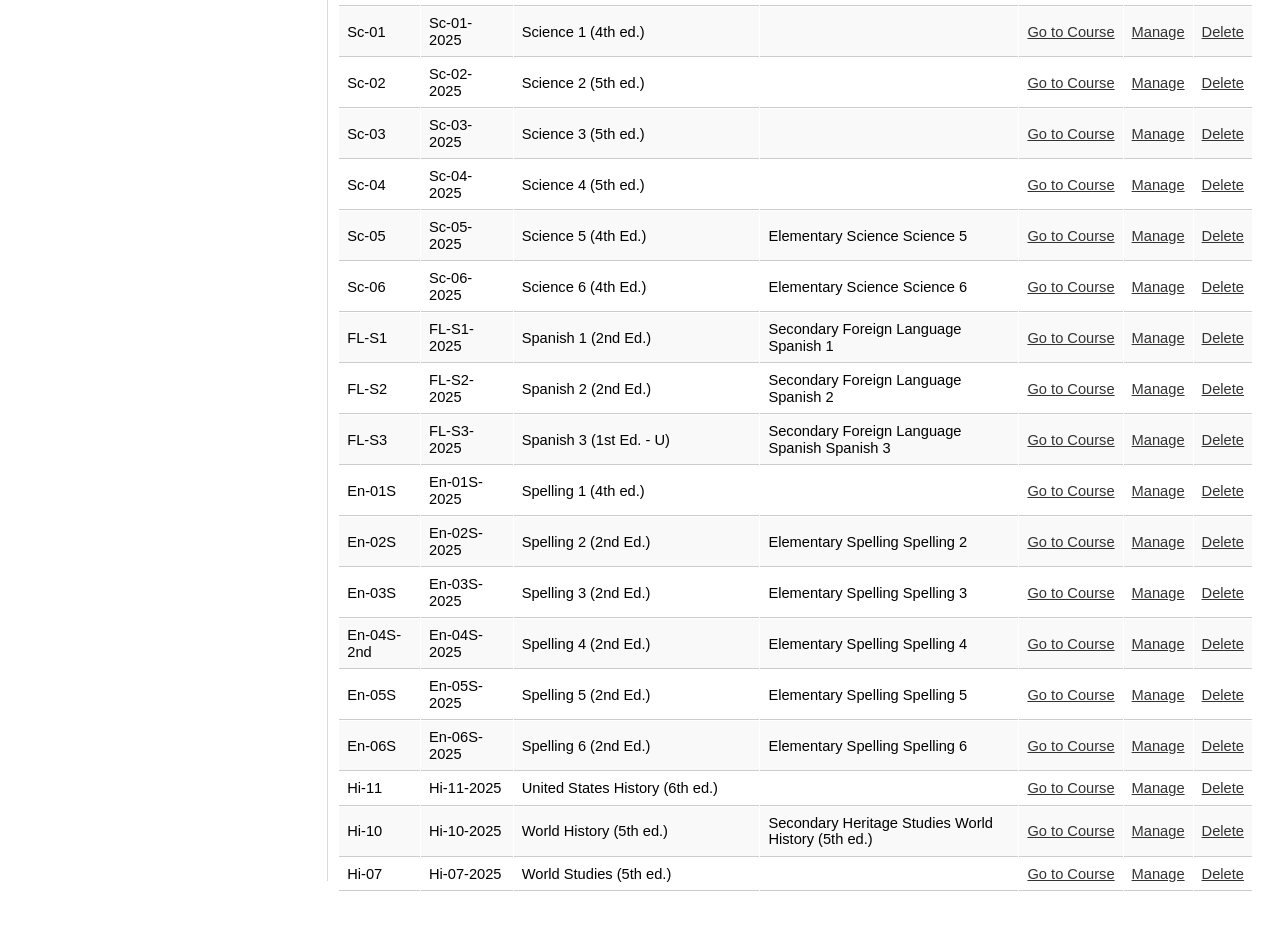 click on "Go to Course" at bounding box center (1070, 831) 